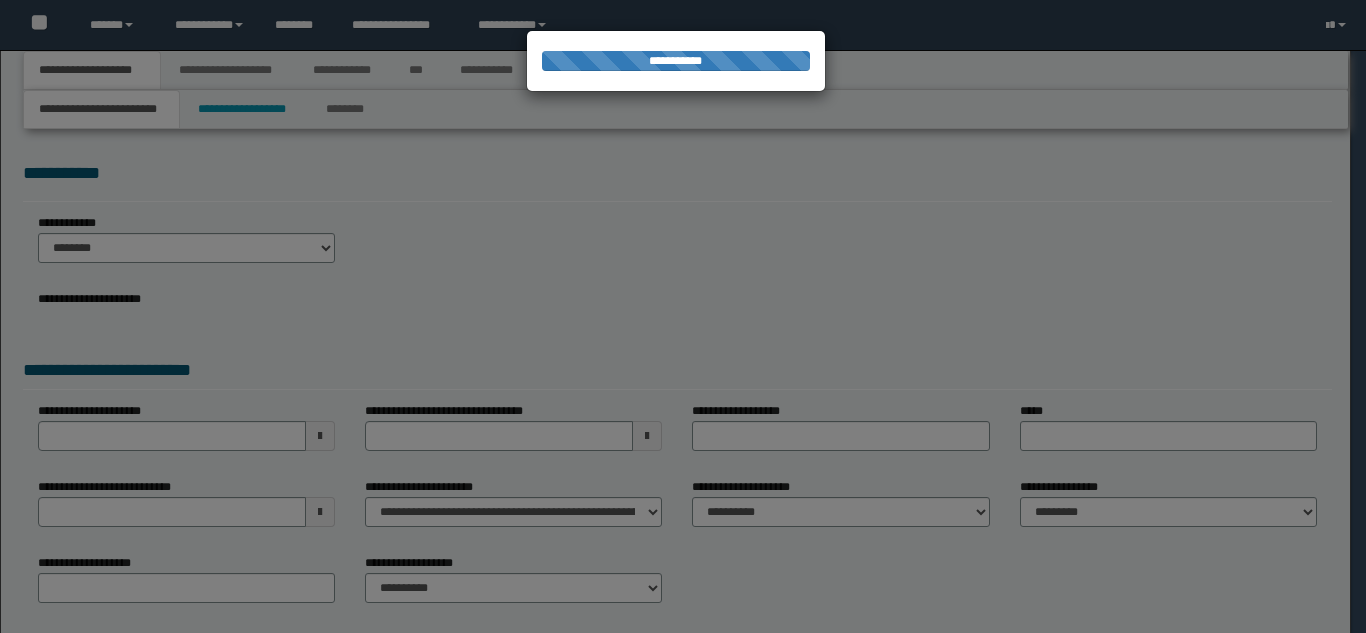 scroll, scrollTop: 0, scrollLeft: 0, axis: both 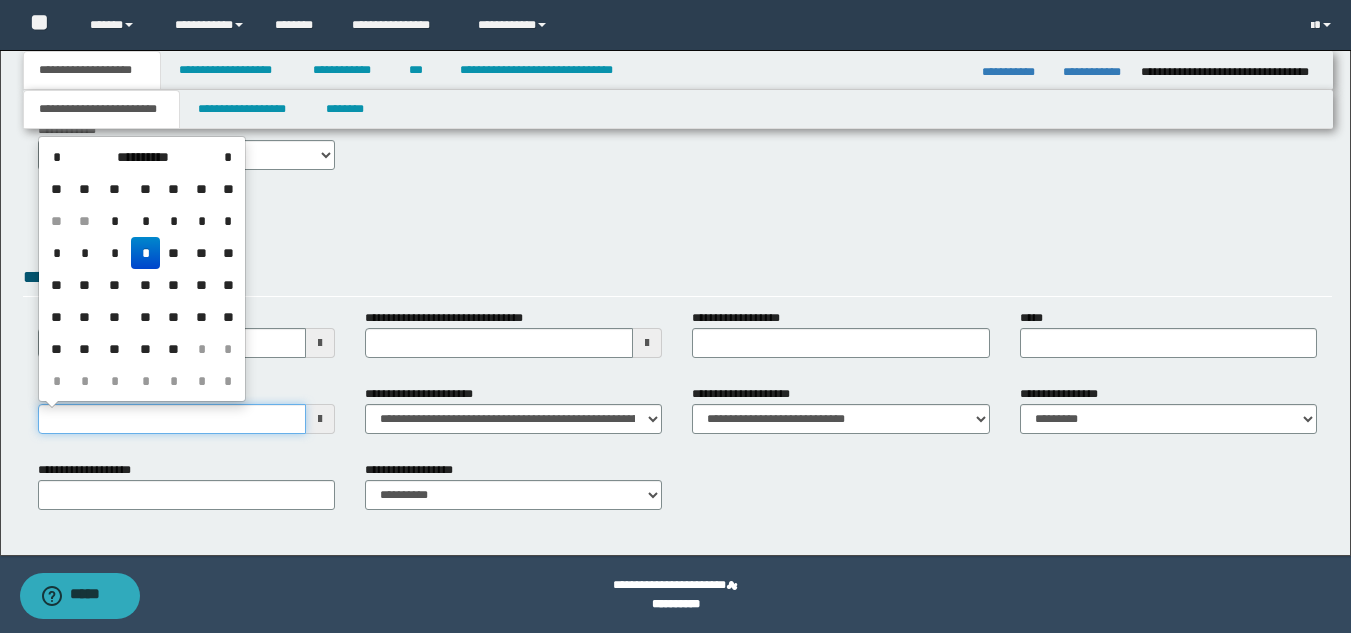 click on "**********" at bounding box center (172, 419) 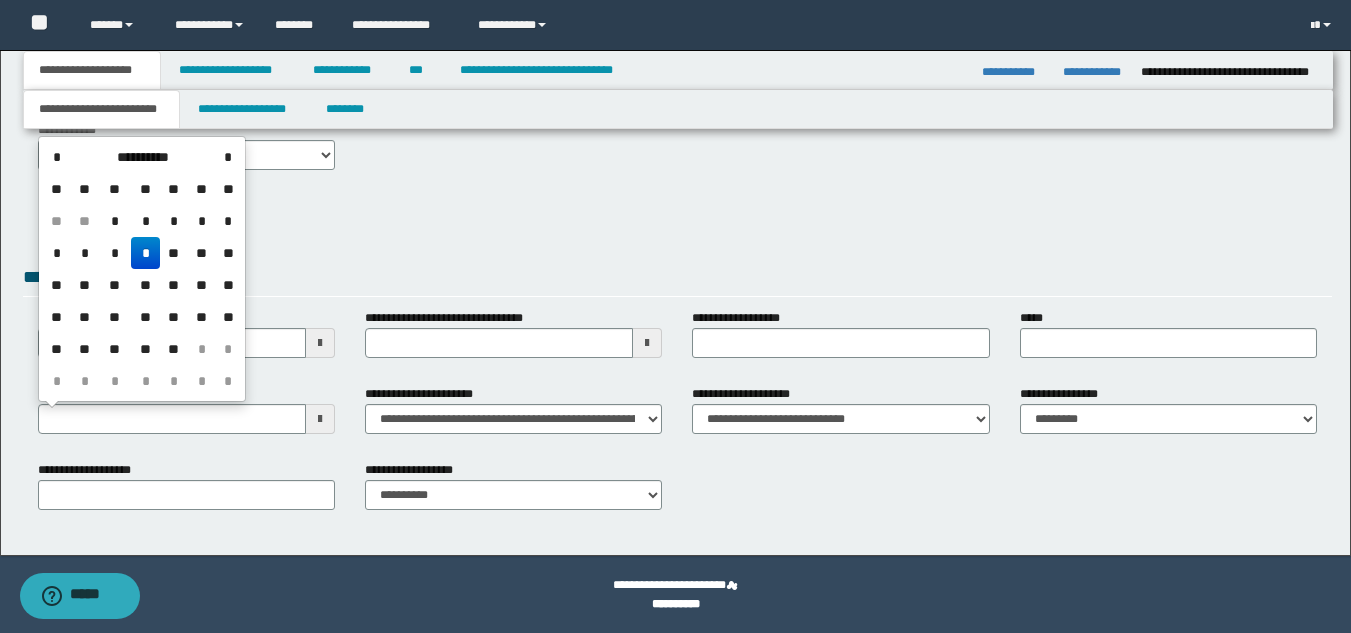click on "**********" at bounding box center [677, 221] 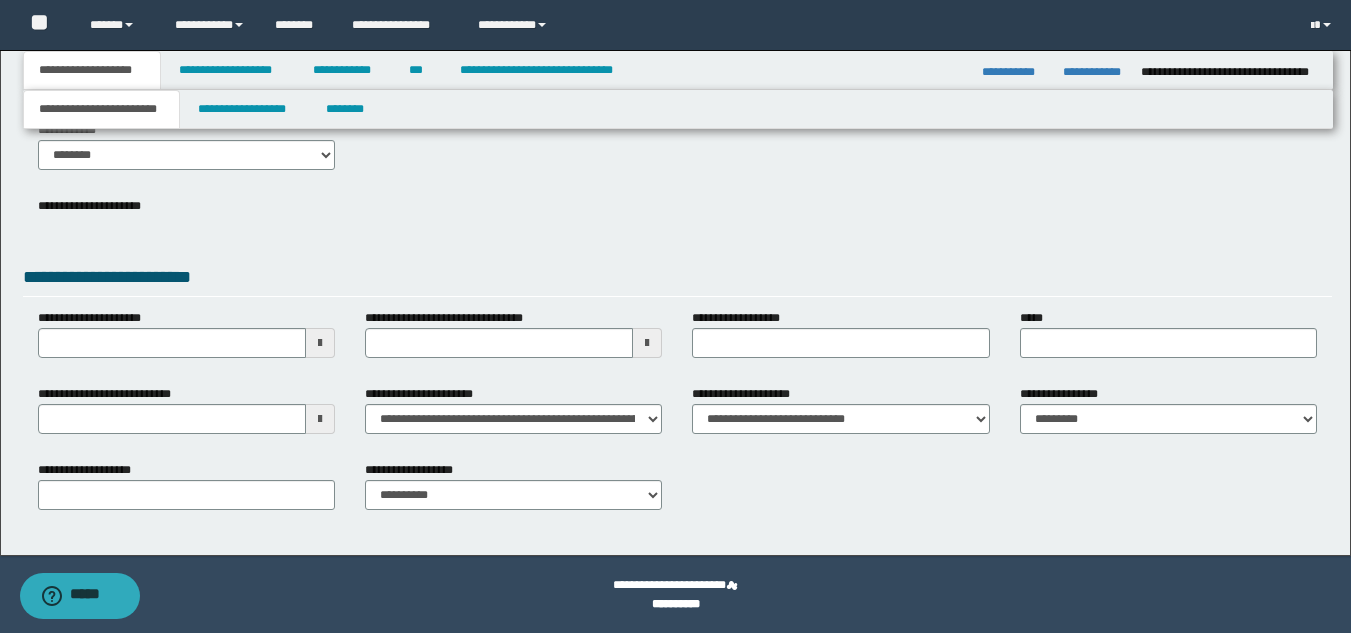 click on "**********" at bounding box center (186, 417) 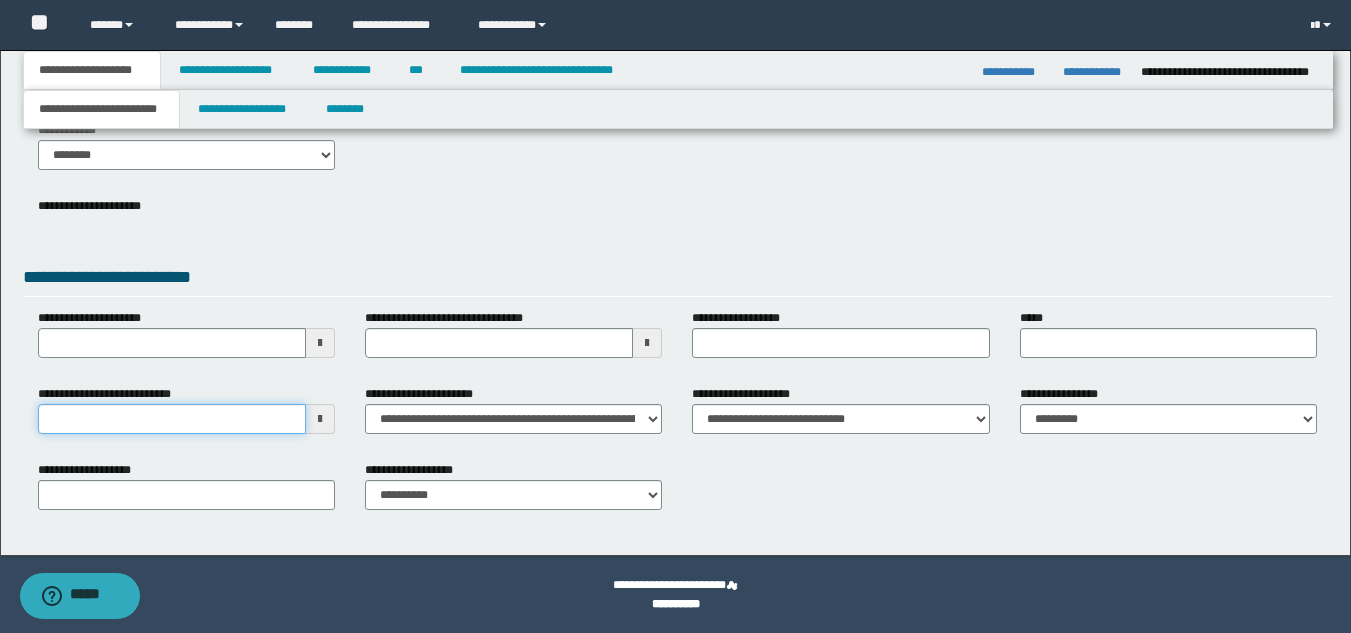 click on "**********" at bounding box center (172, 419) 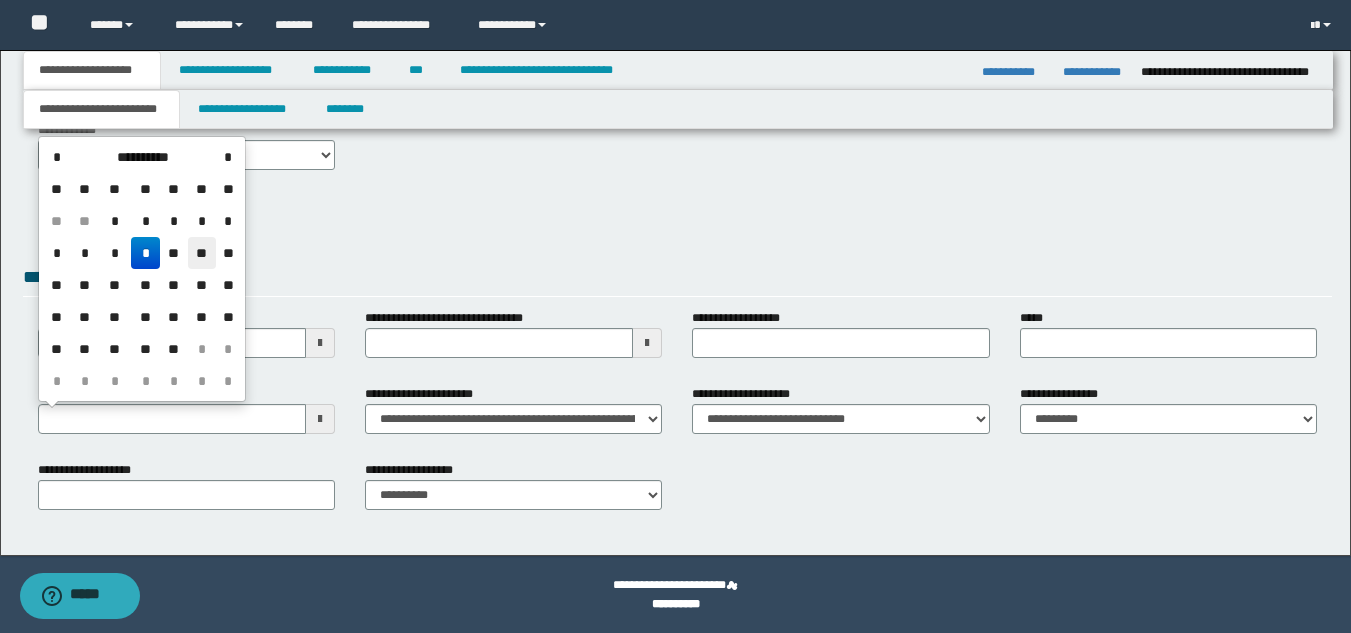 click on "**" at bounding box center [202, 253] 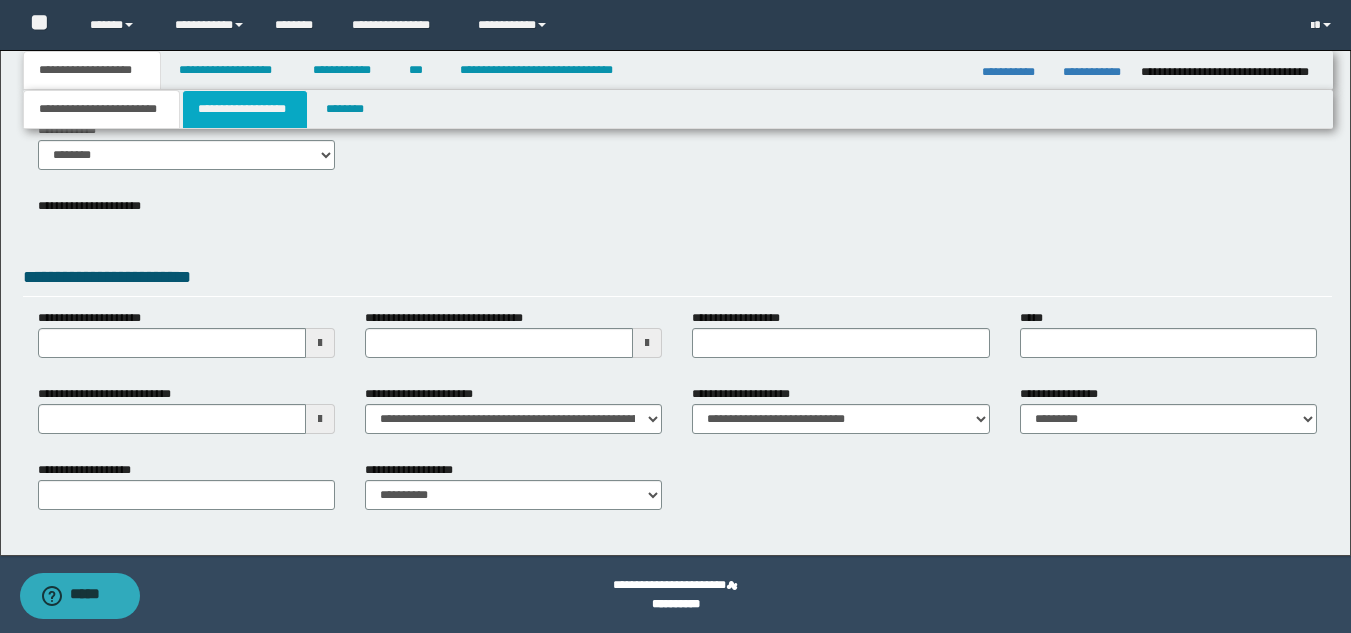 click on "**********" at bounding box center [245, 109] 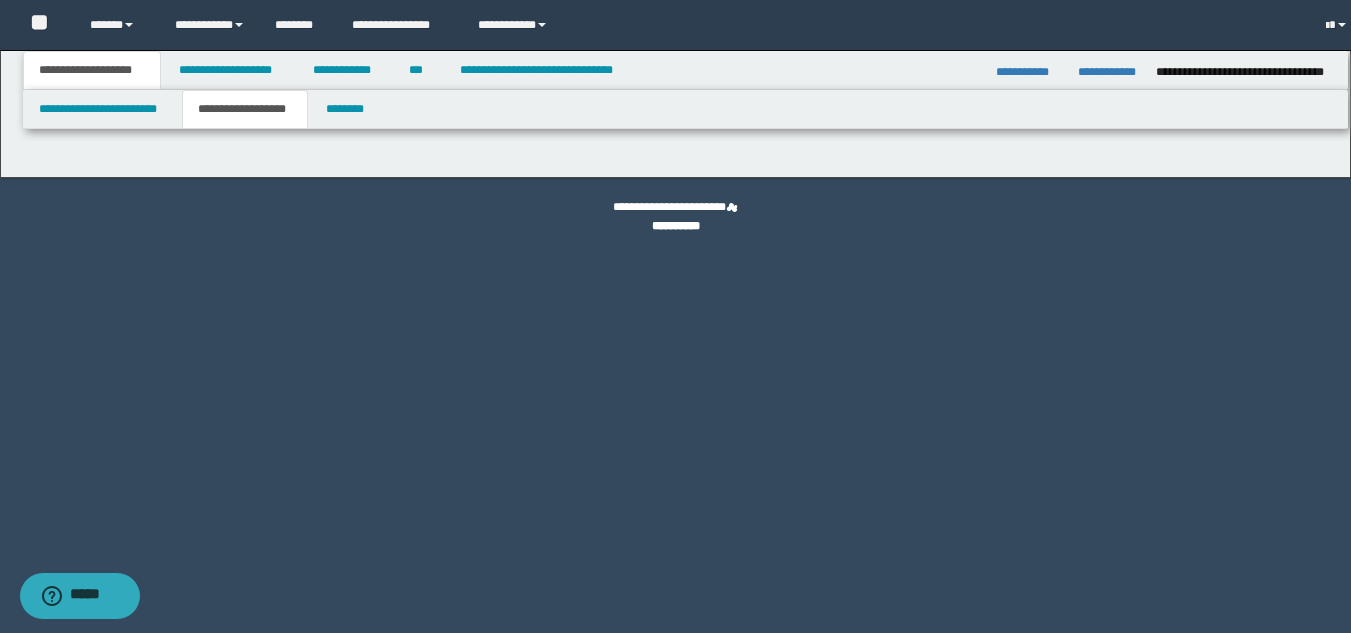 scroll, scrollTop: 0, scrollLeft: 0, axis: both 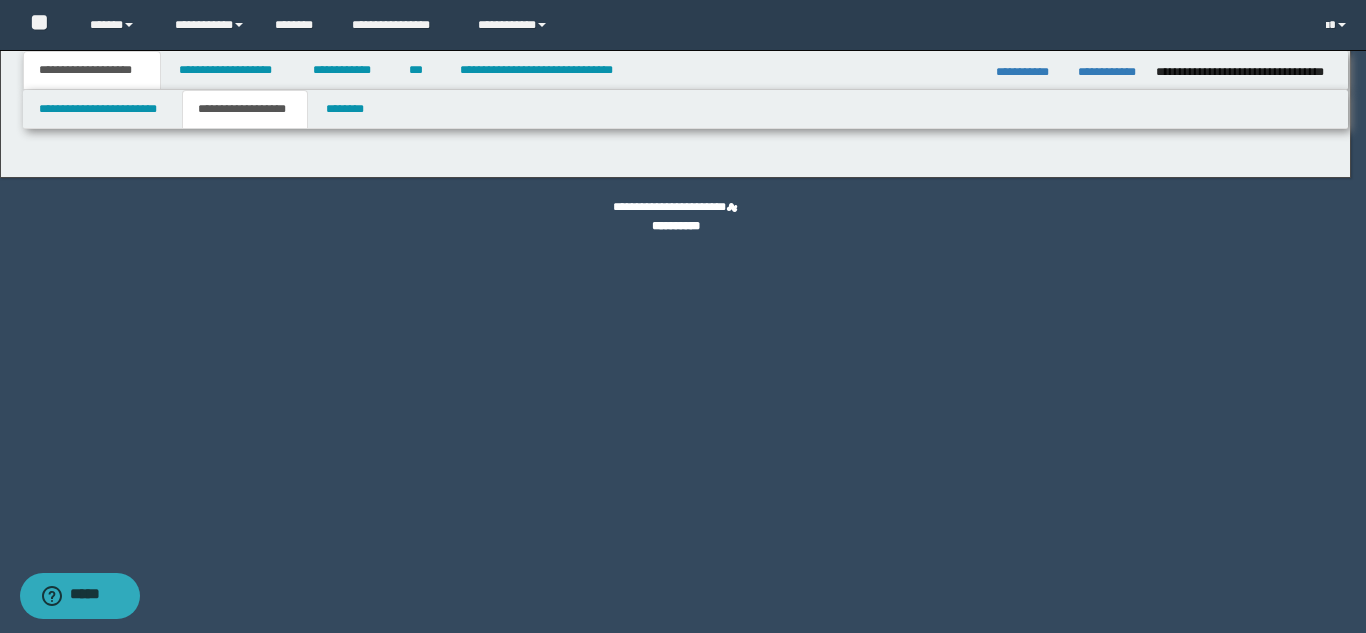 type on "********" 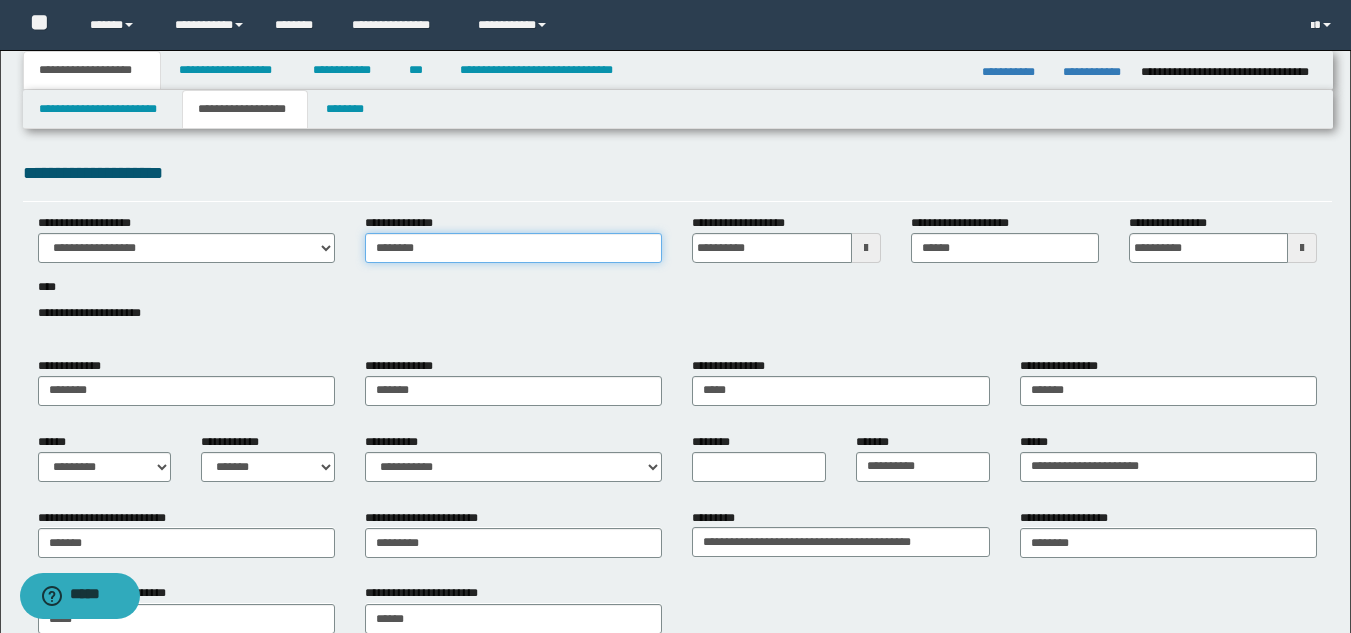 click on "********" at bounding box center (513, 248) 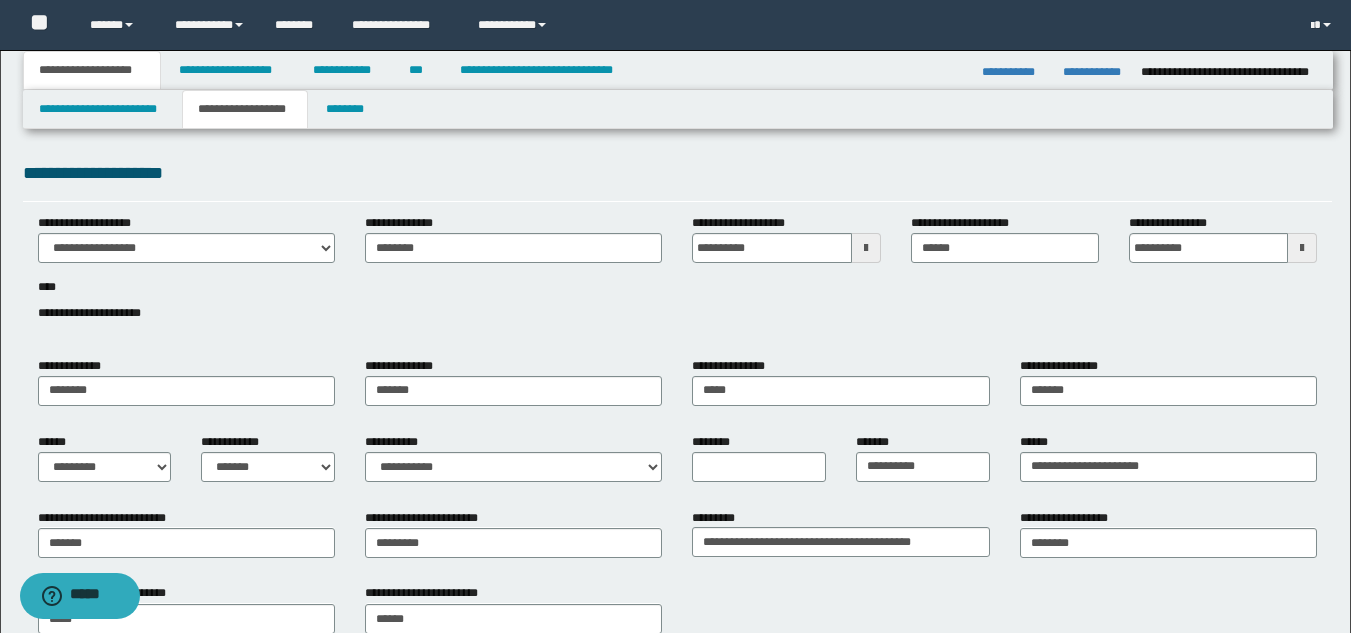 click on "**********" at bounding box center (677, 279) 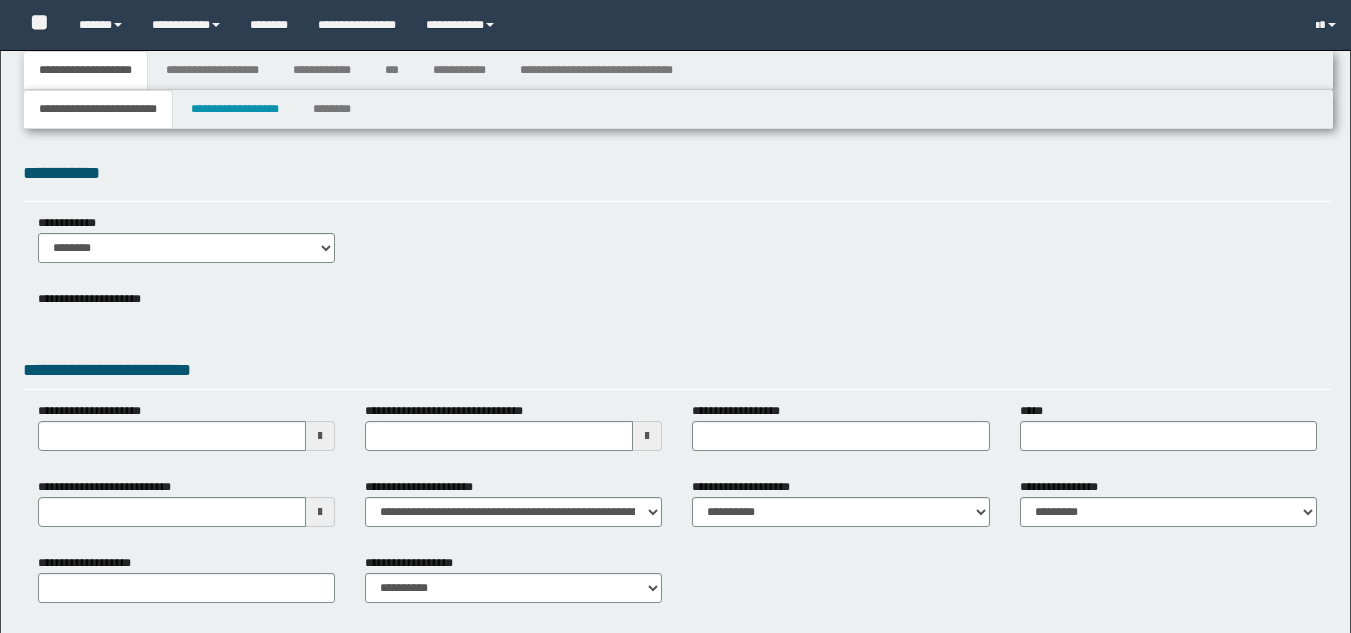type 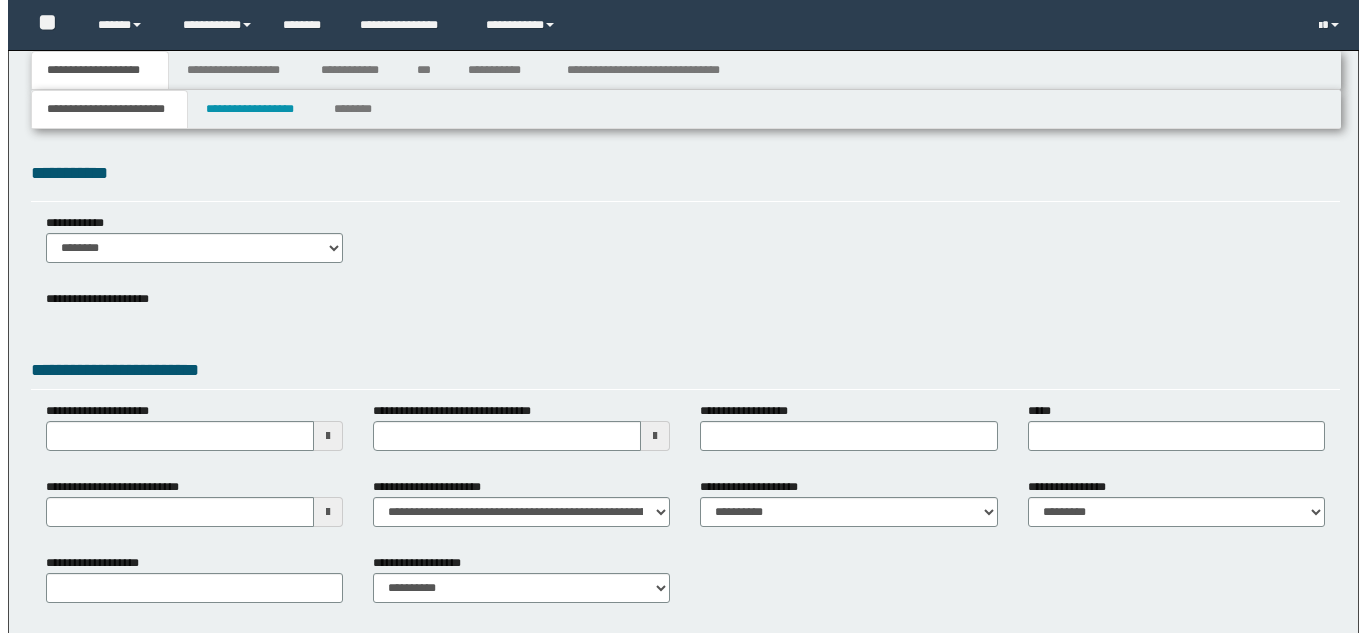 scroll, scrollTop: 0, scrollLeft: 0, axis: both 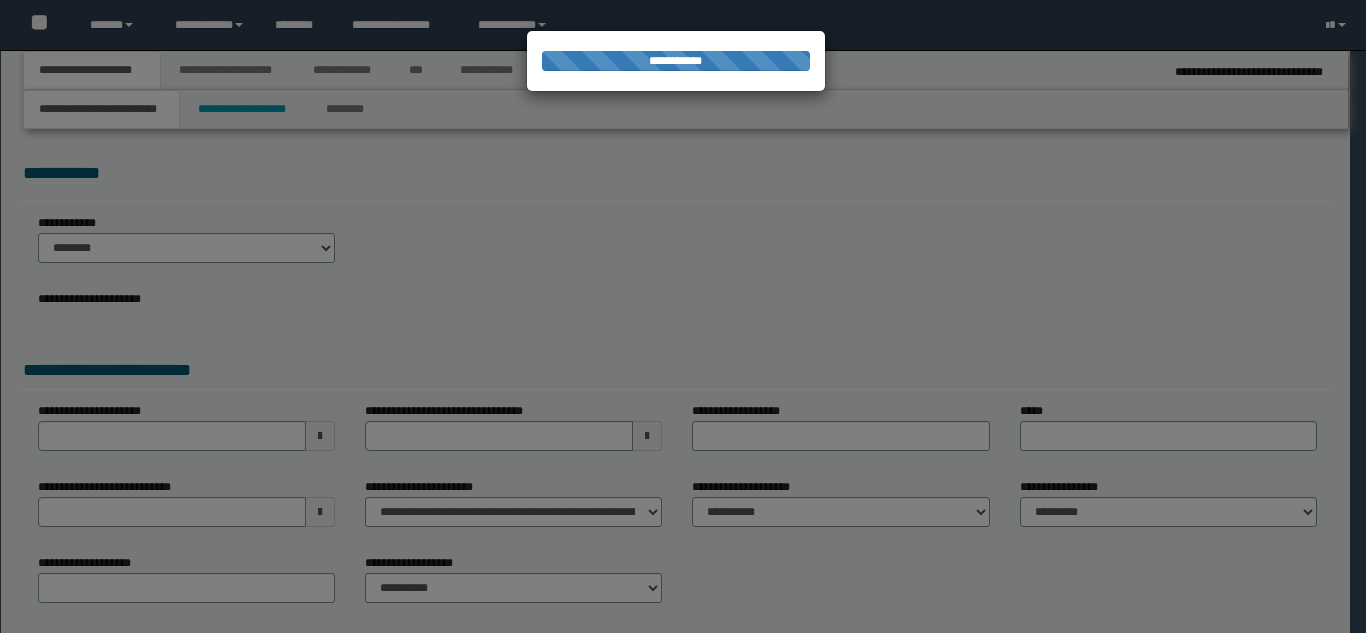 type on "**********" 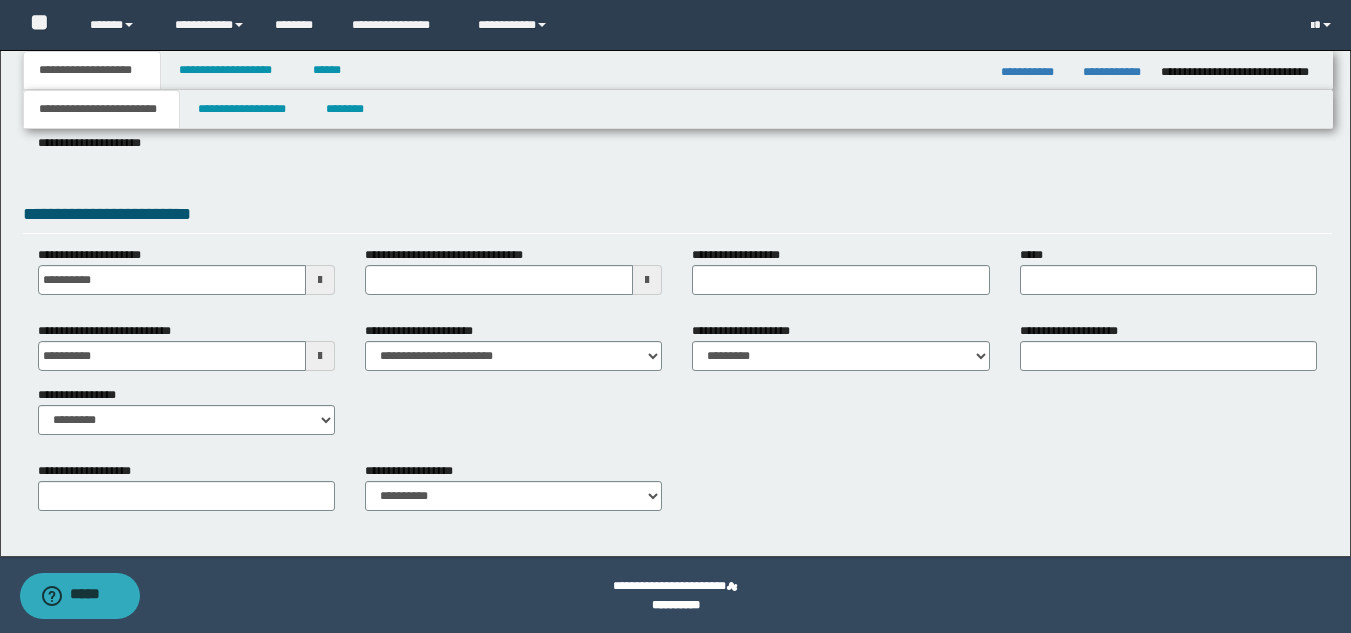 scroll, scrollTop: 334, scrollLeft: 0, axis: vertical 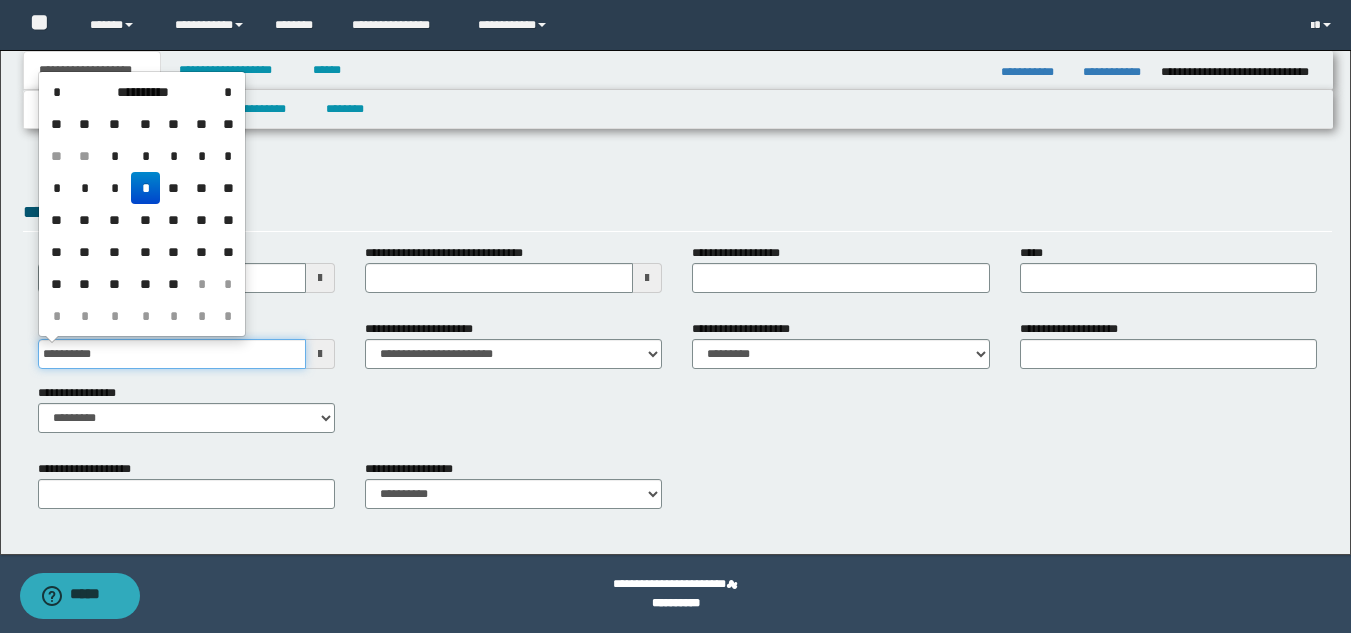 click on "**********" at bounding box center (172, 354) 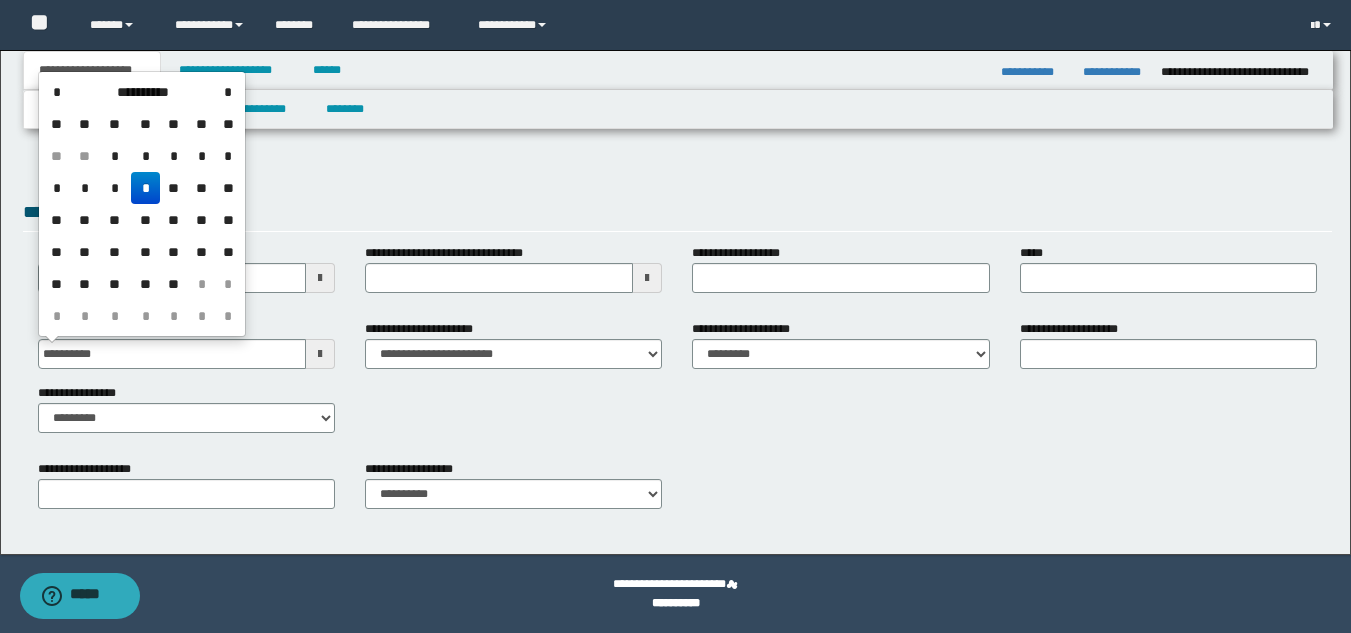 click on "*" at bounding box center (145, 188) 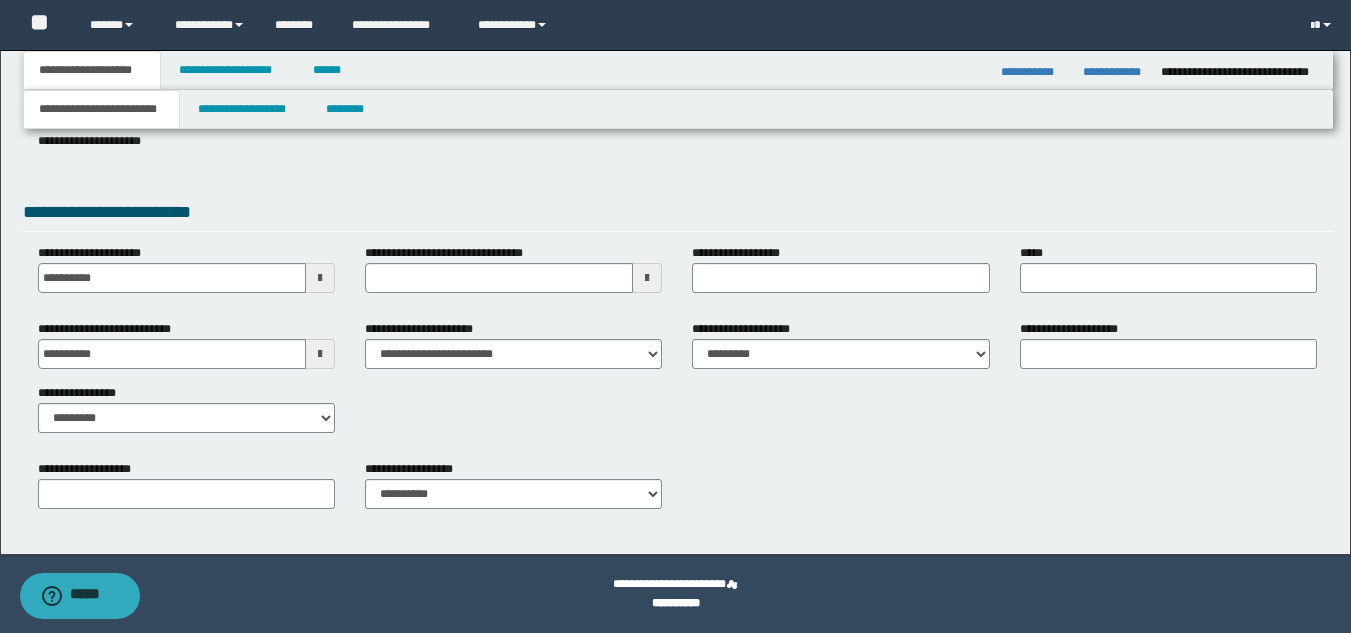click on "**********" at bounding box center (677, 215) 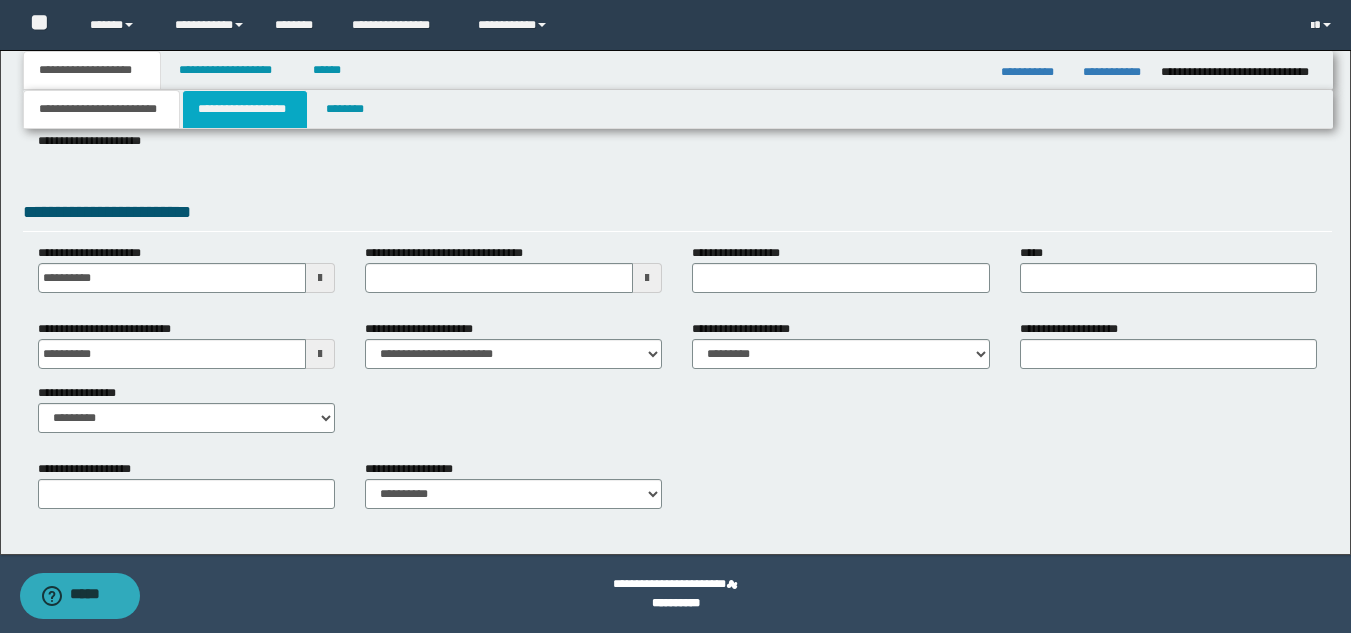 click on "**********" at bounding box center [245, 109] 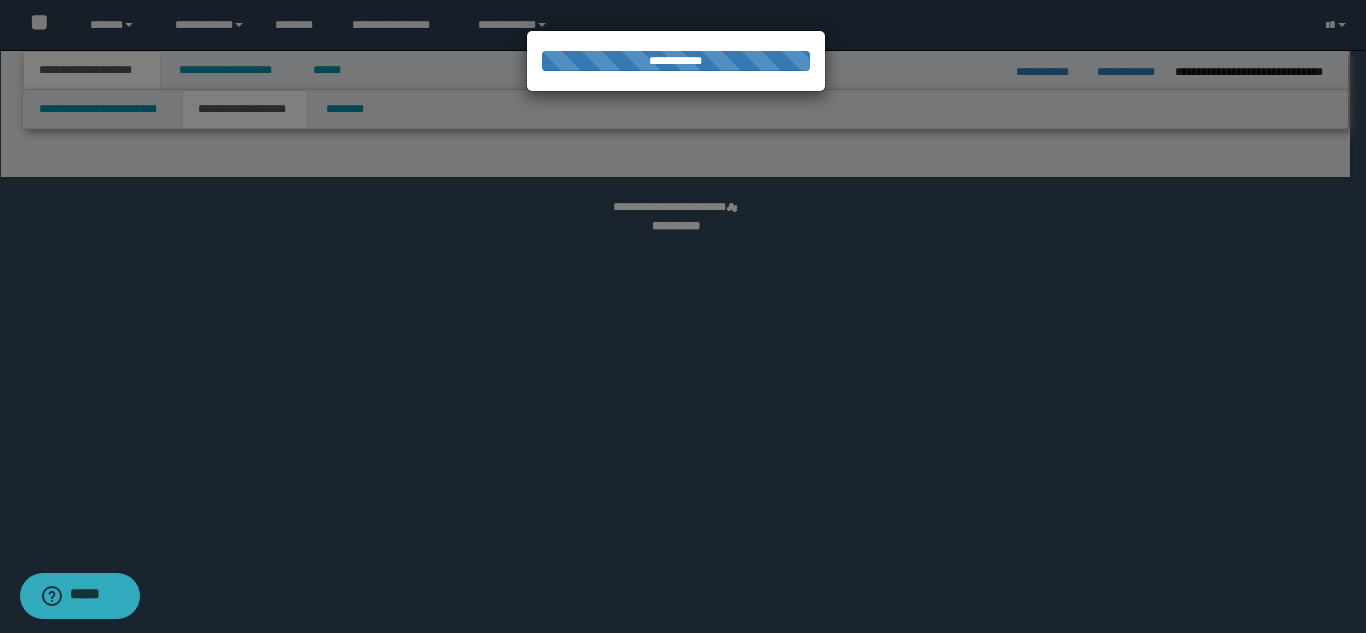 select on "*" 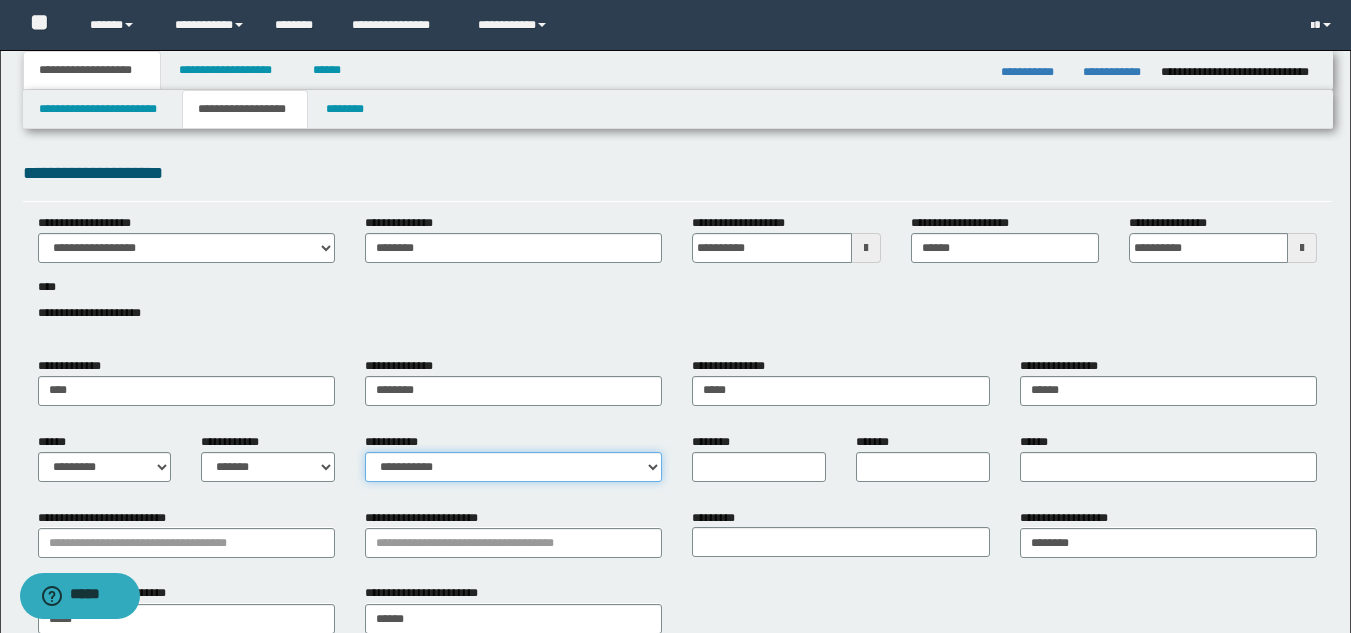 click on "**********" at bounding box center (513, 467) 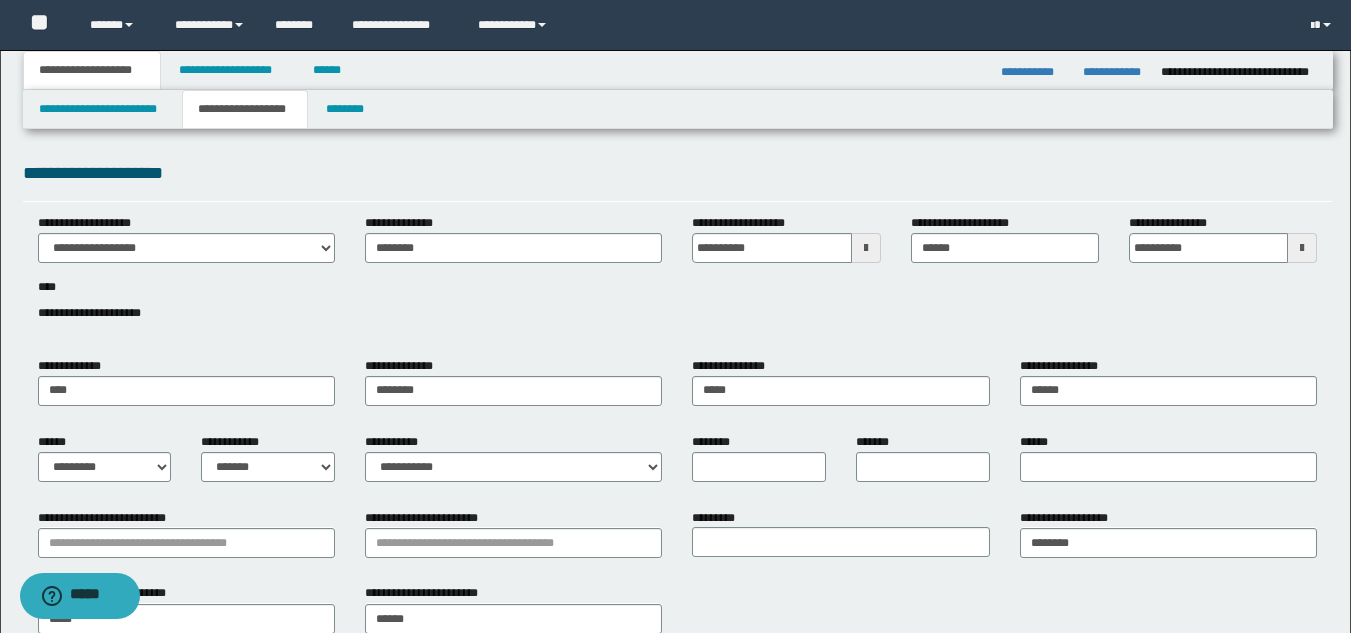 drag, startPoint x: 577, startPoint y: 314, endPoint x: 660, endPoint y: 381, distance: 106.66771 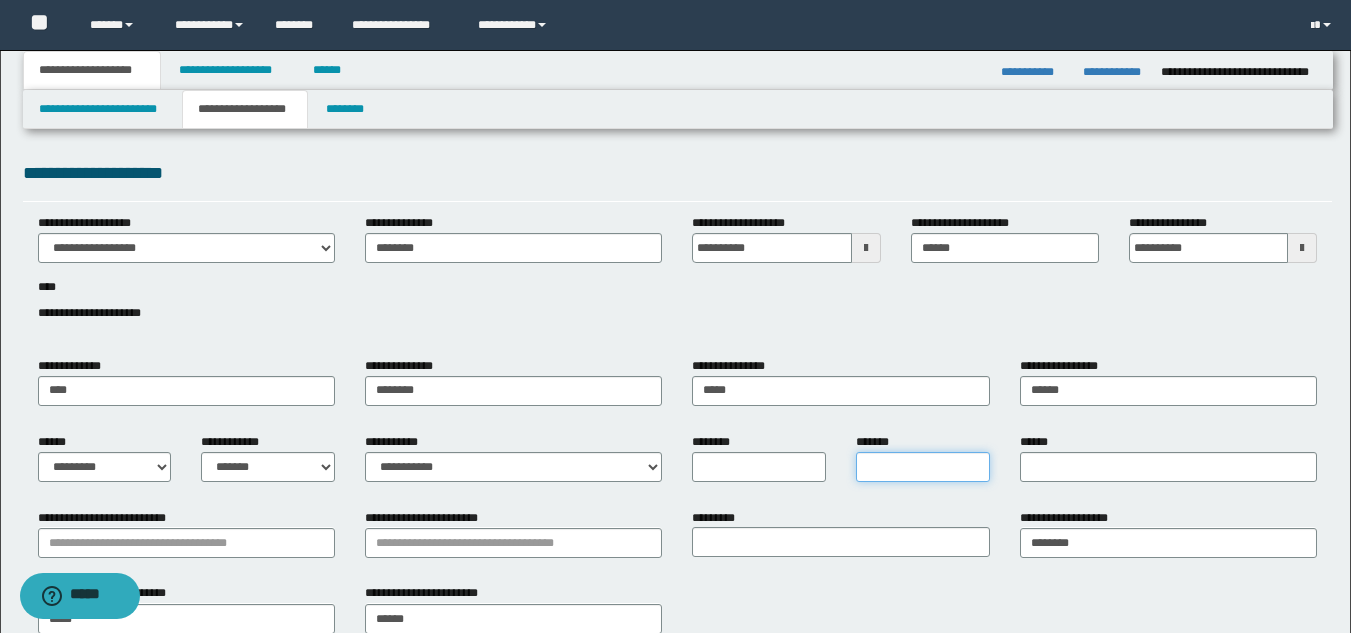 click on "*******" at bounding box center (923, 467) 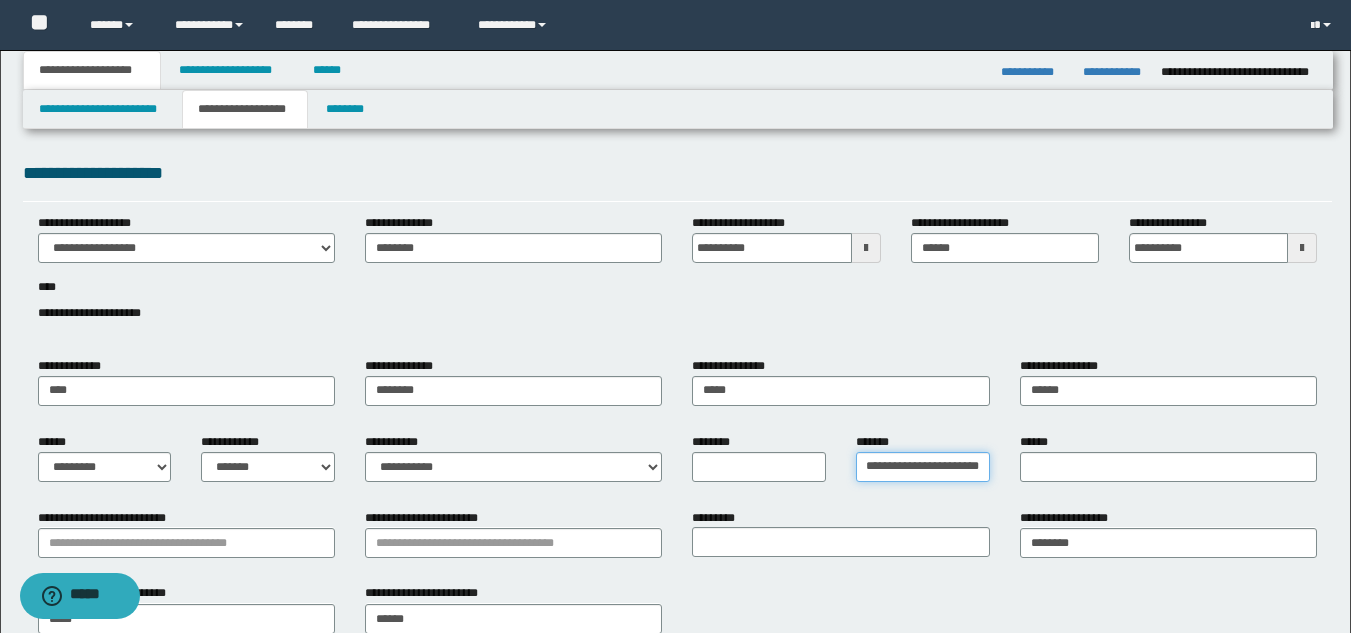 scroll, scrollTop: 0, scrollLeft: 28, axis: horizontal 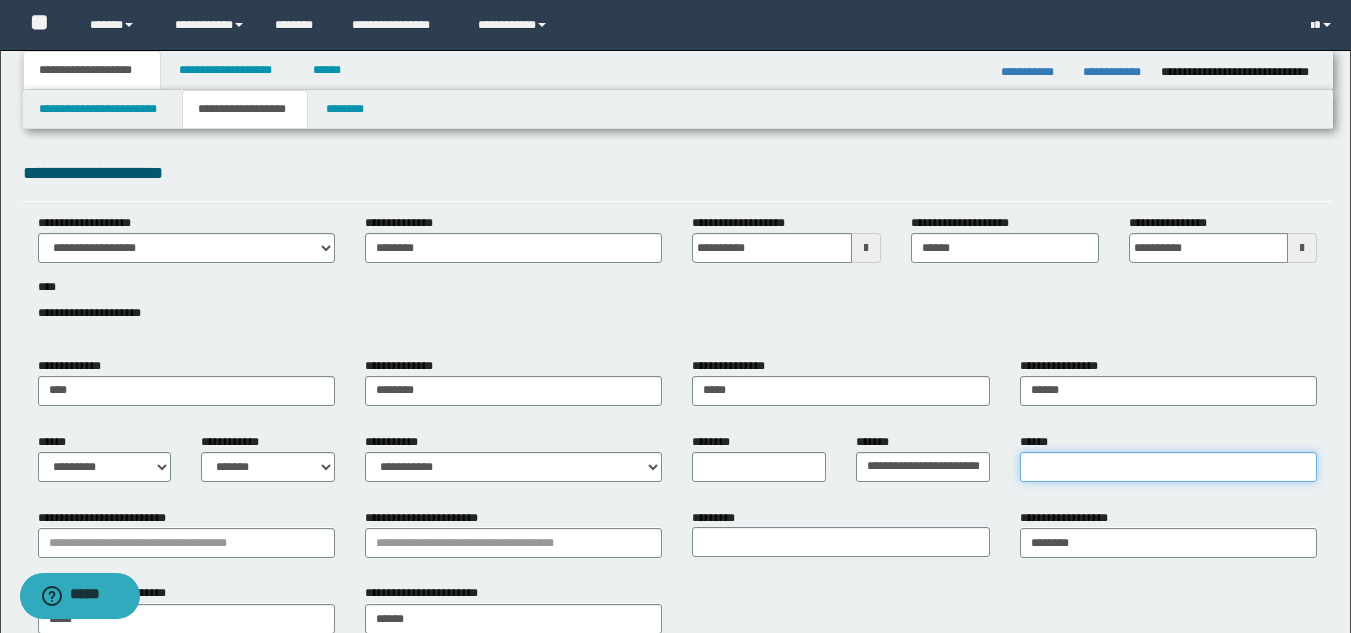 click on "******" at bounding box center [1168, 467] 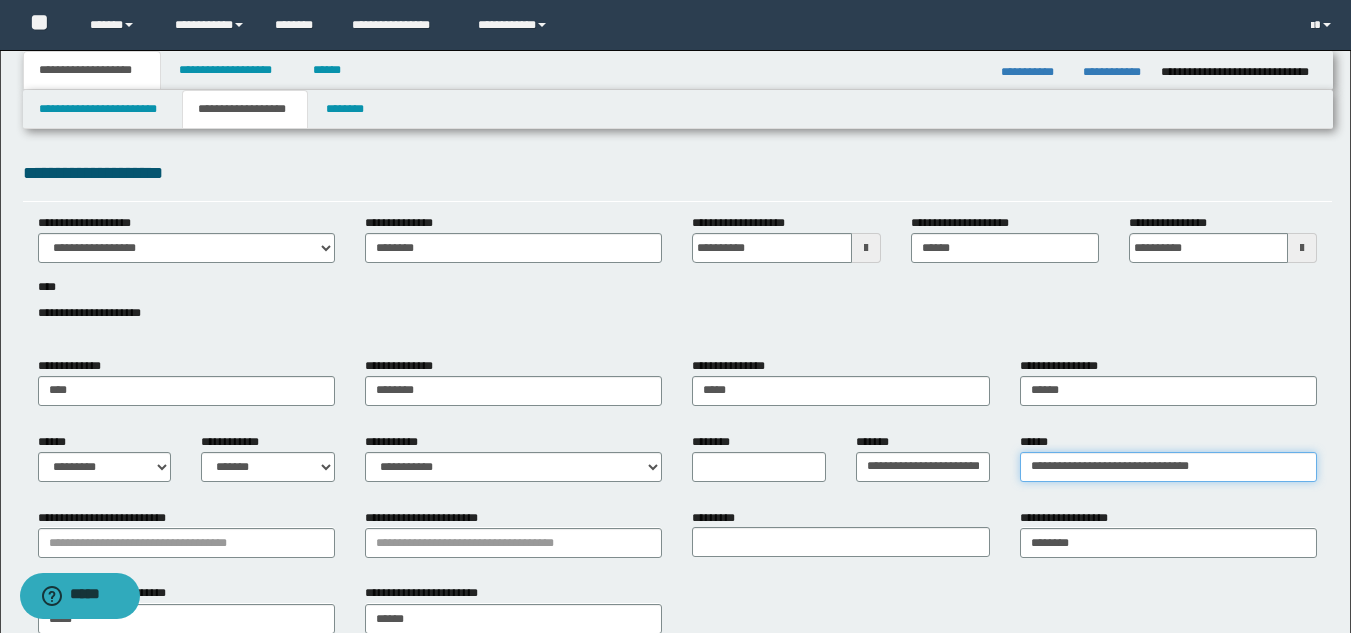 type on "**********" 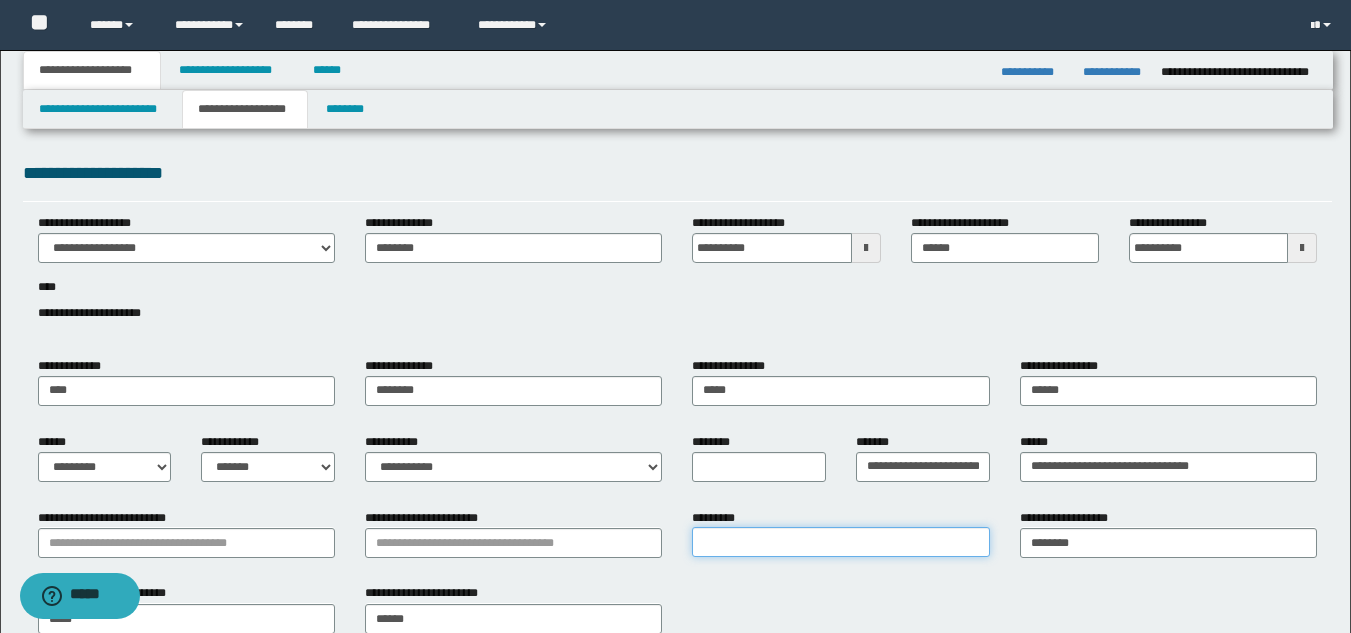 click on "*********" at bounding box center [840, 542] 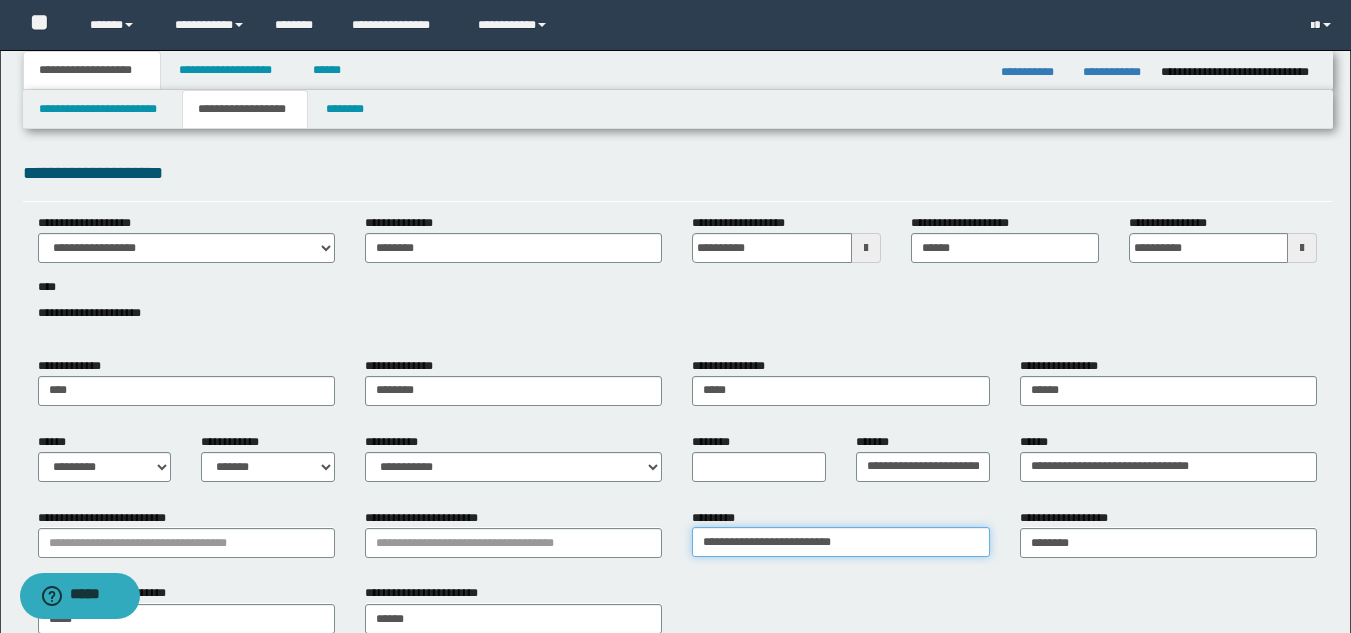 type on "**********" 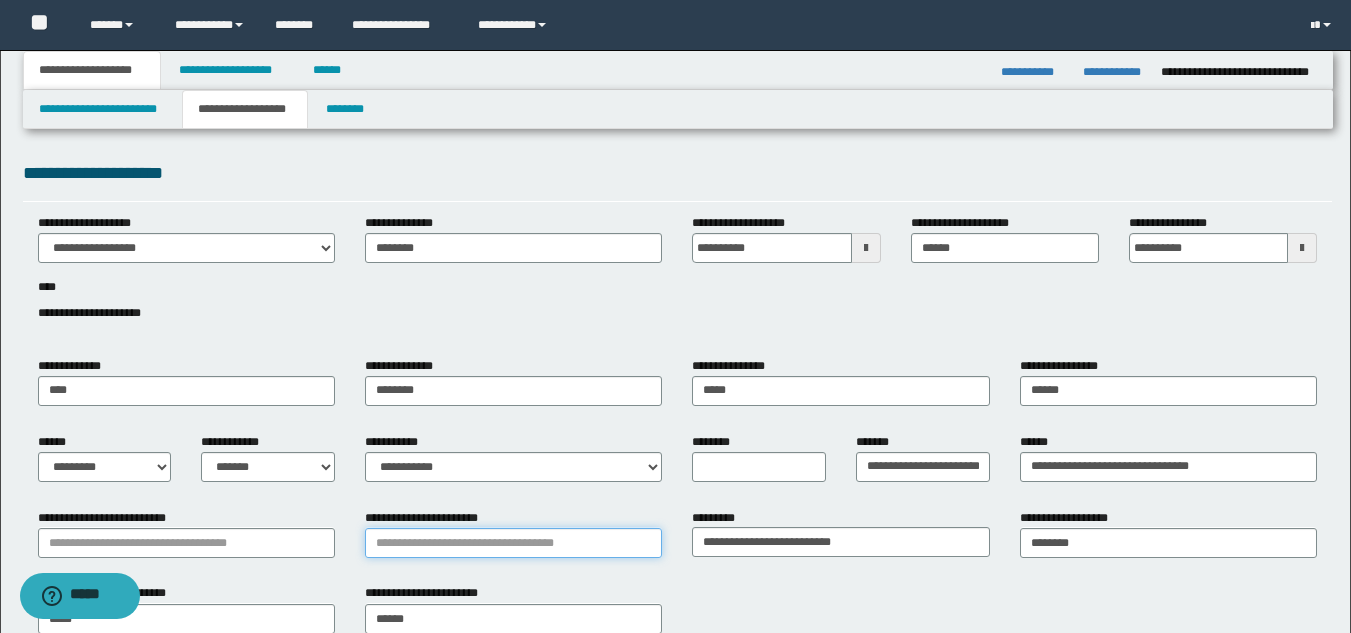 click on "**********" at bounding box center [513, 543] 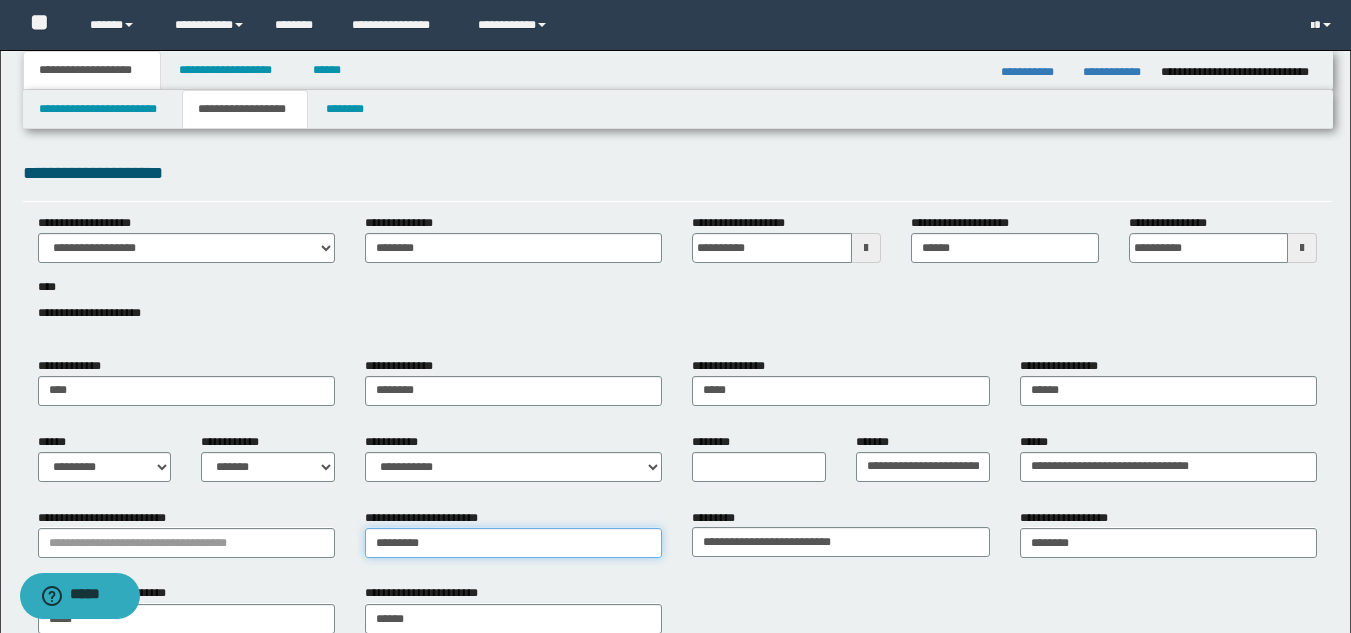 type on "*********" 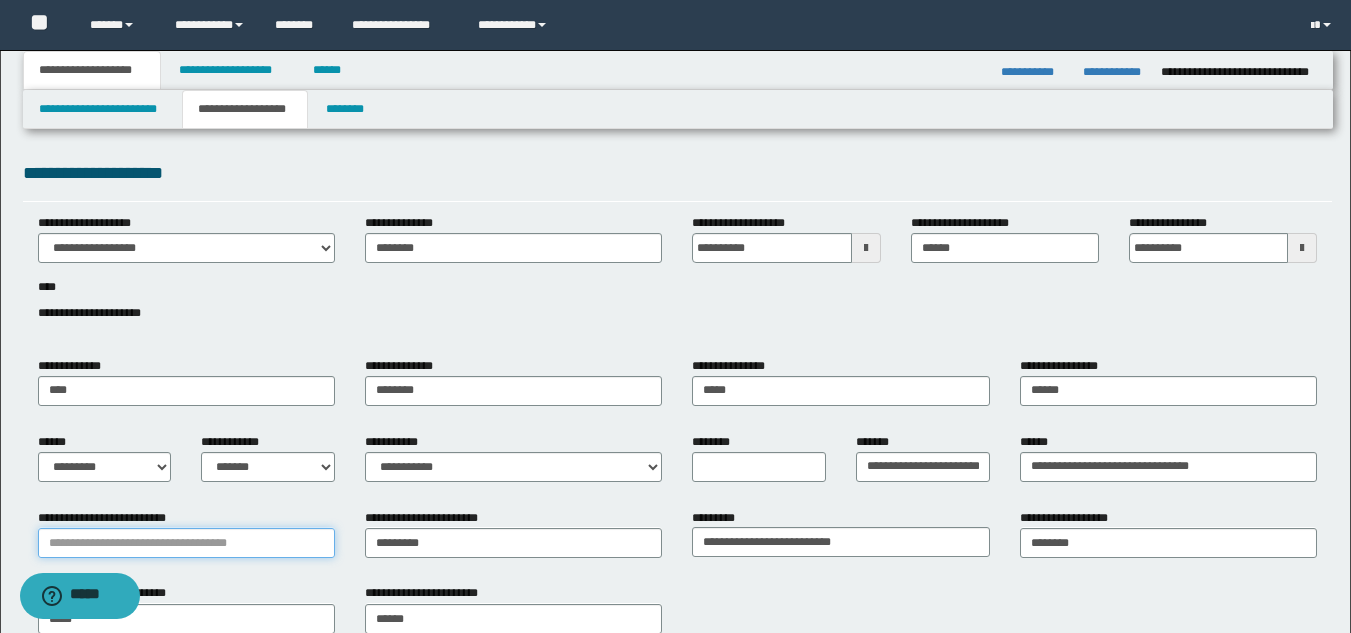 type 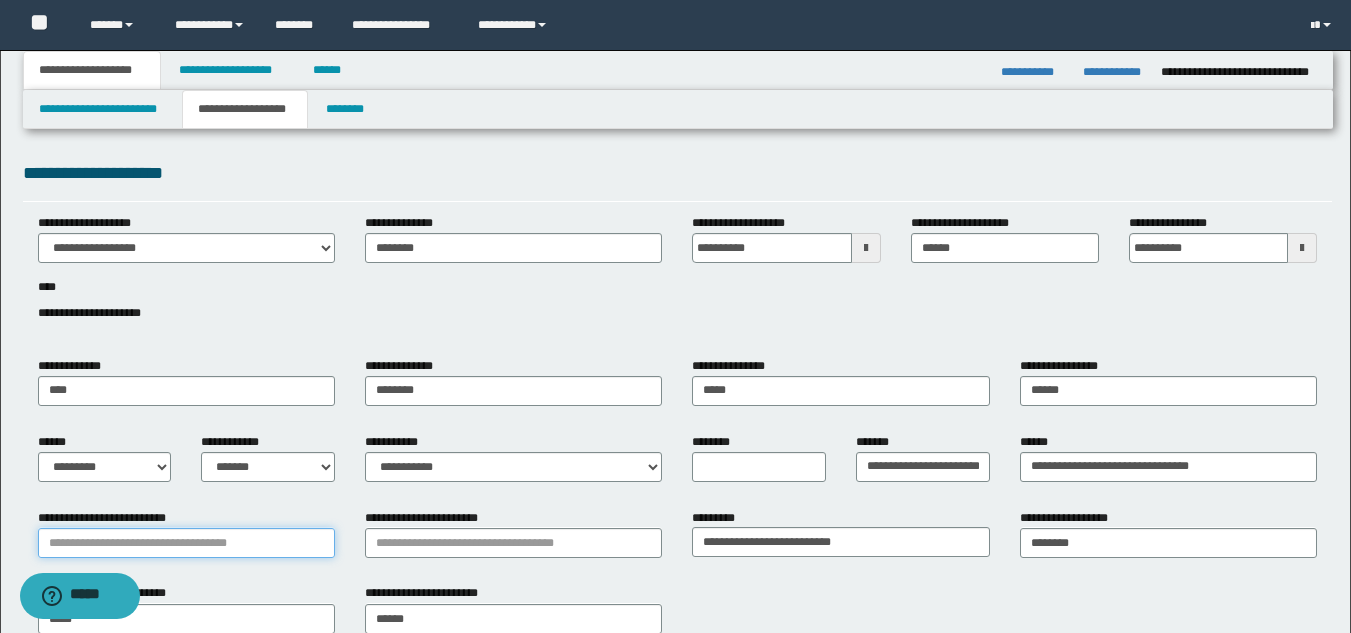 click on "**********" at bounding box center (186, 543) 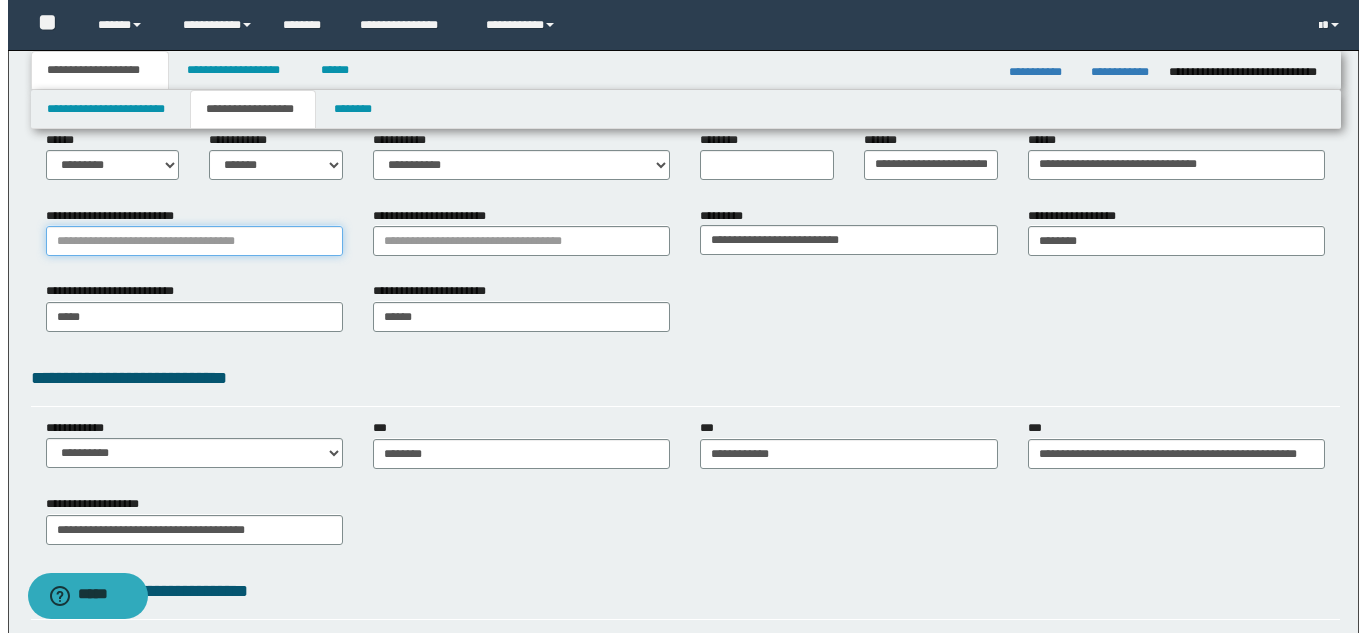 scroll, scrollTop: 0, scrollLeft: 0, axis: both 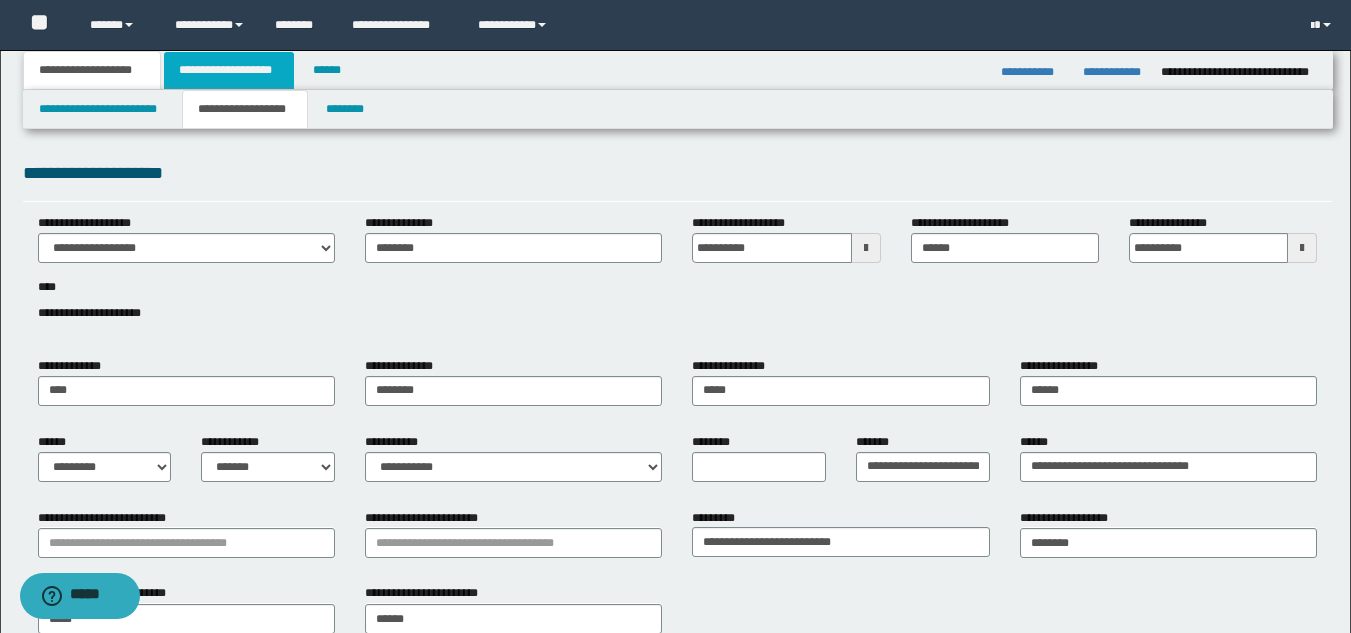 click on "**********" at bounding box center [229, 70] 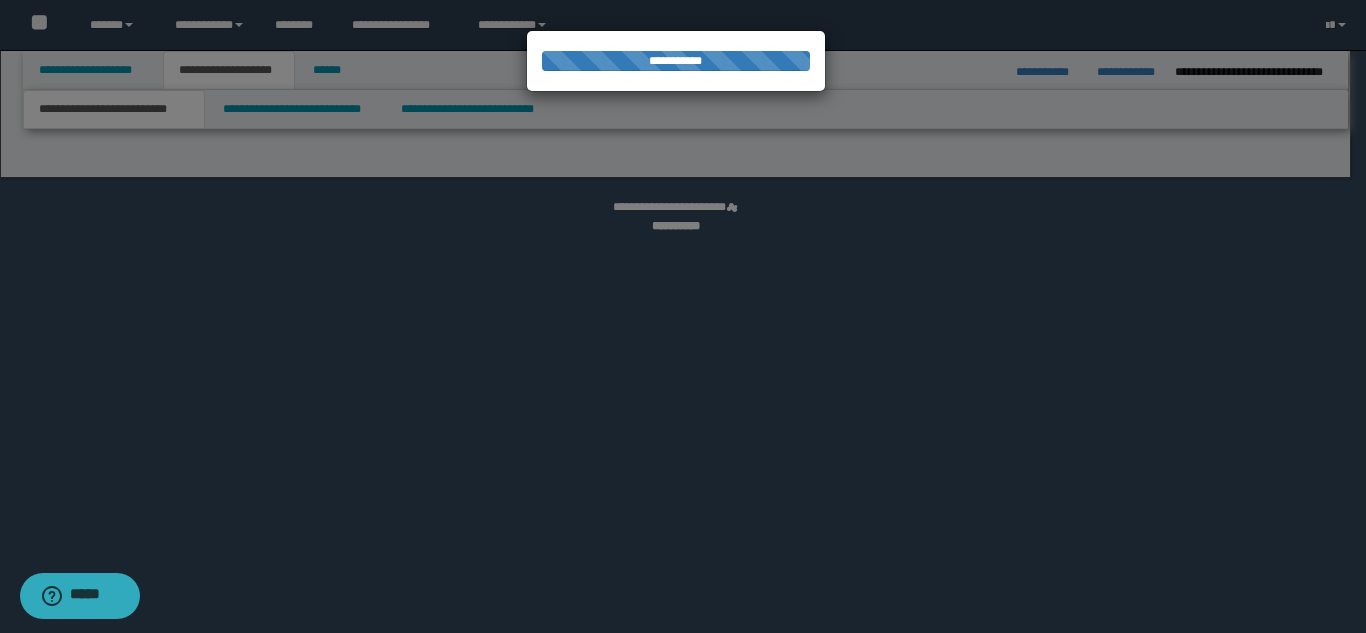 click at bounding box center (683, 316) 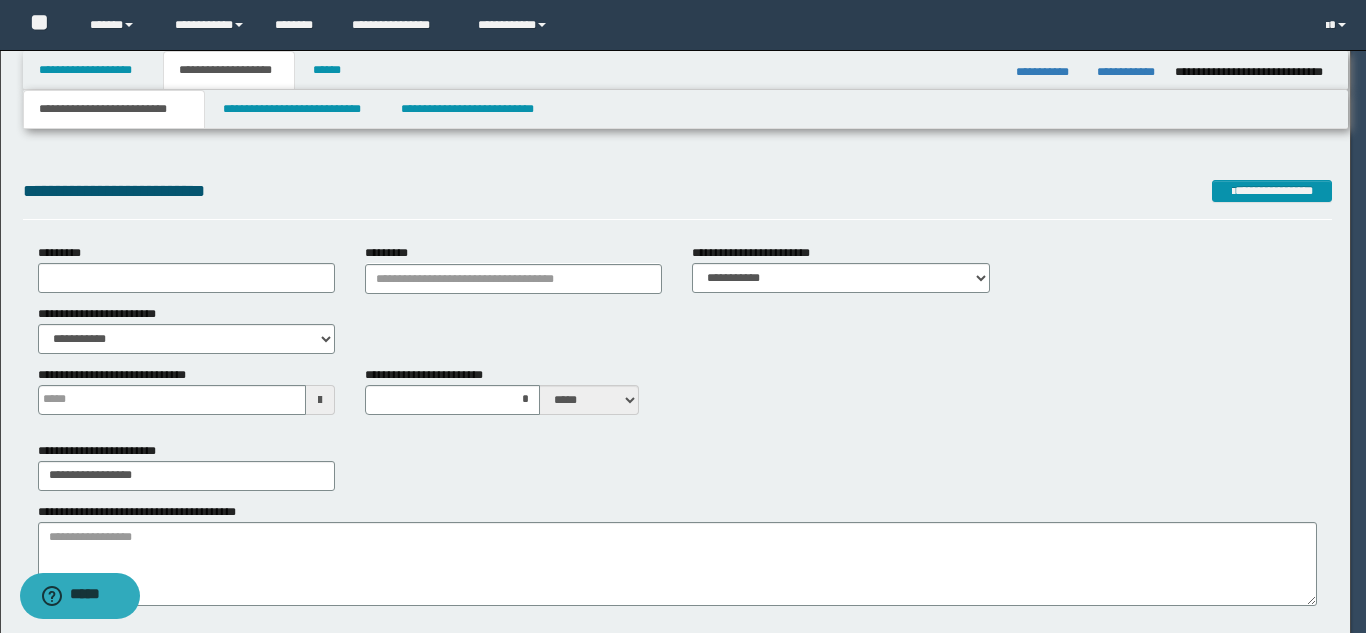 type 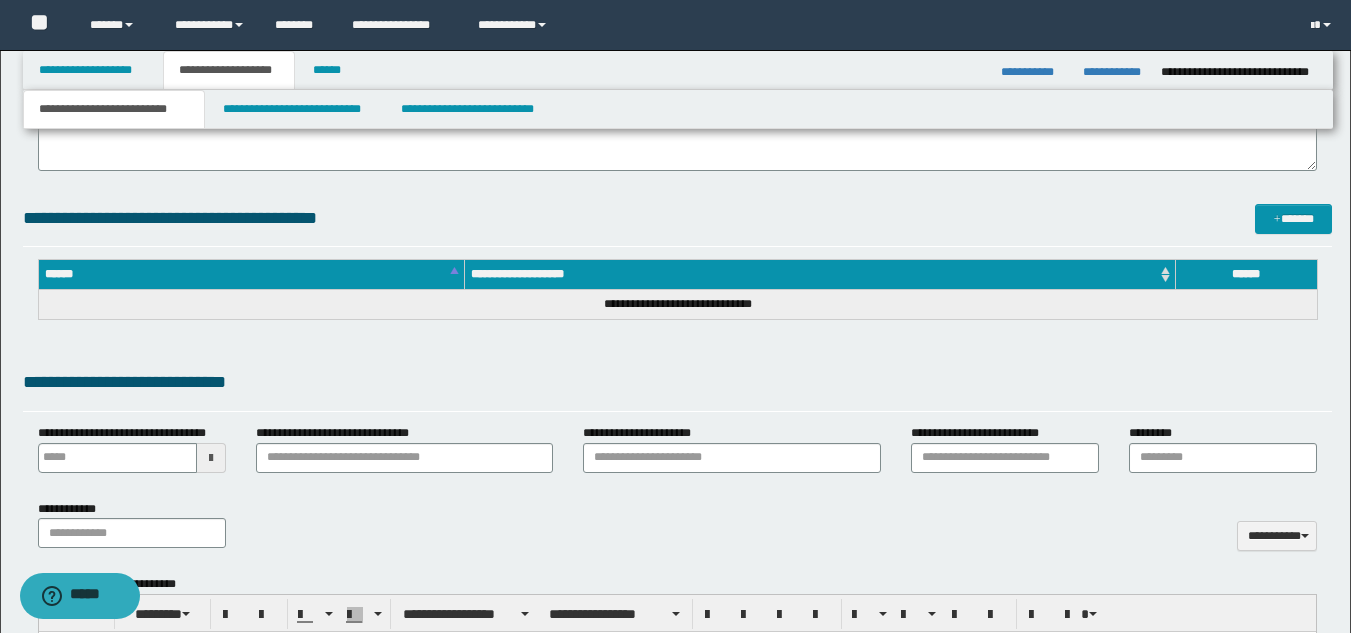 scroll, scrollTop: 700, scrollLeft: 0, axis: vertical 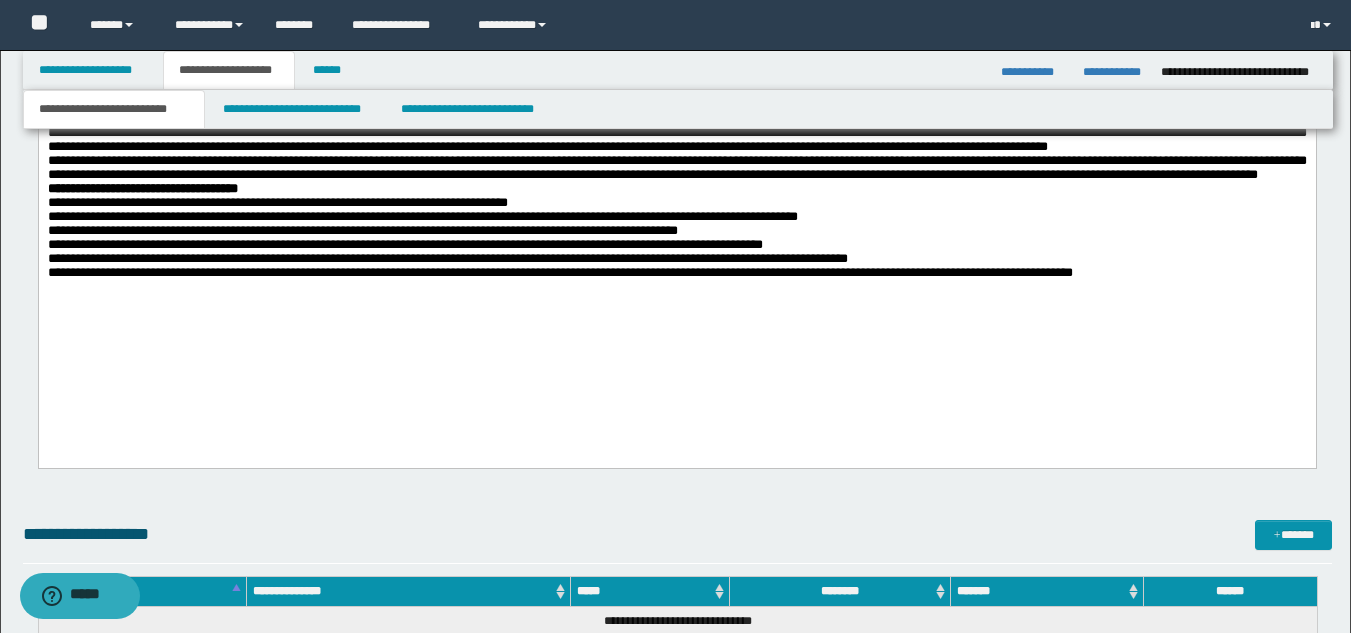 click on "**********" at bounding box center (676, 82) 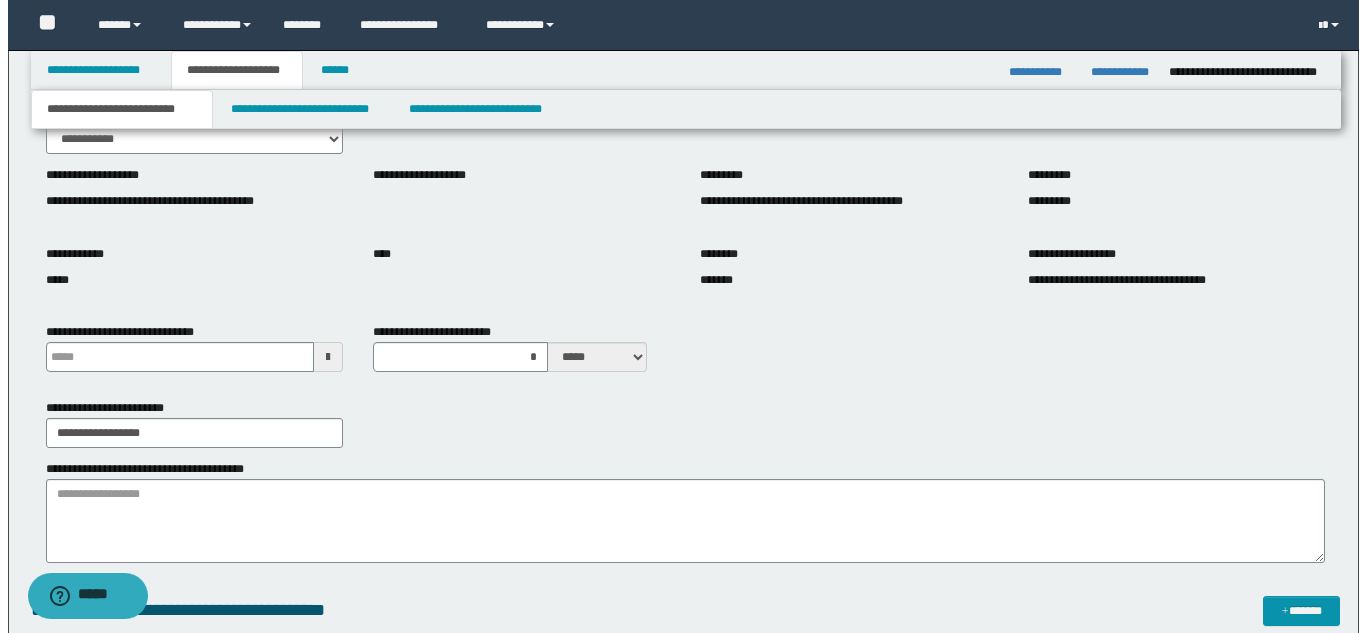 scroll, scrollTop: 0, scrollLeft: 0, axis: both 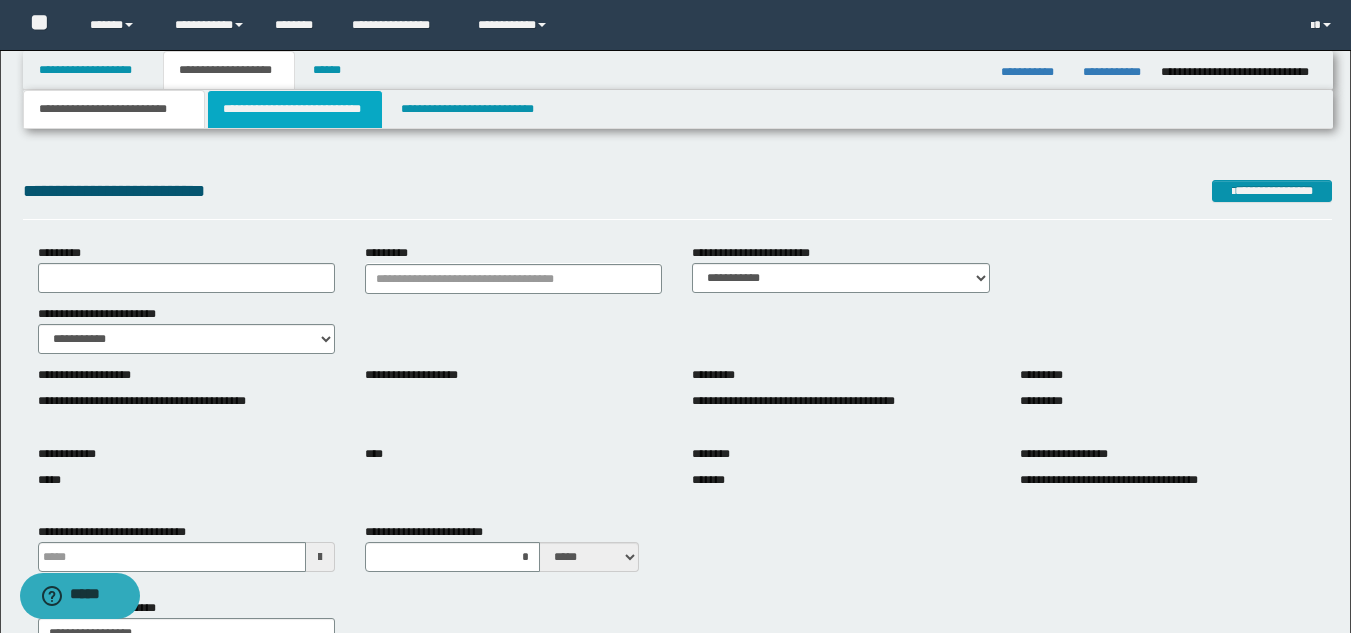 click on "**********" at bounding box center [295, 109] 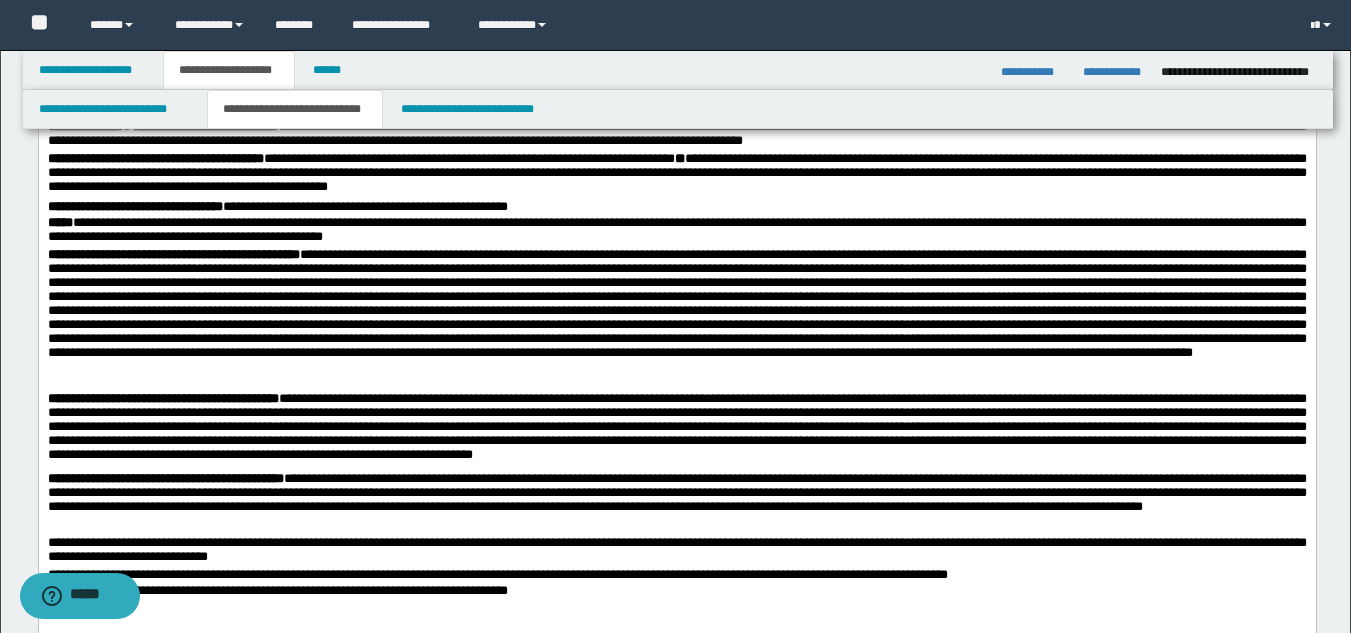 scroll, scrollTop: 500, scrollLeft: 0, axis: vertical 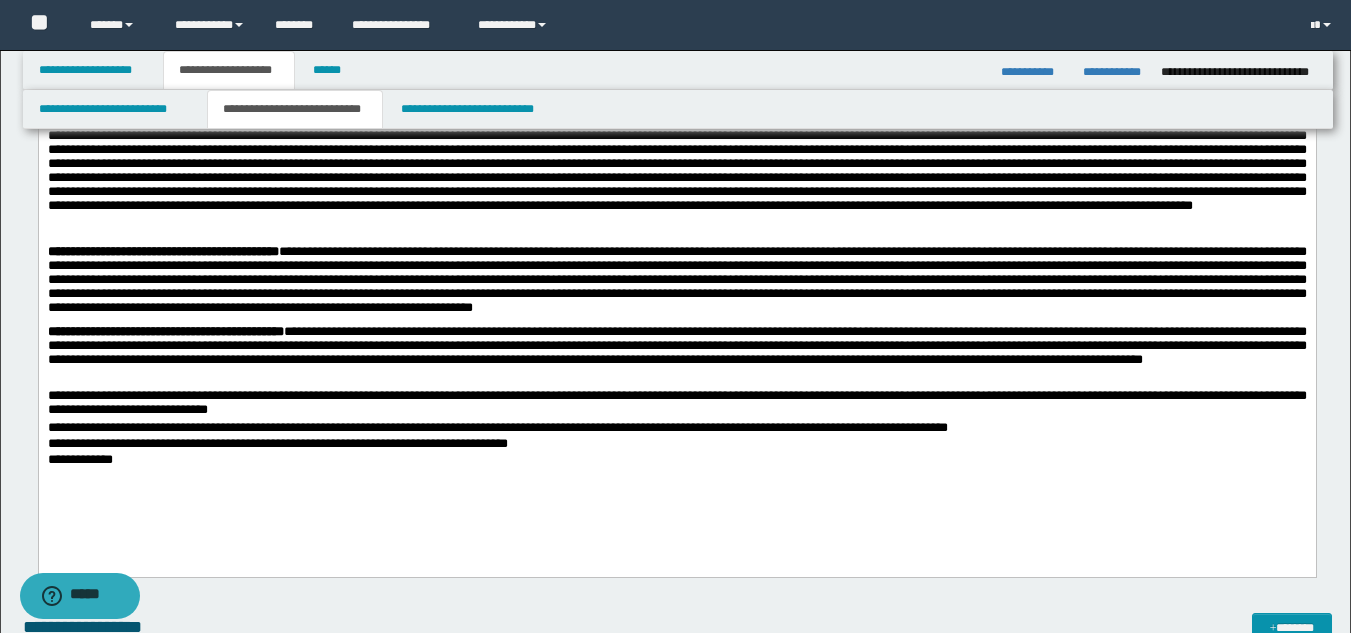 click on "**********" at bounding box center [676, 230] 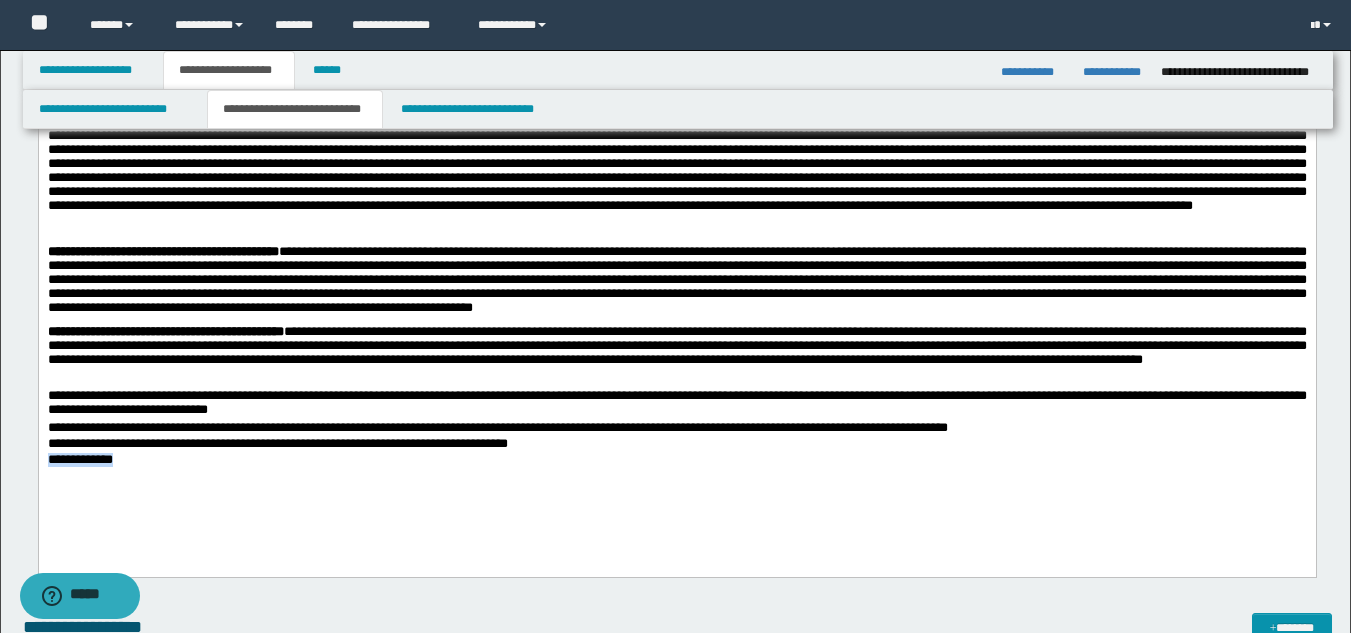 drag, startPoint x: 134, startPoint y: 466, endPoint x: 46, endPoint y: 463, distance: 88.051125 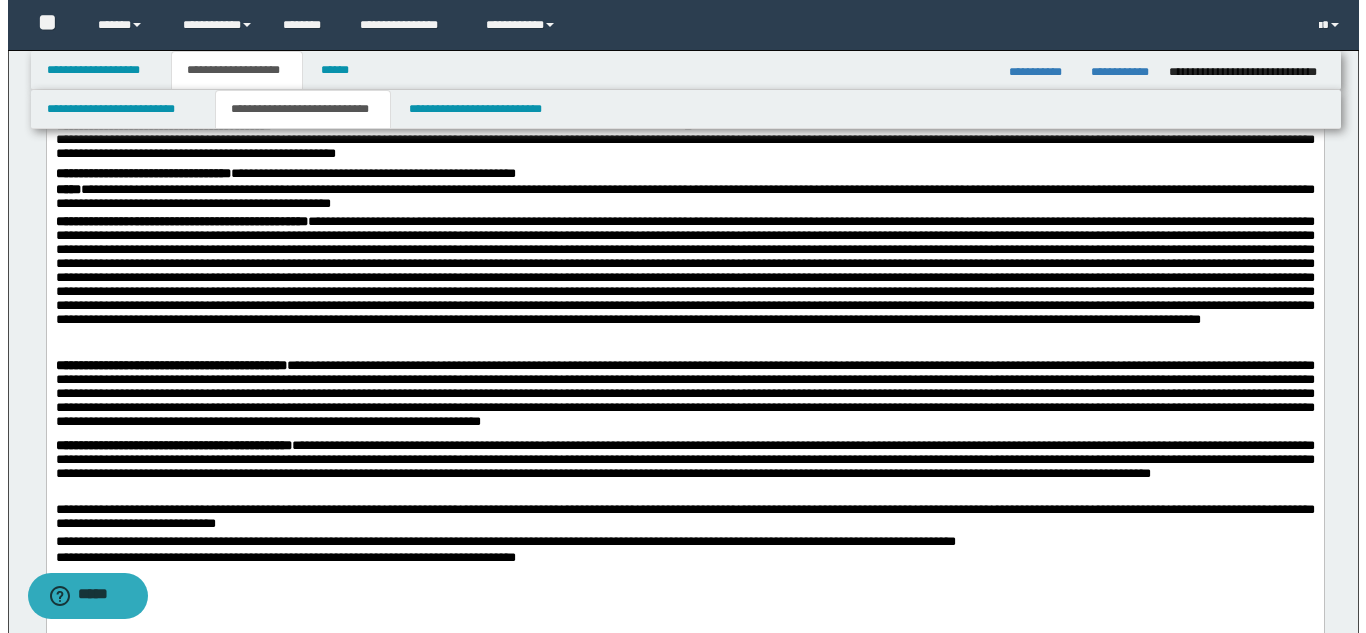 scroll, scrollTop: 0, scrollLeft: 0, axis: both 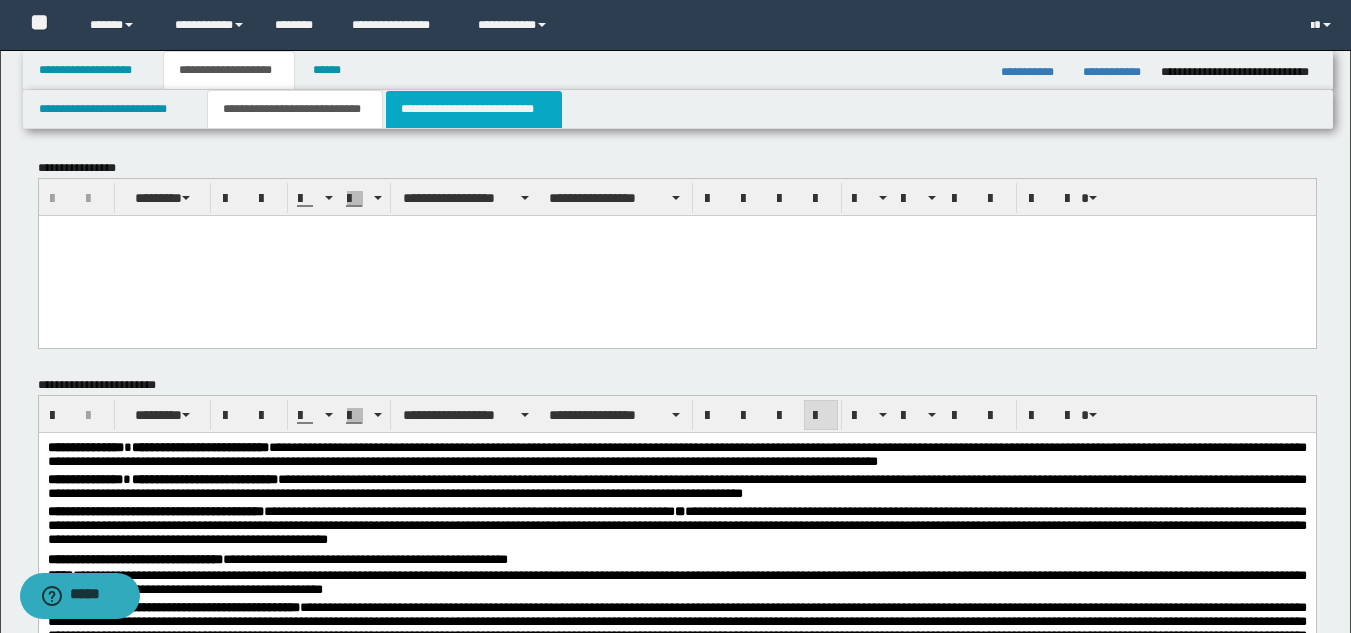 click on "**********" at bounding box center [474, 109] 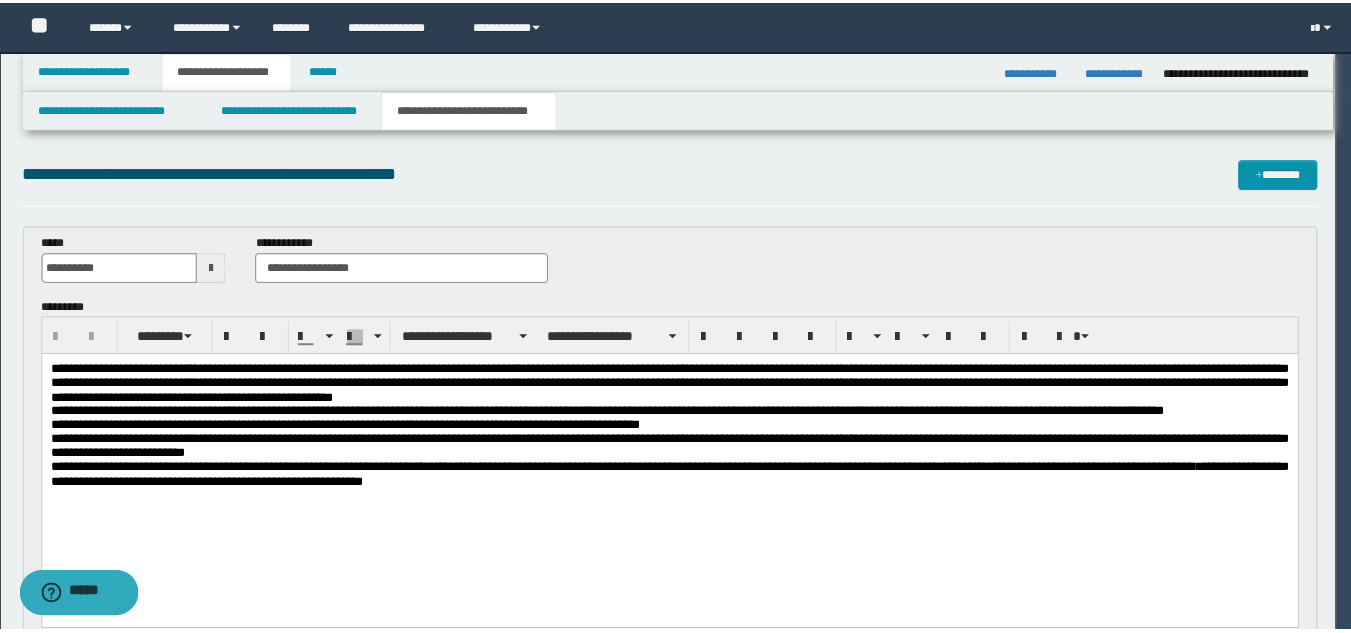 scroll, scrollTop: 0, scrollLeft: 0, axis: both 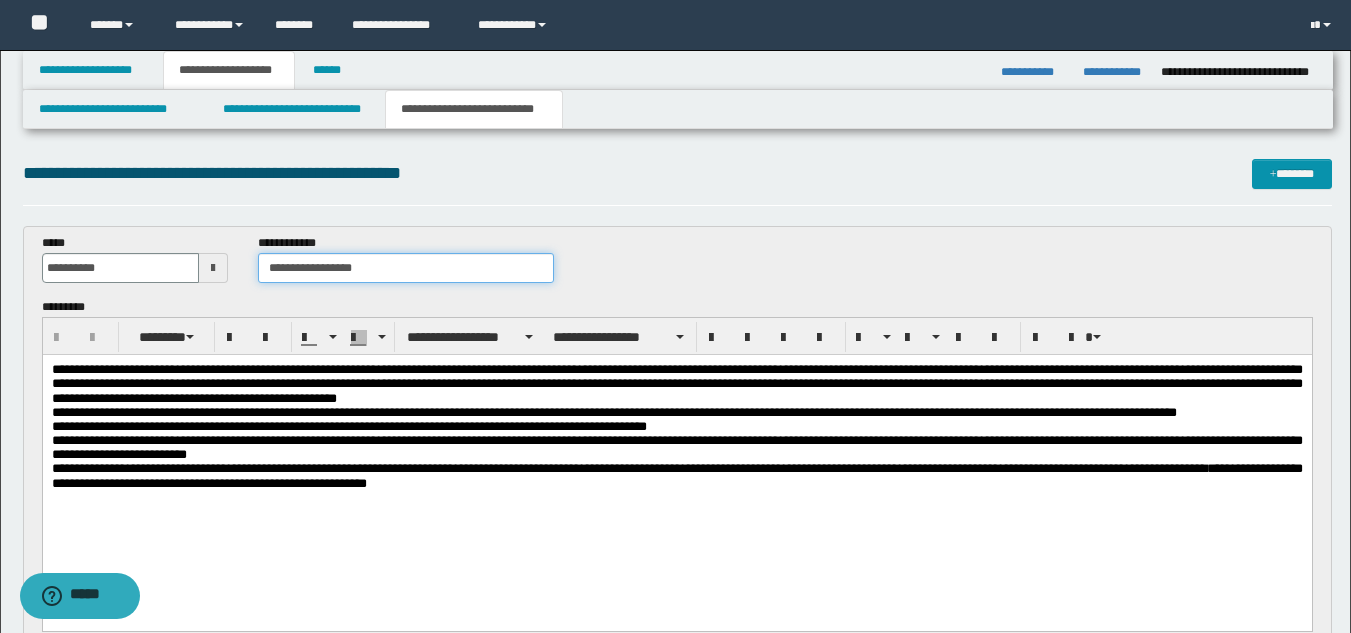 drag, startPoint x: 377, startPoint y: 278, endPoint x: 160, endPoint y: 279, distance: 217.0023 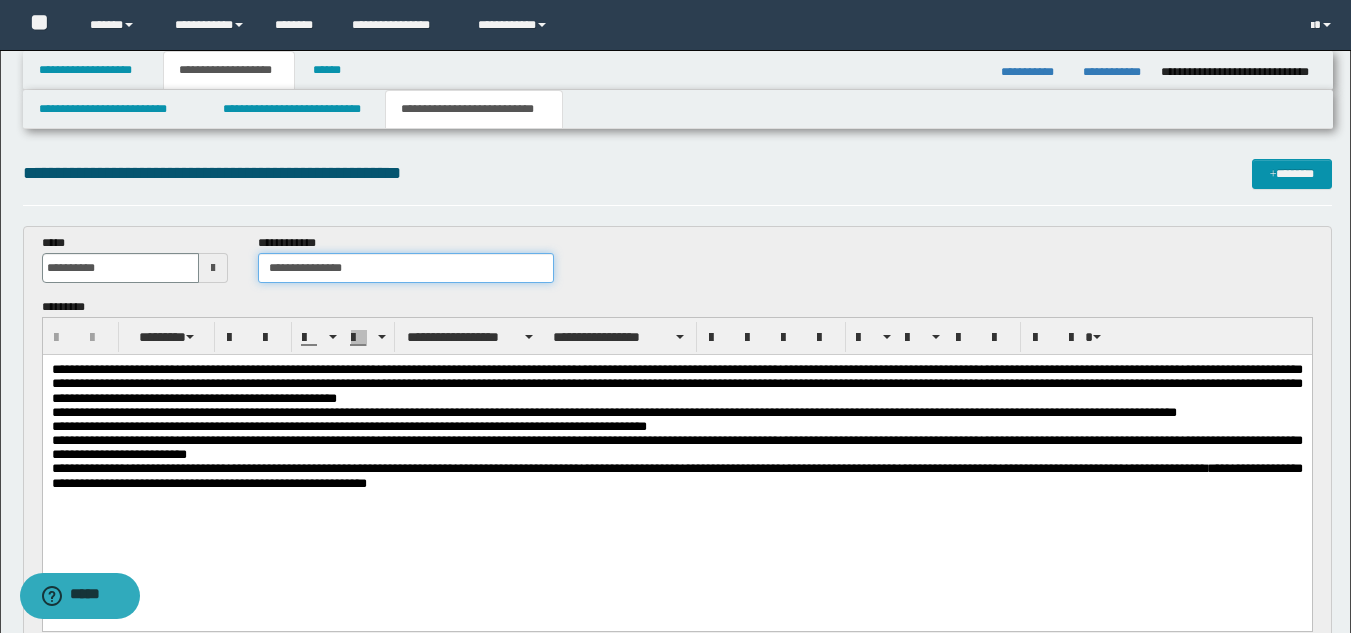 type on "**********" 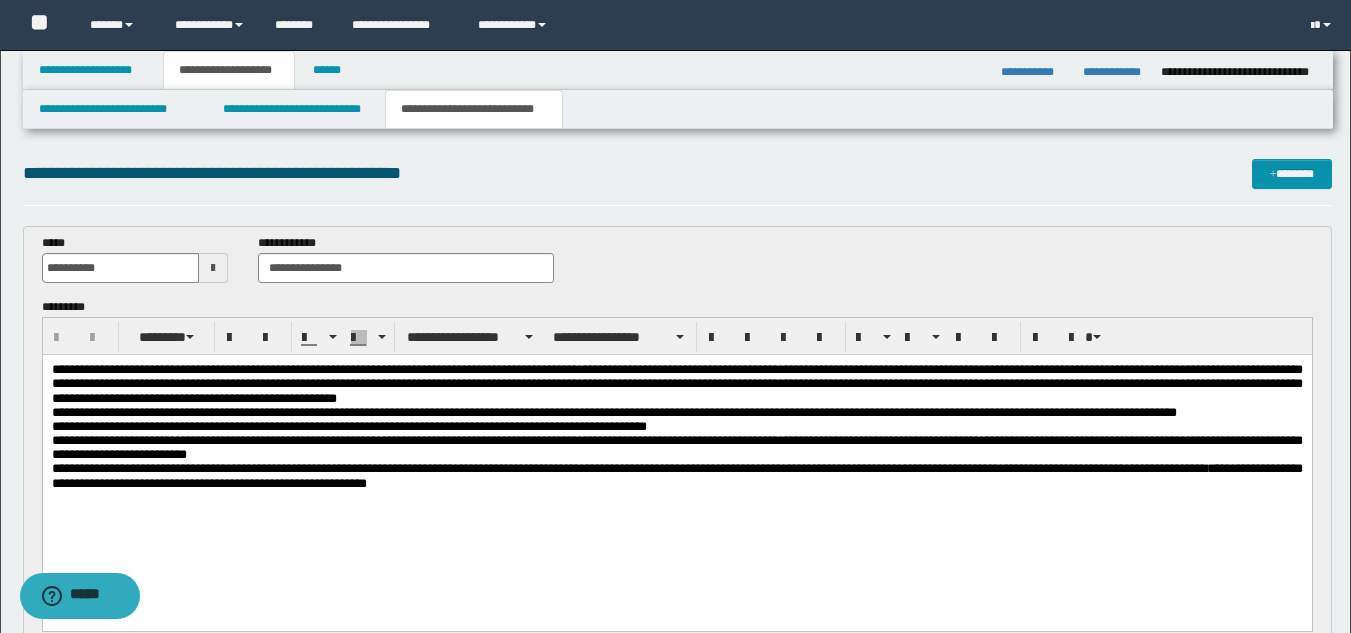click at bounding box center [676, 499] 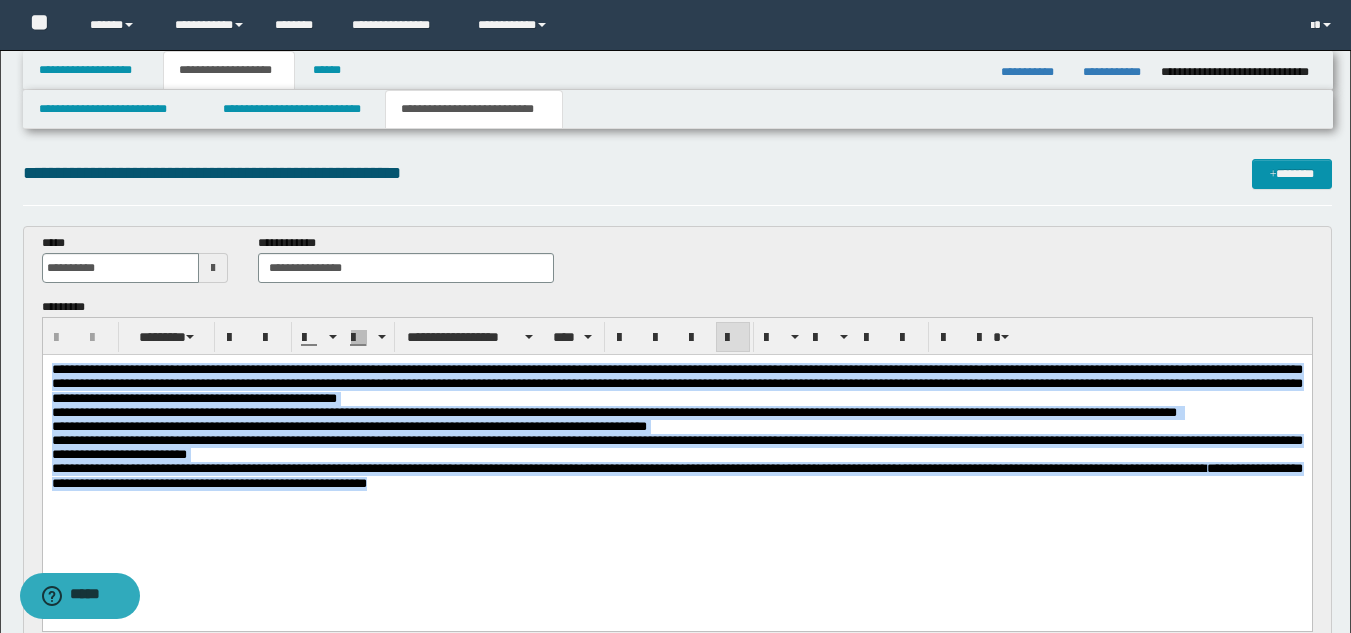 drag, startPoint x: 516, startPoint y: 499, endPoint x: -1, endPoint y: 292, distance: 556.9003 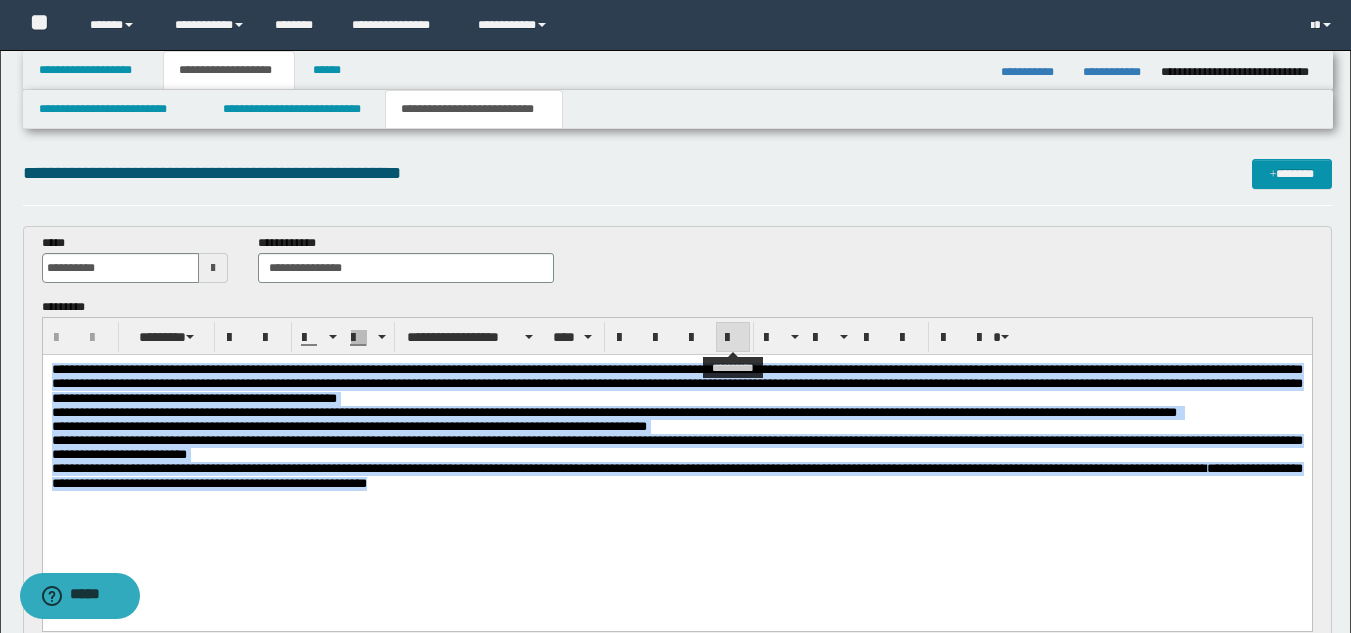 click at bounding box center (733, 338) 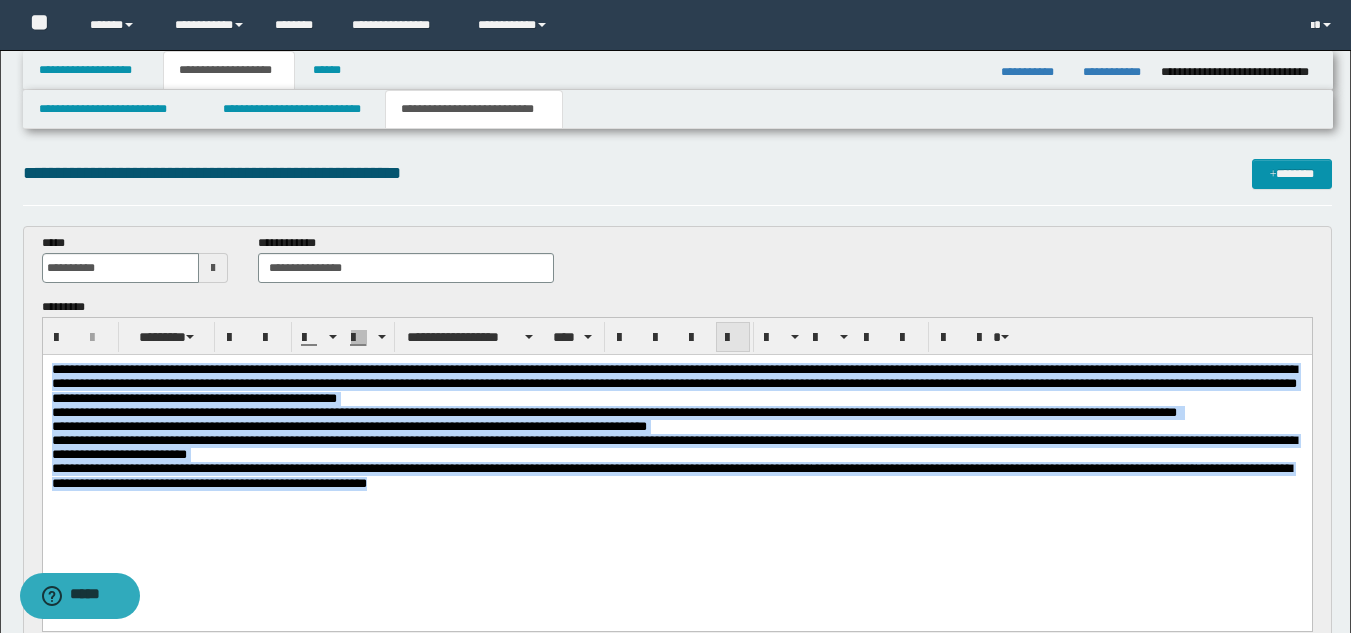 click at bounding box center [733, 338] 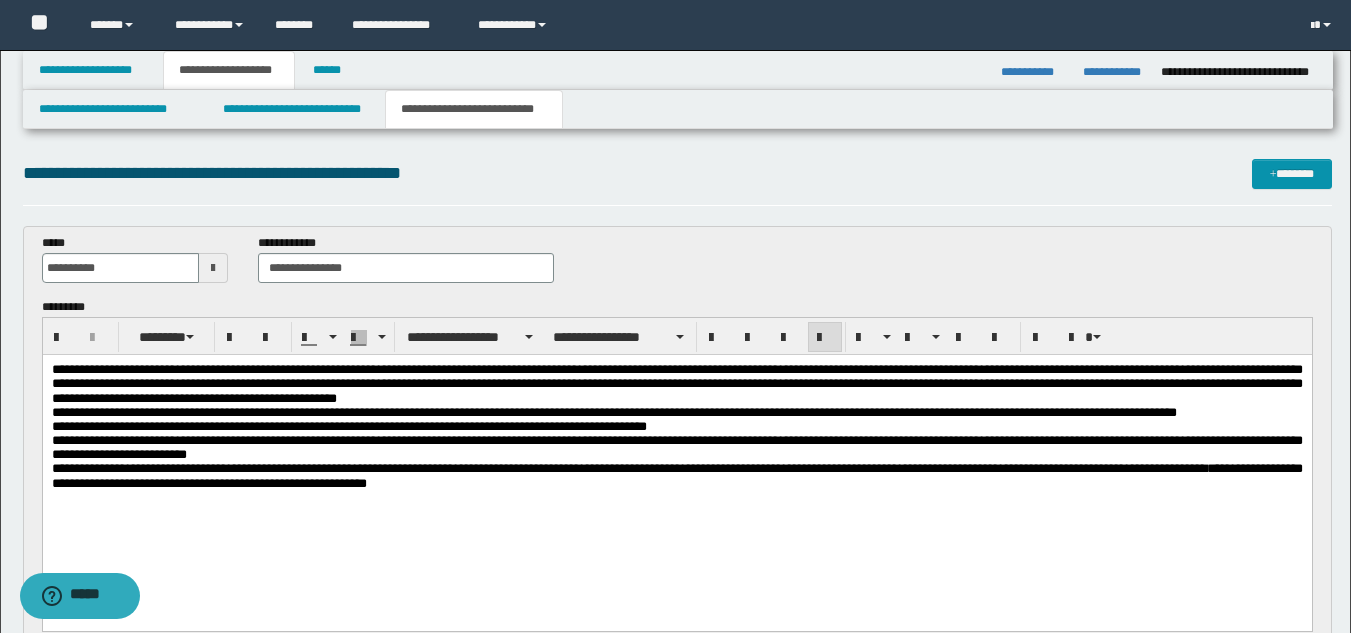 click on "**********" at bounding box center (676, 460) 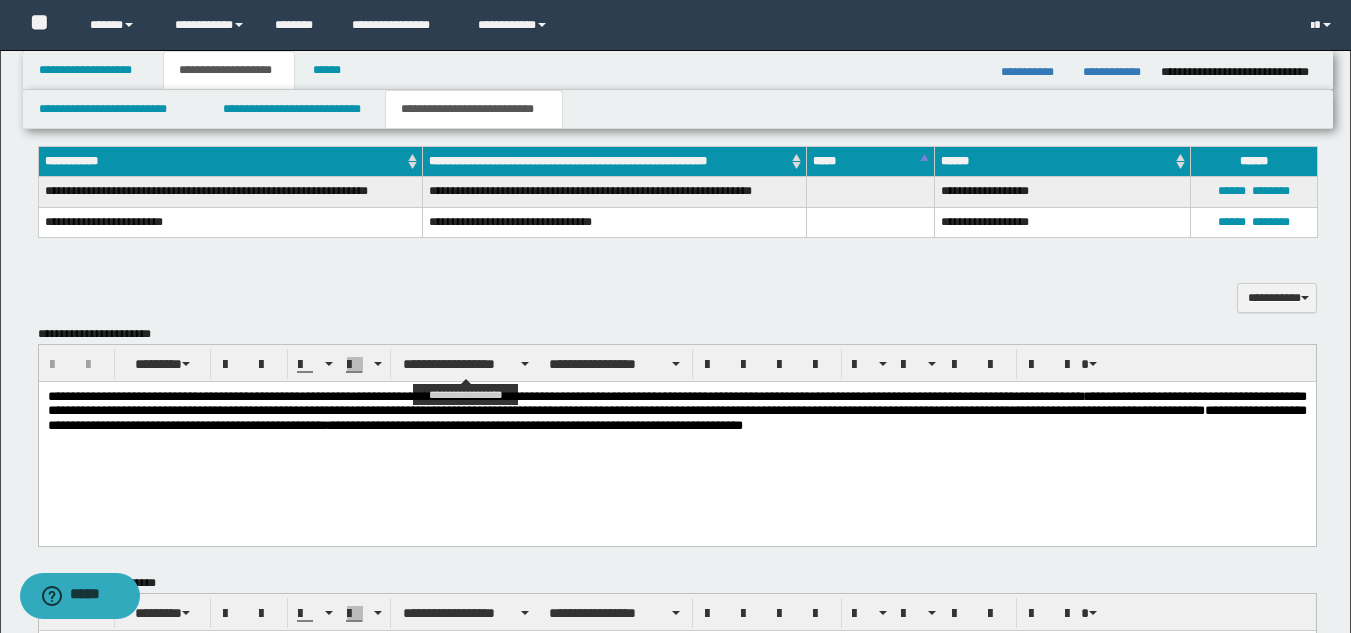 scroll, scrollTop: 700, scrollLeft: 0, axis: vertical 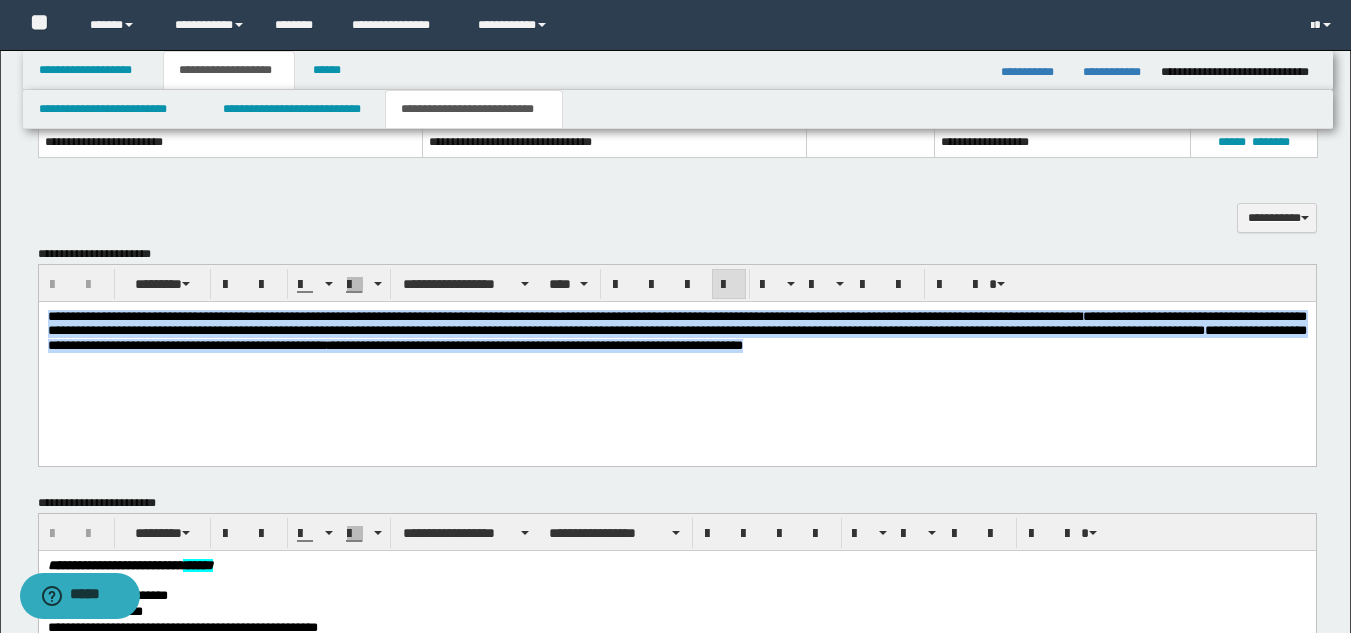 drag, startPoint x: 1044, startPoint y: 361, endPoint x: 133, endPoint y: 475, distance: 918.1051 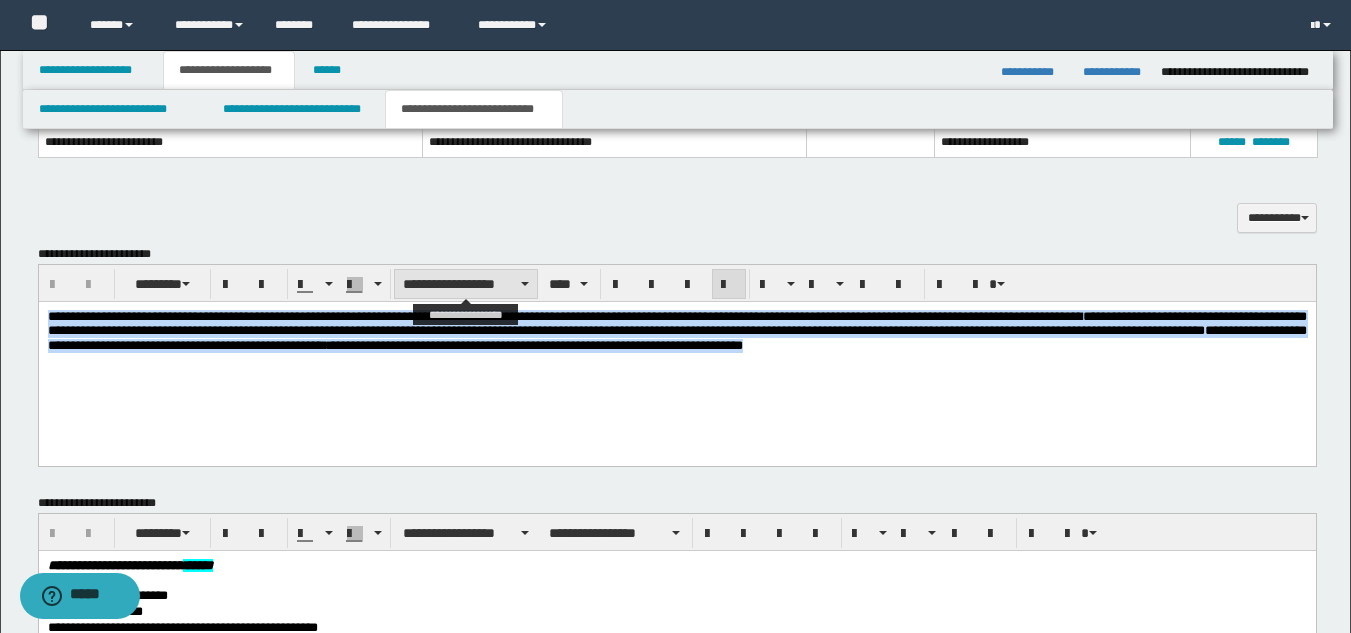 click on "**********" at bounding box center (466, 284) 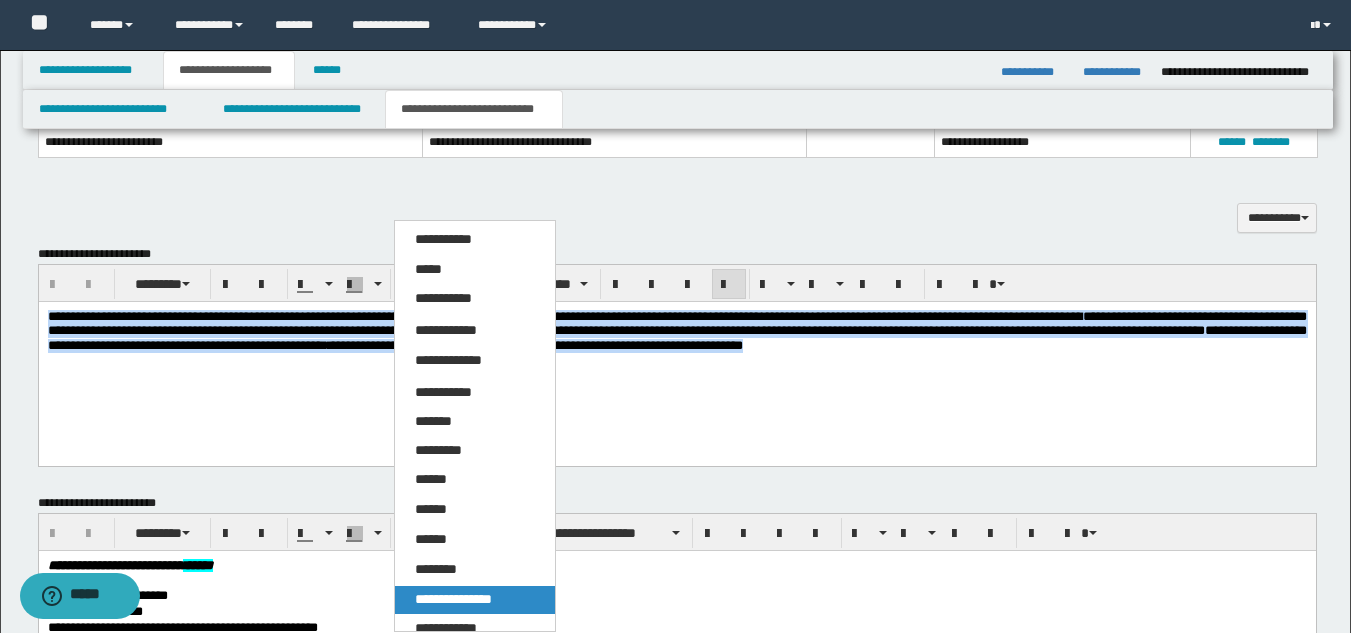 click on "**********" at bounding box center (453, 599) 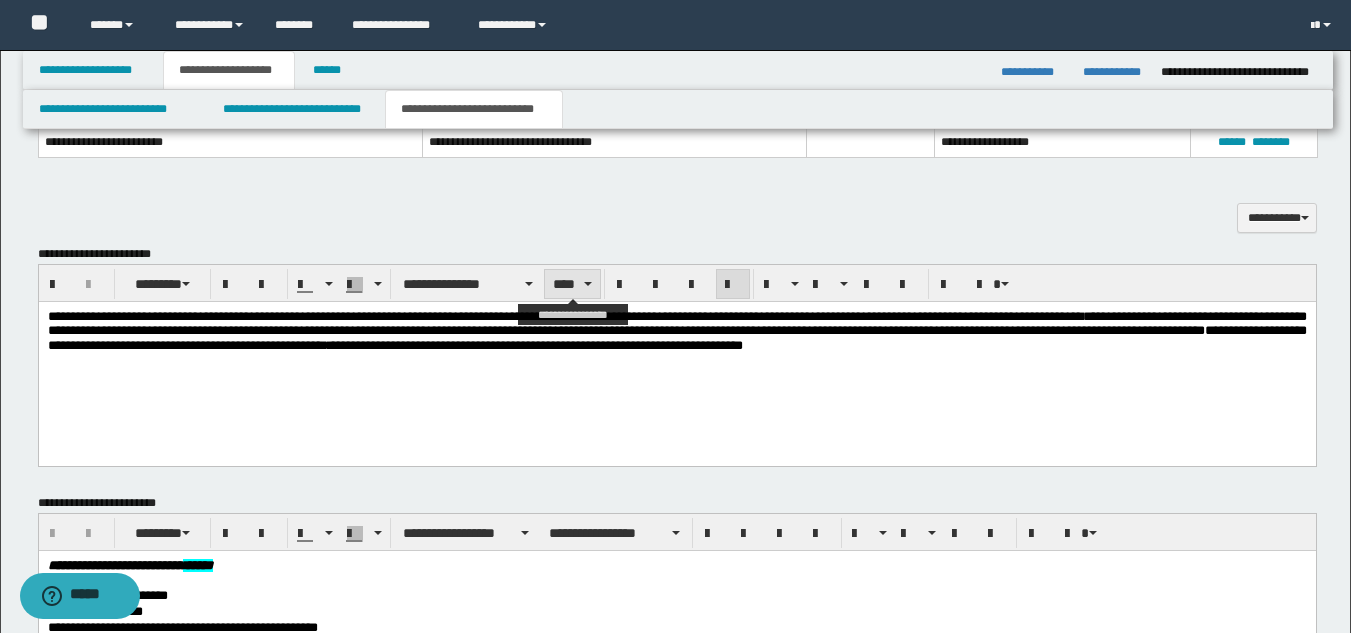 click on "****" at bounding box center [572, 284] 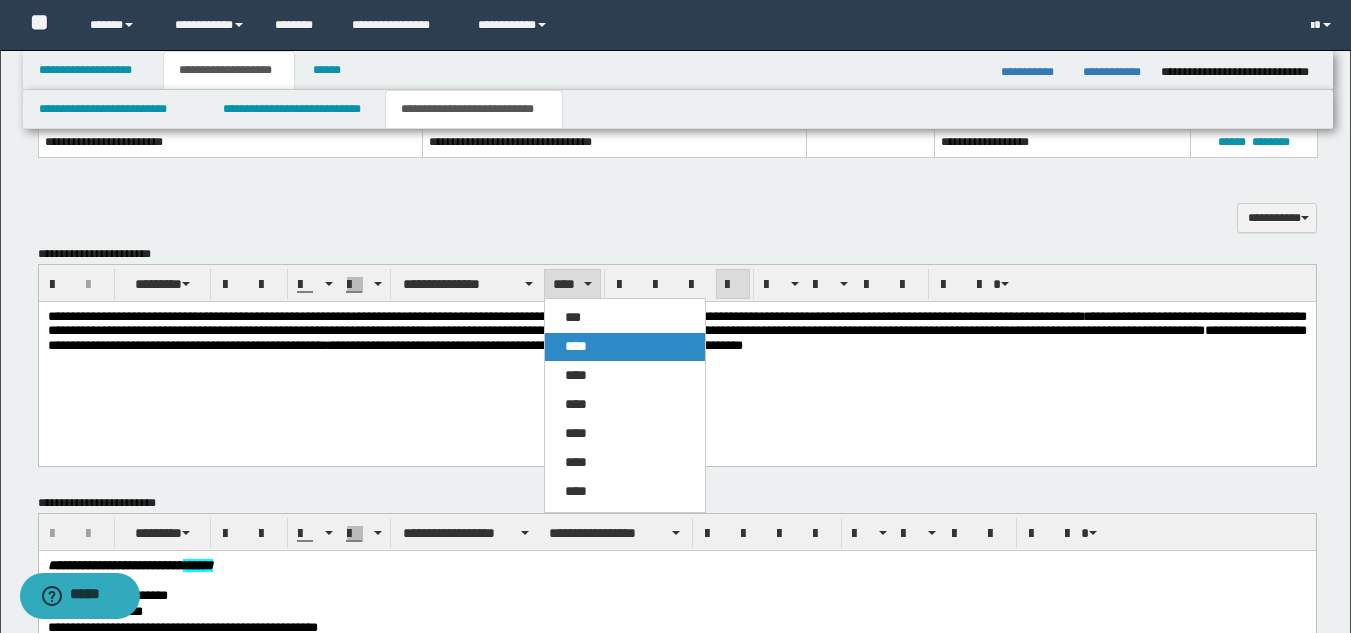 drag, startPoint x: 586, startPoint y: 345, endPoint x: 977, endPoint y: 64, distance: 481.49973 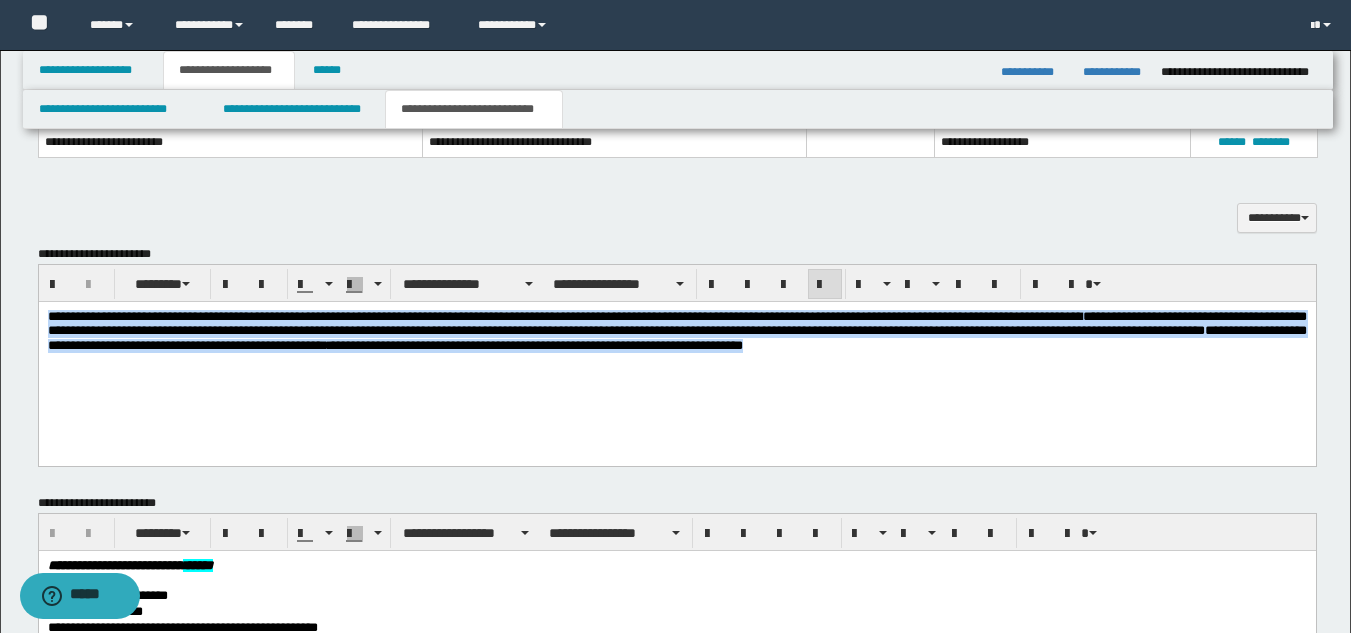 click on "**********" at bounding box center [676, 331] 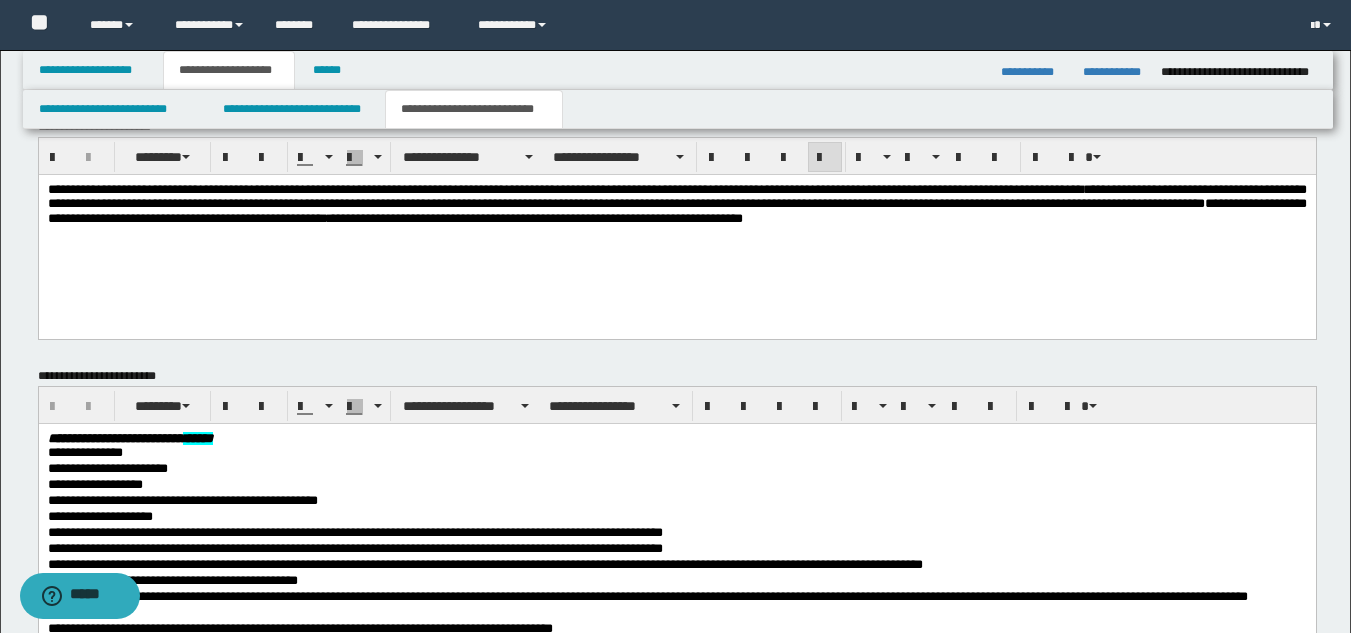 scroll, scrollTop: 1100, scrollLeft: 0, axis: vertical 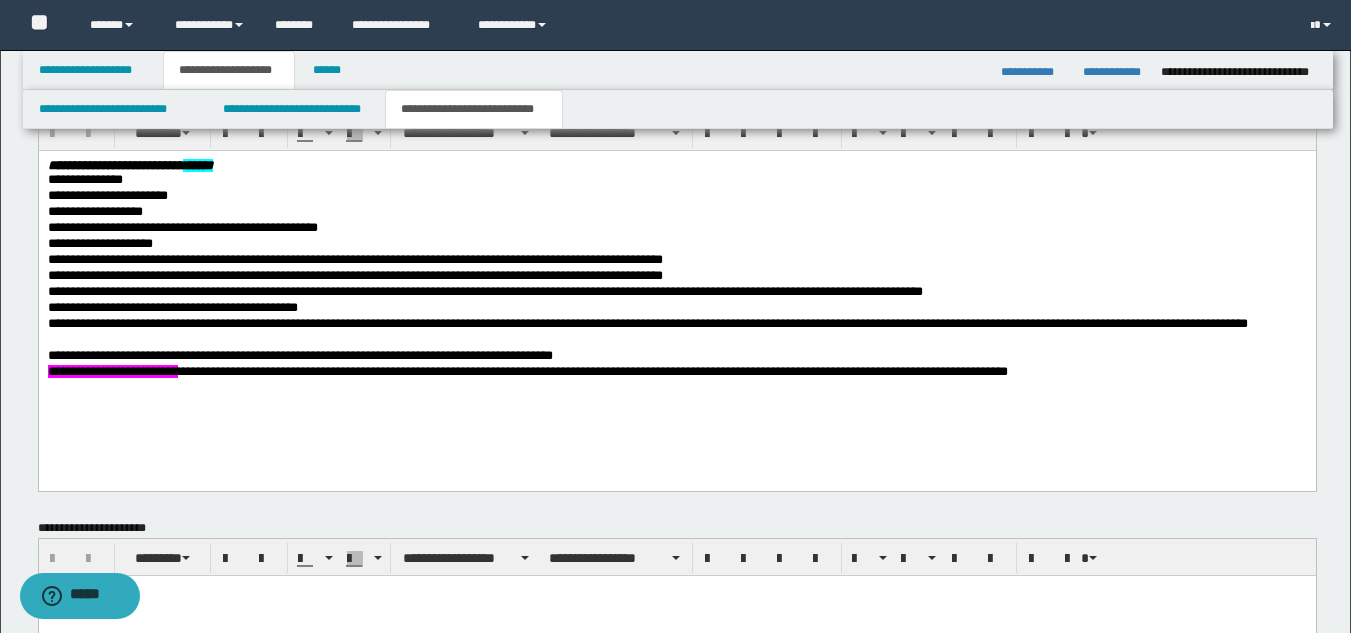 click on "**********" at bounding box center [676, 294] 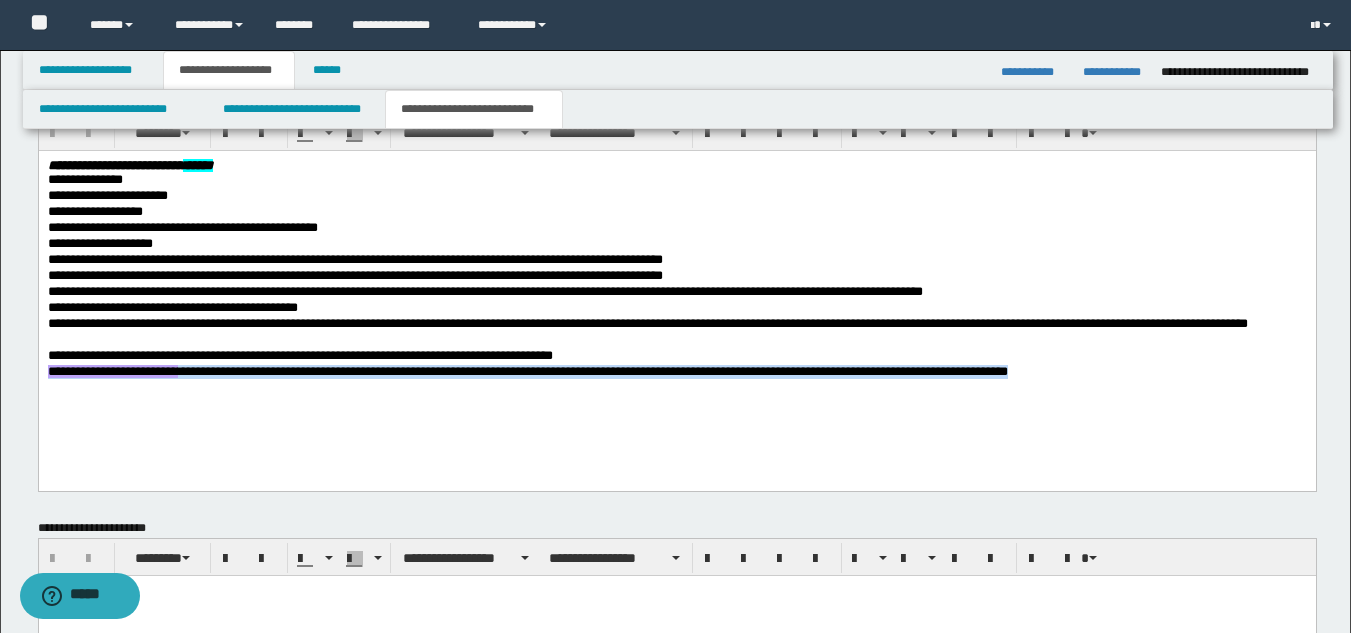 drag, startPoint x: 48, startPoint y: 374, endPoint x: 1128, endPoint y: 431, distance: 1081.5032 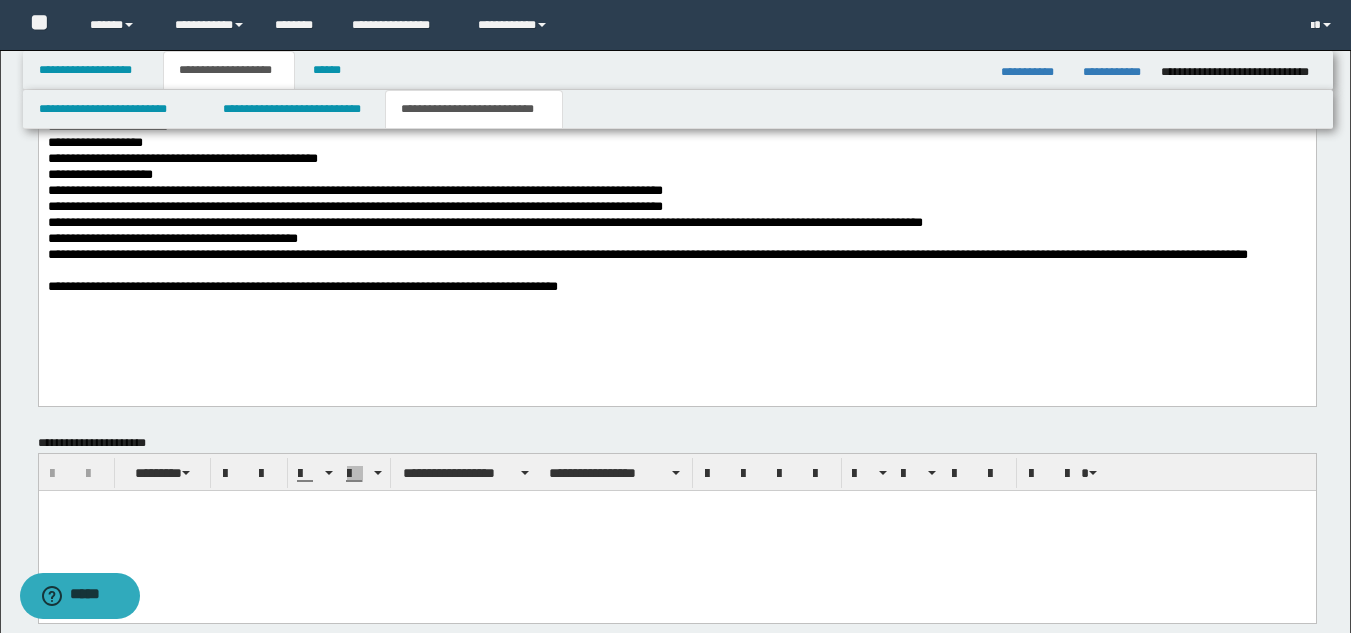 scroll, scrollTop: 1284, scrollLeft: 0, axis: vertical 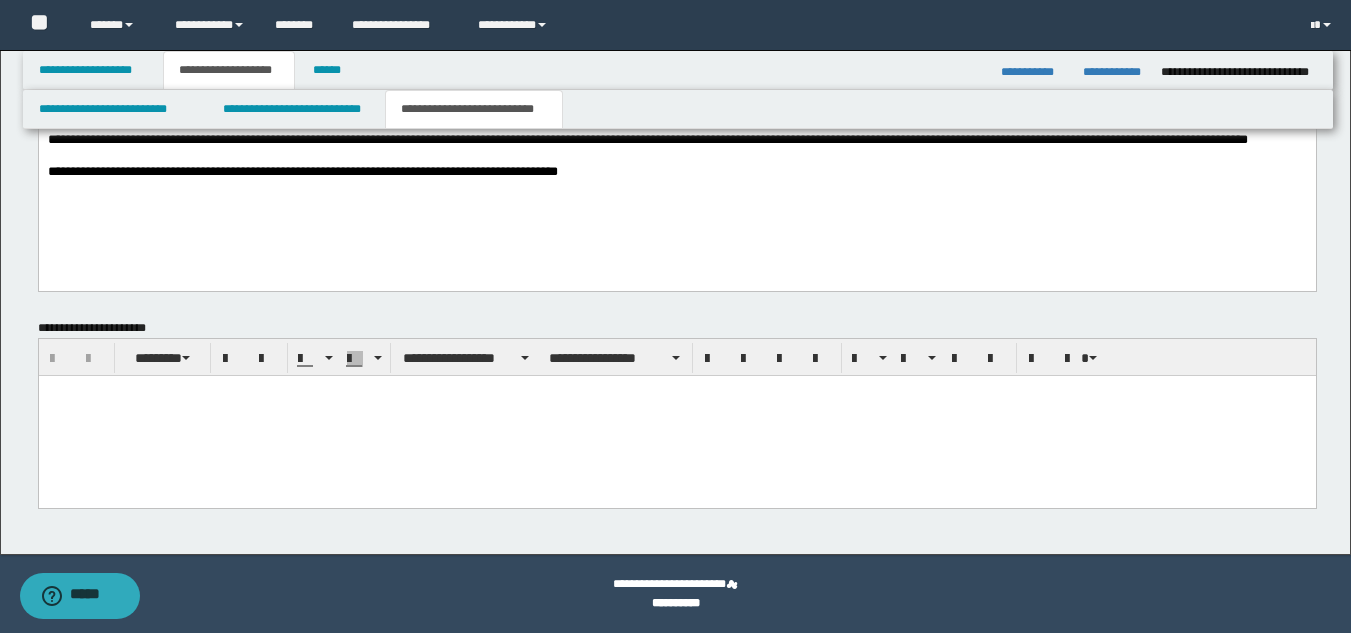 drag, startPoint x: 511, startPoint y: 407, endPoint x: 529, endPoint y: 415, distance: 19.697716 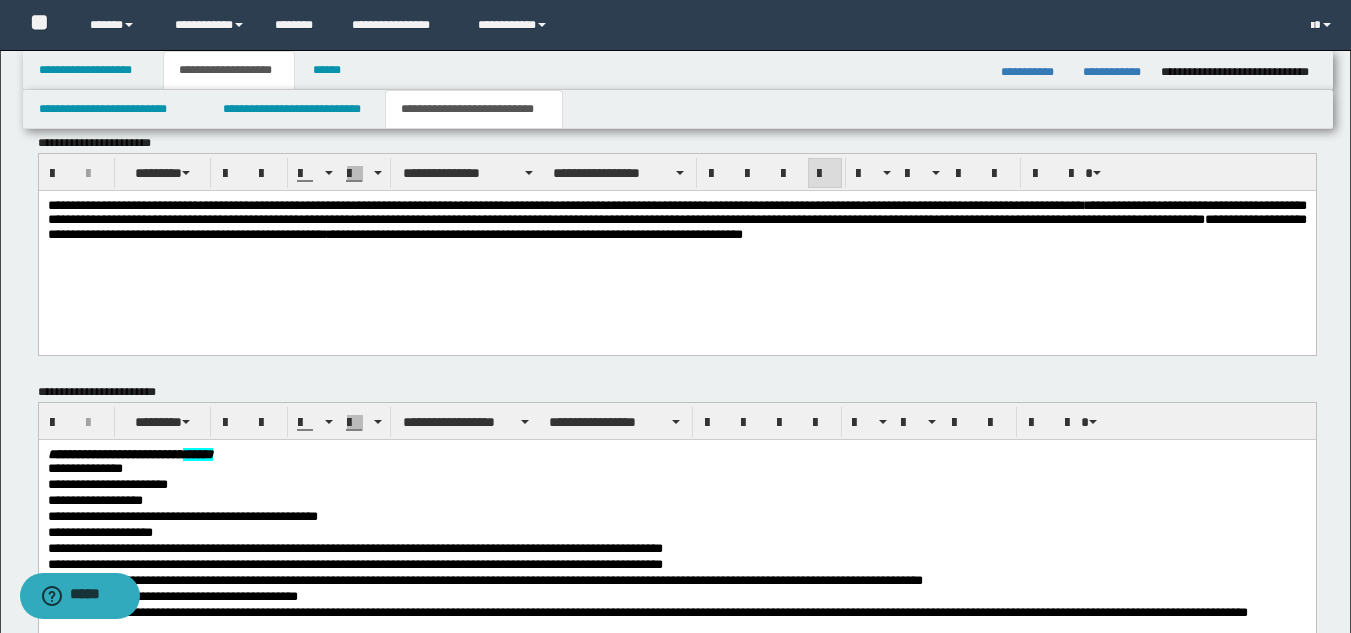 scroll, scrollTop: 984, scrollLeft: 0, axis: vertical 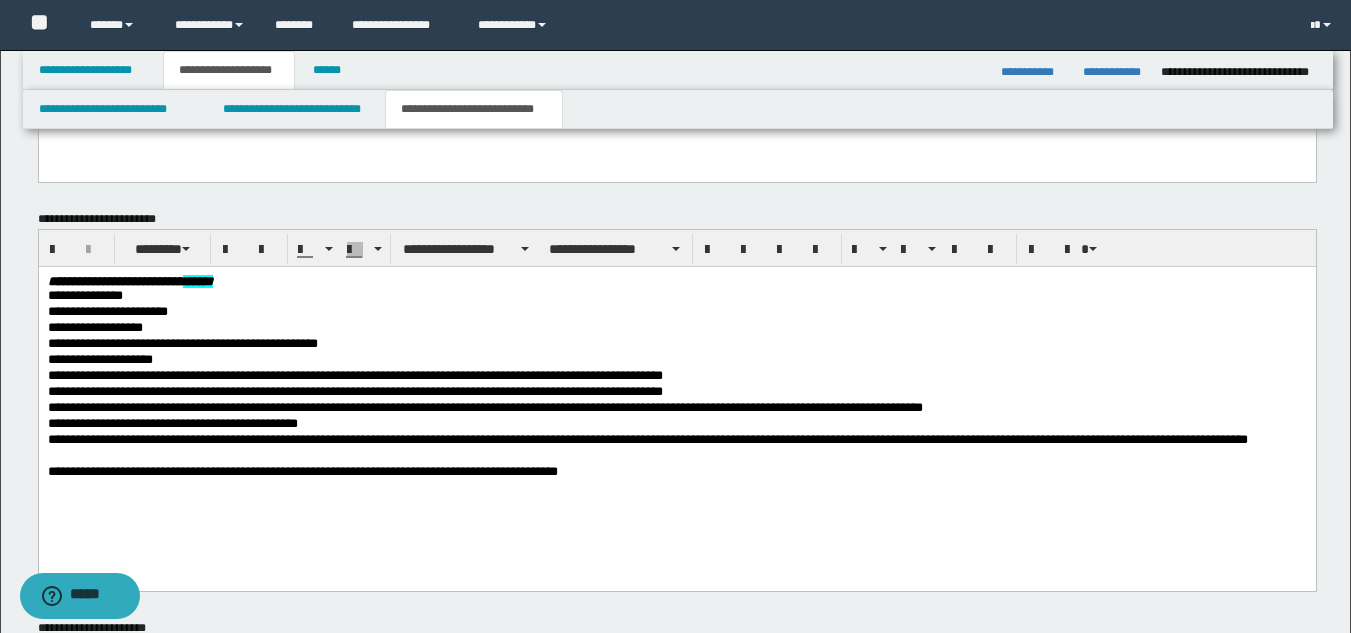 click on "**********" at bounding box center [676, 402] 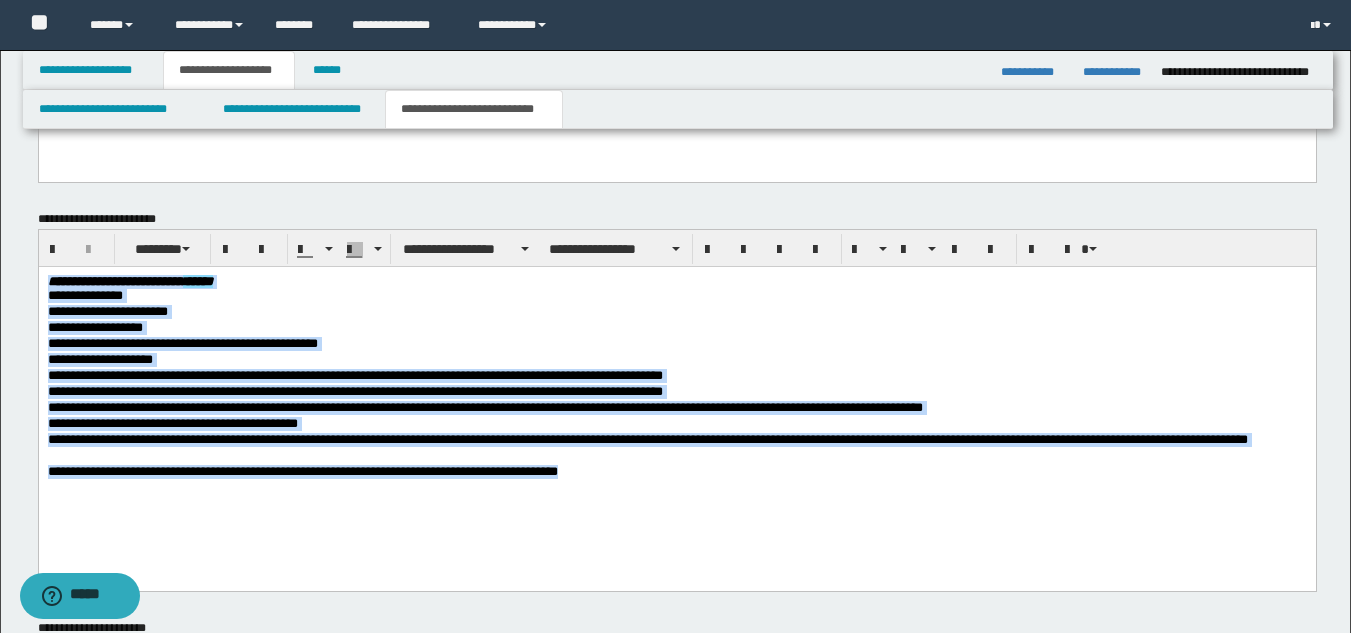 drag, startPoint x: 599, startPoint y: 478, endPoint x: 0, endPoint y: 224, distance: 650.6282 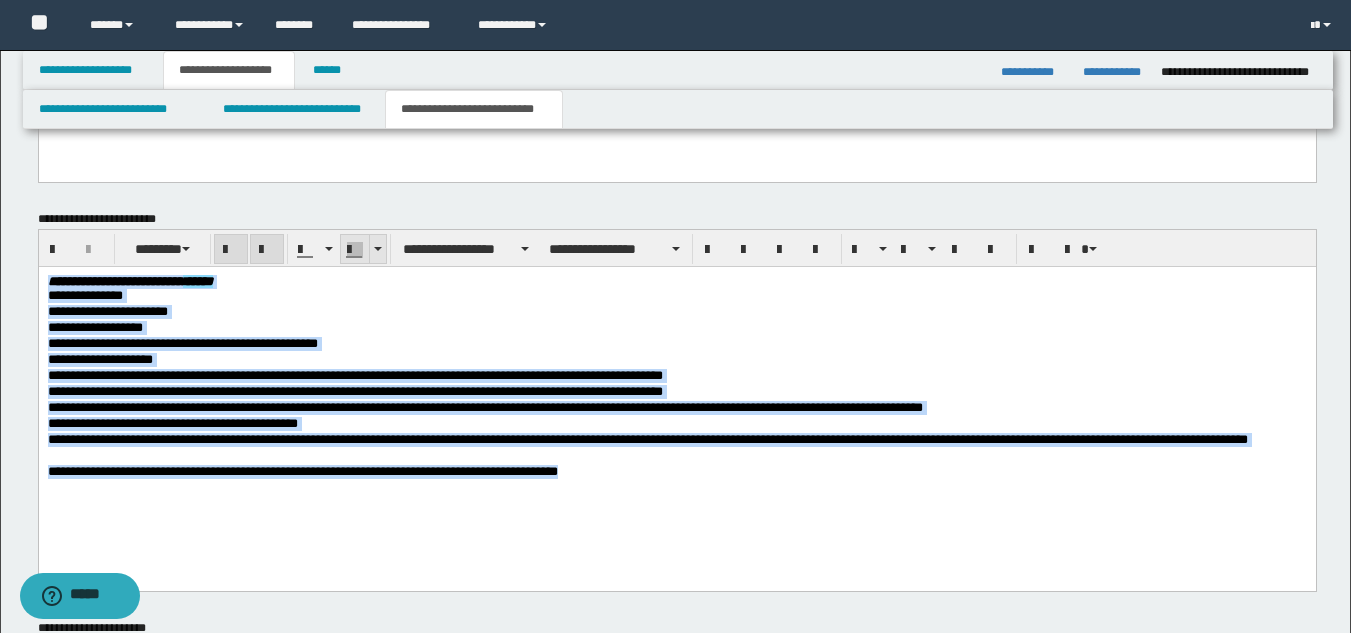 click at bounding box center [377, 249] 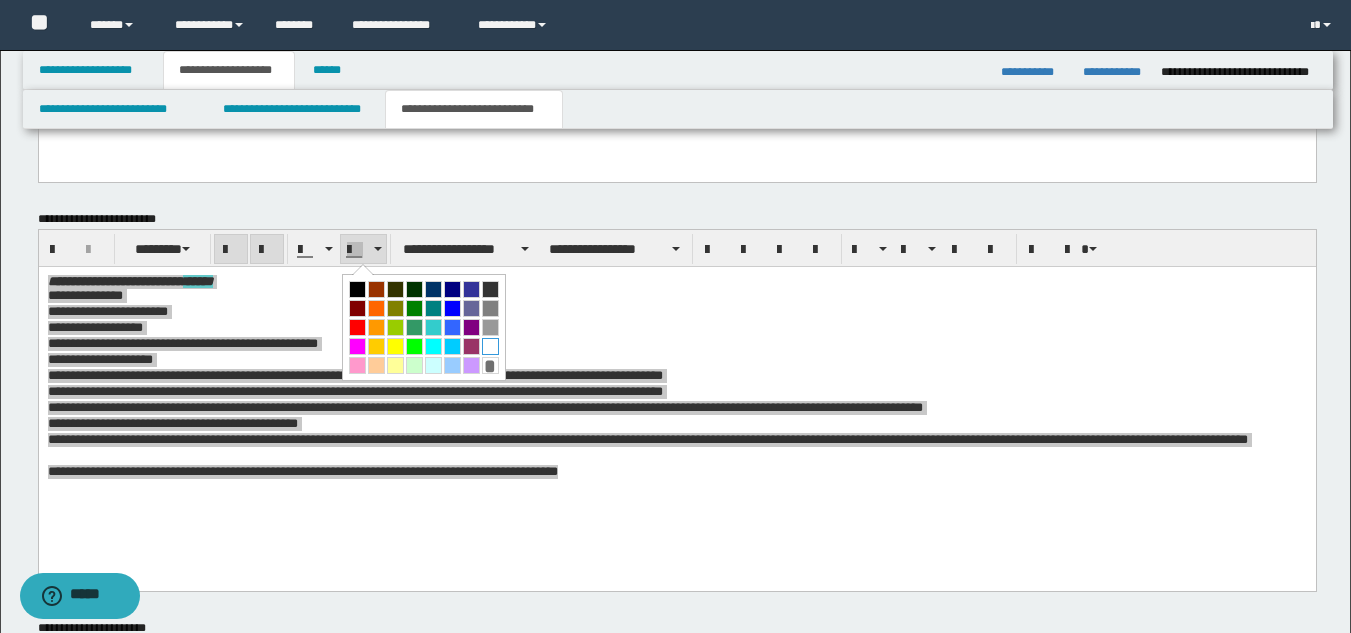 click at bounding box center [490, 346] 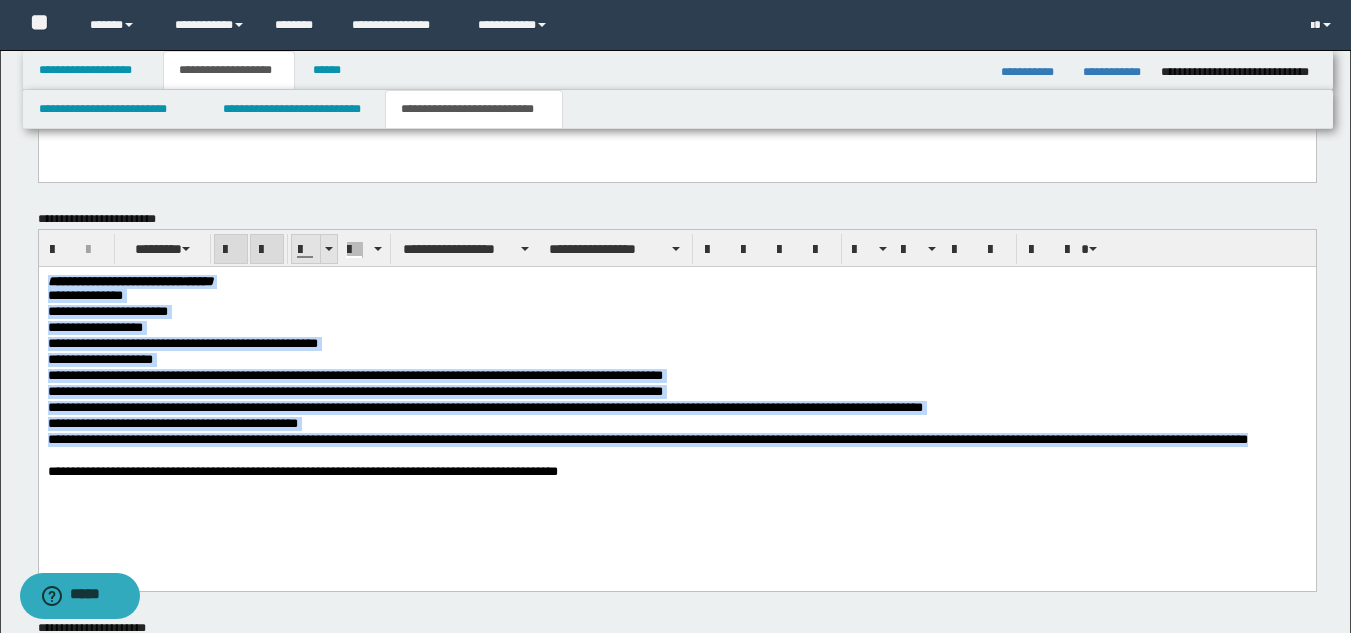 click at bounding box center (329, 249) 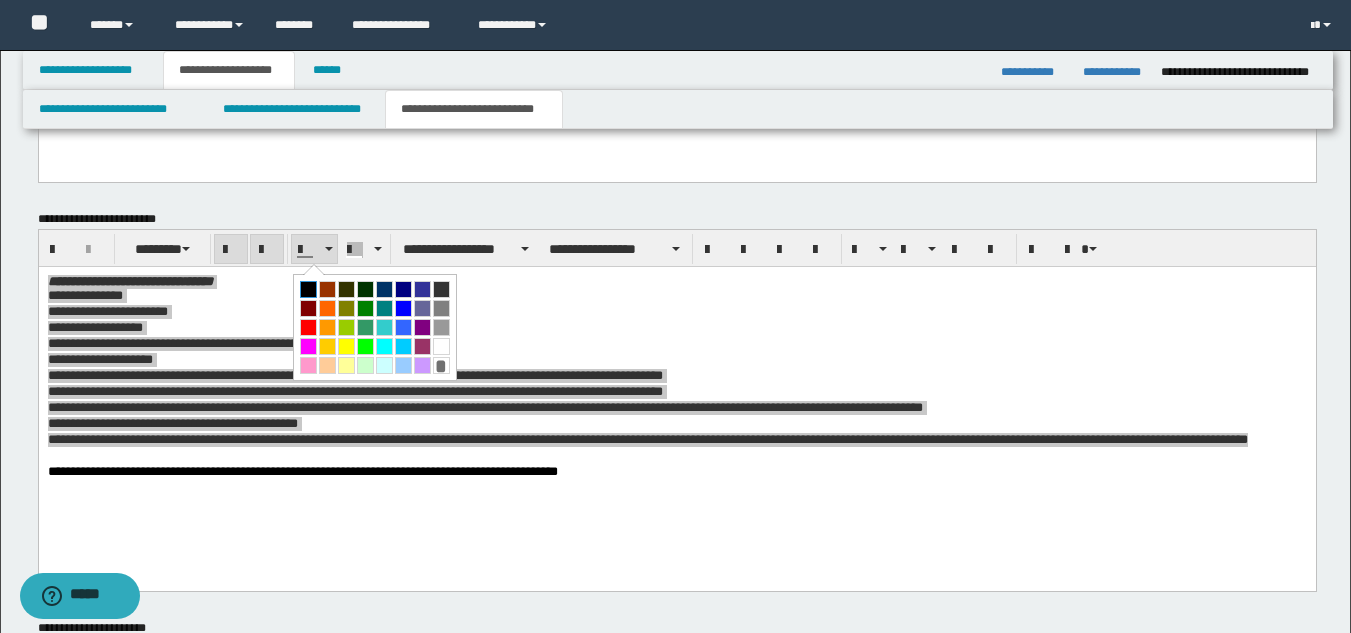click at bounding box center (308, 289) 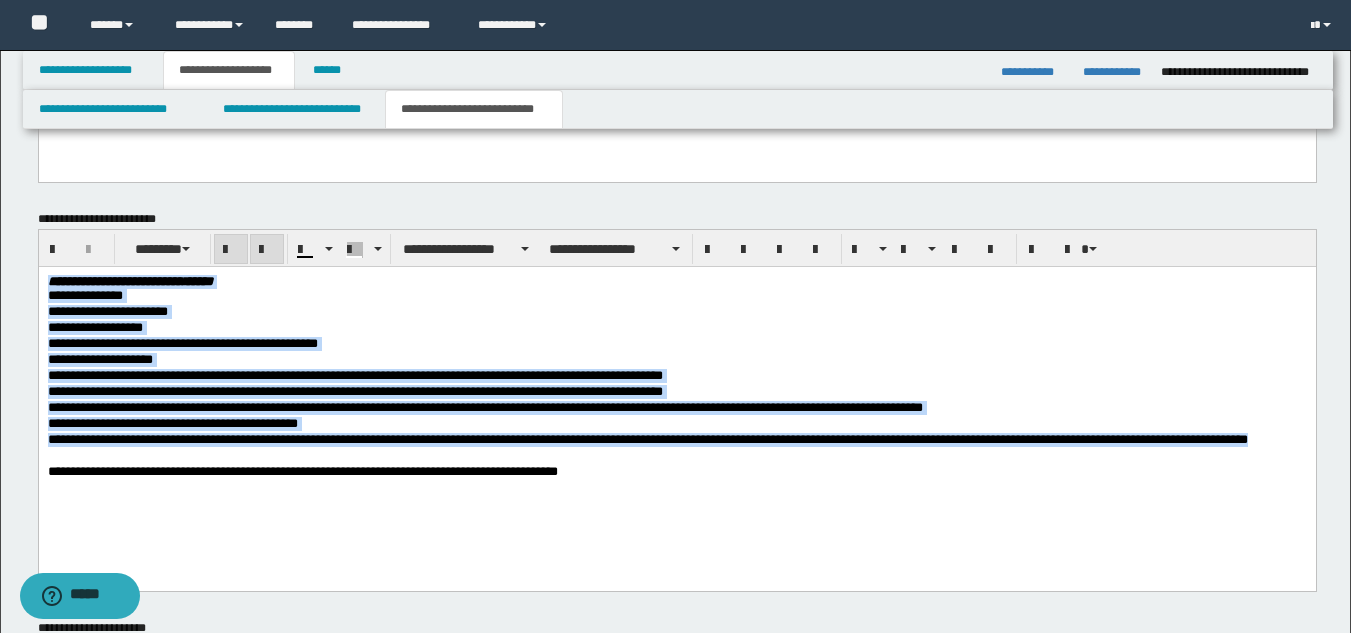 click on "**********" at bounding box center (676, 328) 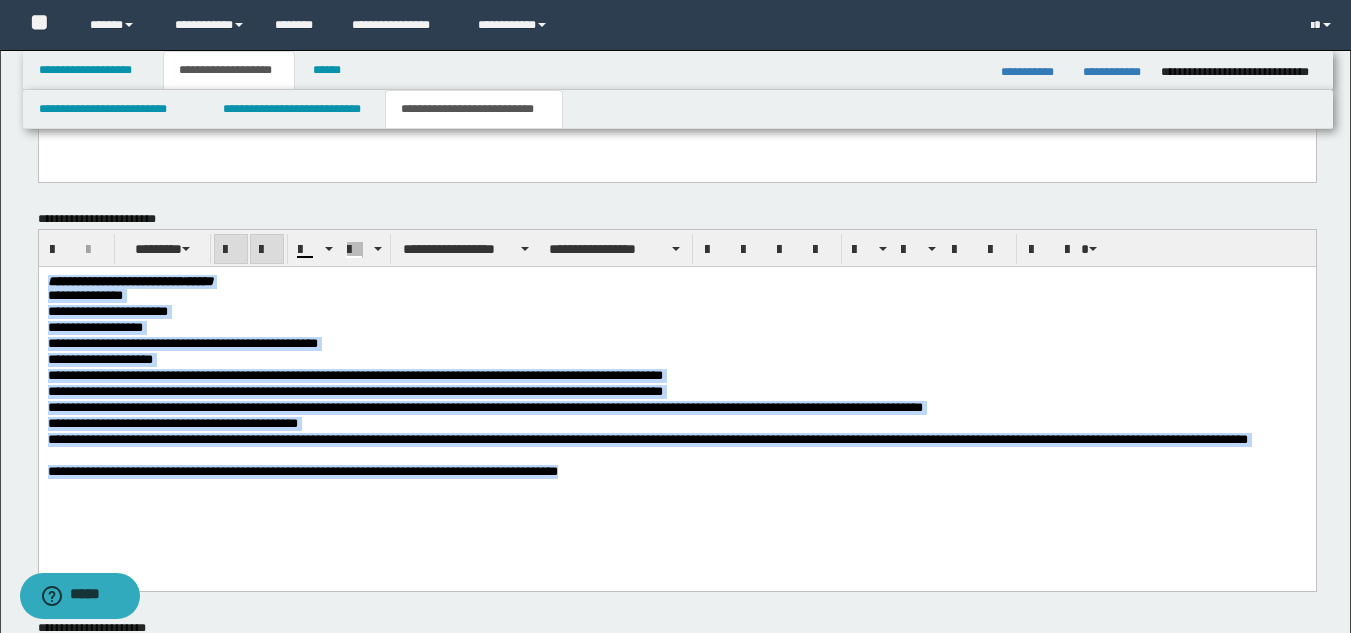 drag, startPoint x: 648, startPoint y: 496, endPoint x: -1, endPoint y: 224, distance: 703.69385 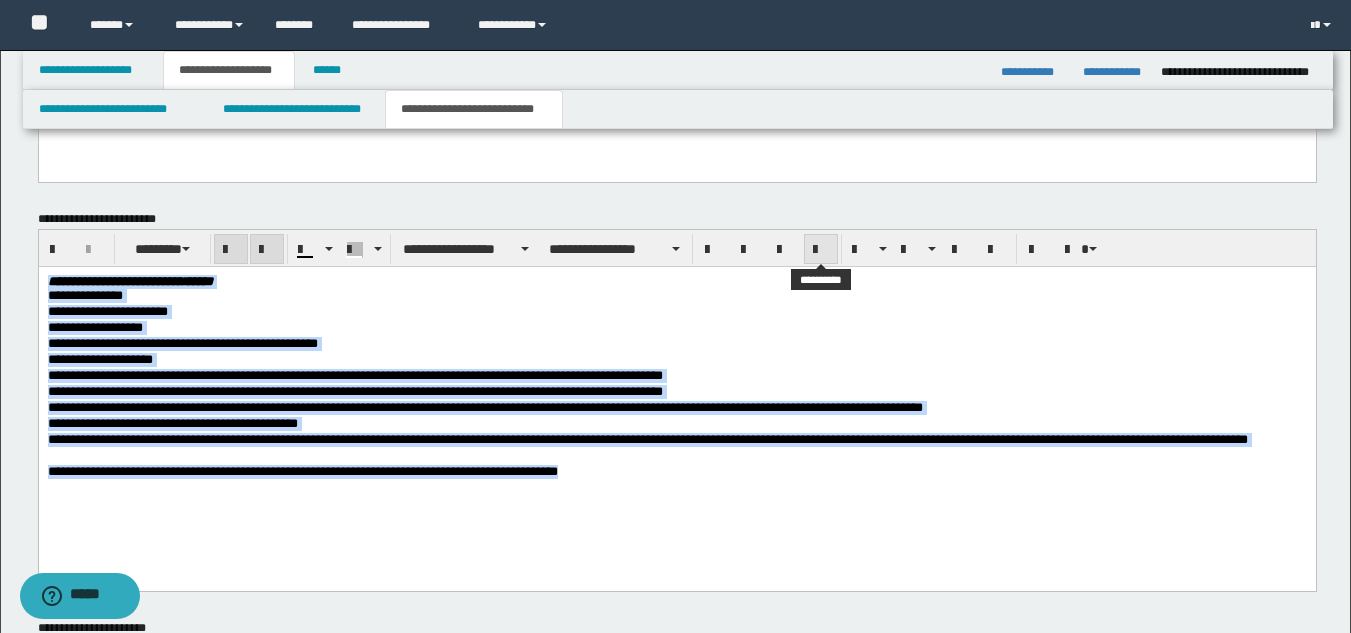 click at bounding box center [821, 250] 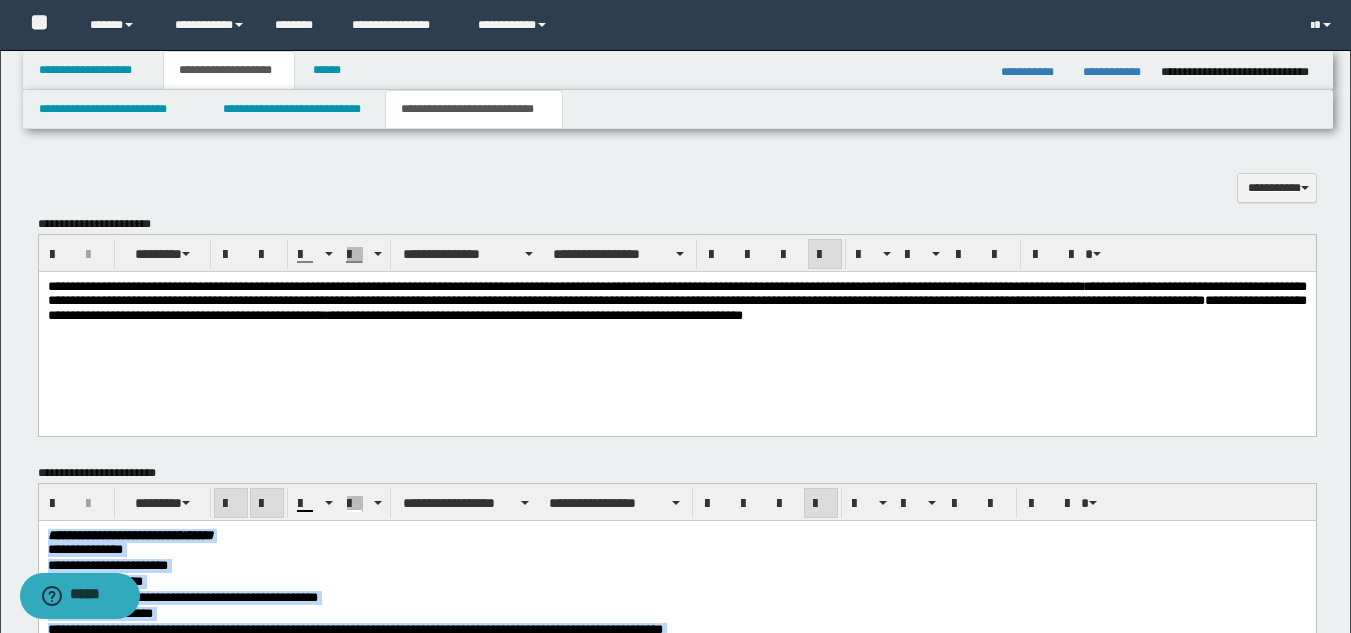 scroll, scrollTop: 684, scrollLeft: 0, axis: vertical 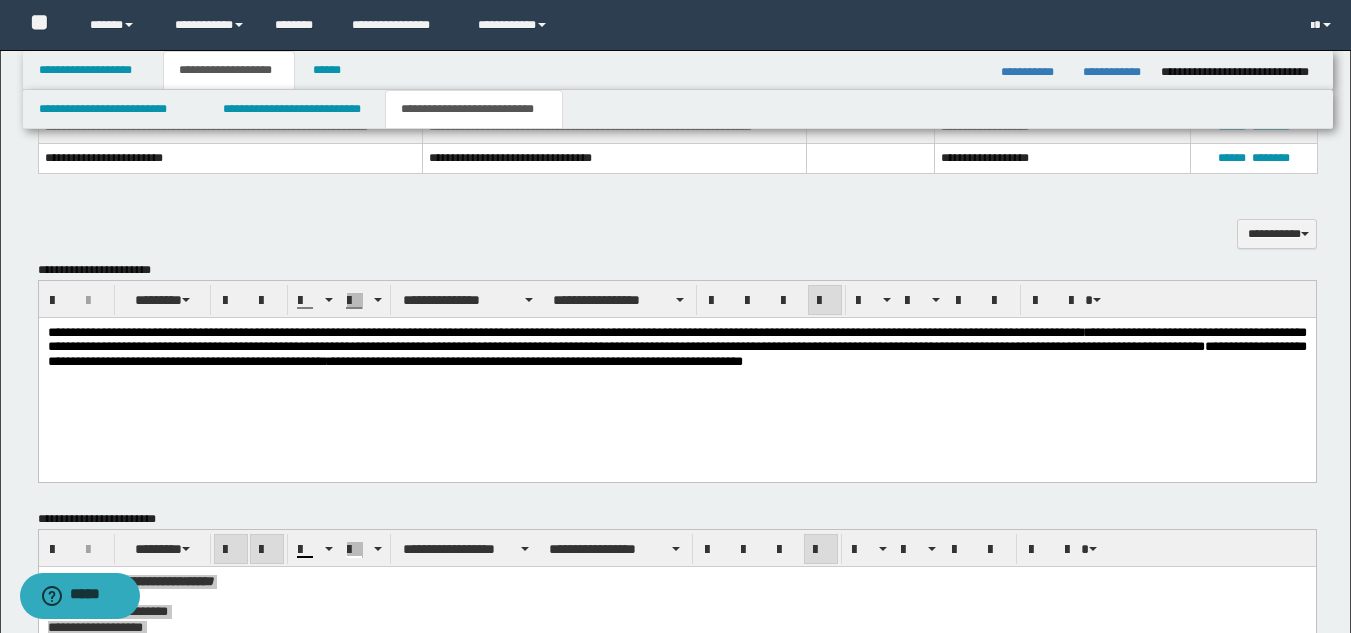 click on "**********" at bounding box center (564, 332) 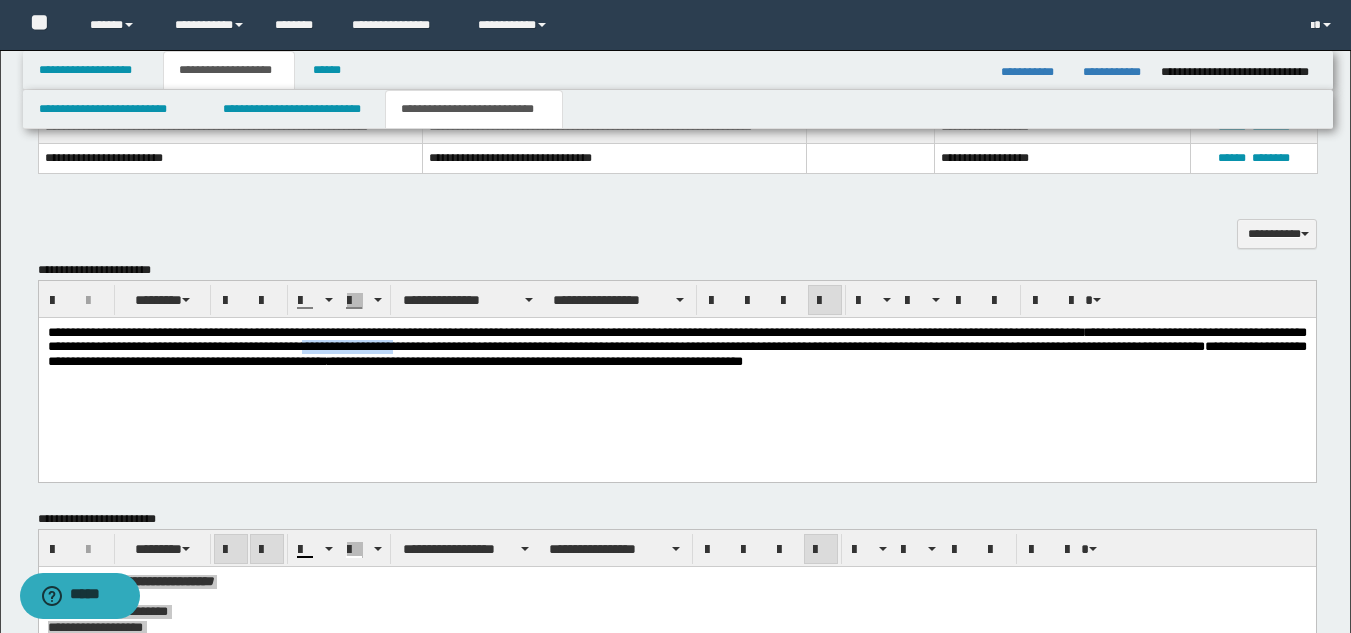 drag, startPoint x: 518, startPoint y: 347, endPoint x: 361, endPoint y: 343, distance: 157.05095 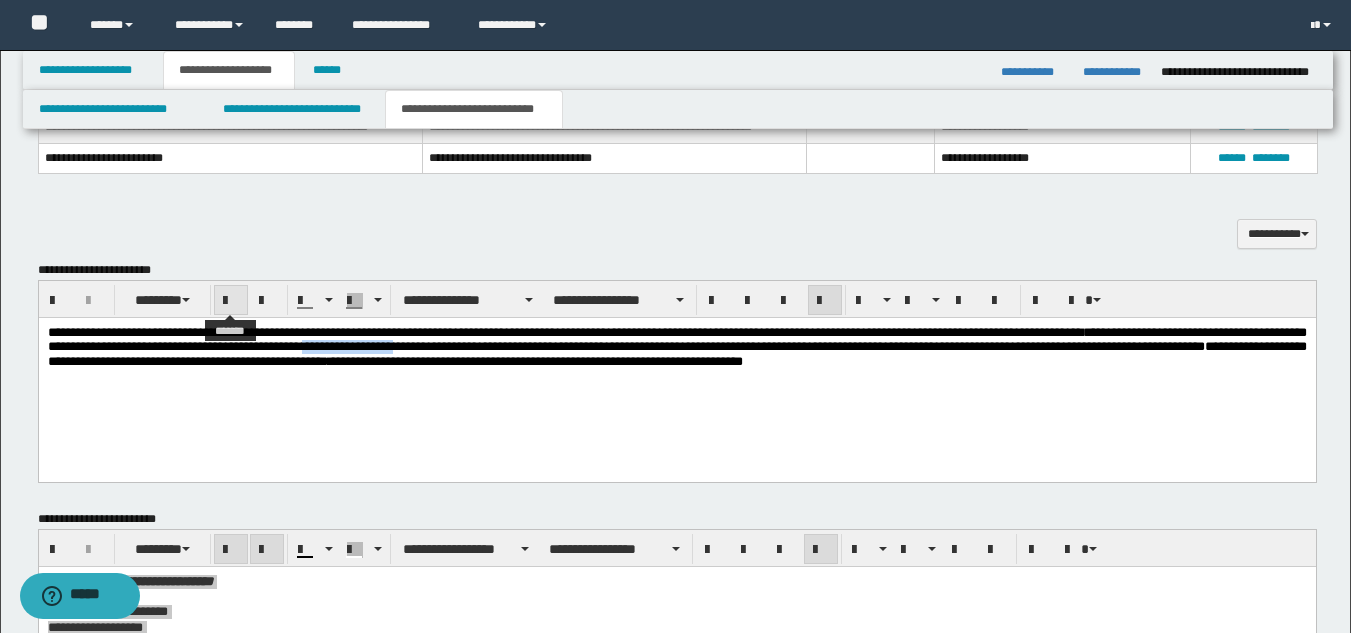 click at bounding box center [231, 300] 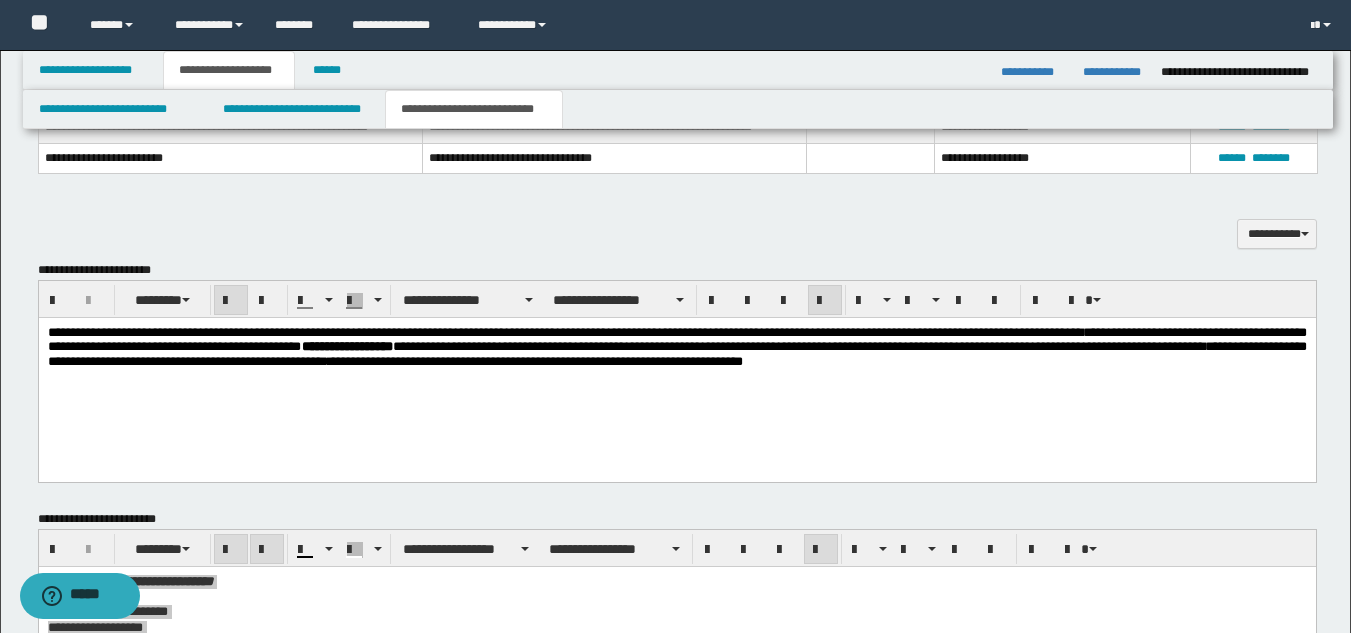 click on "**********" at bounding box center [676, 372] 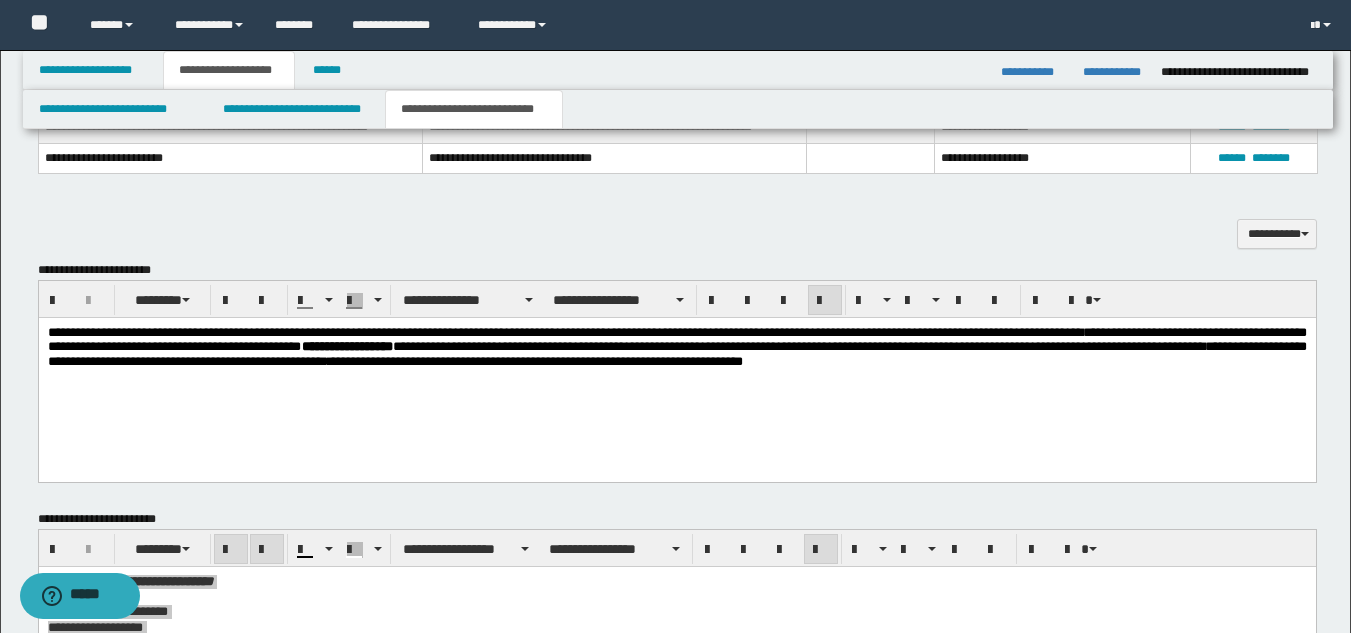 click on "**********" at bounding box center (676, 347) 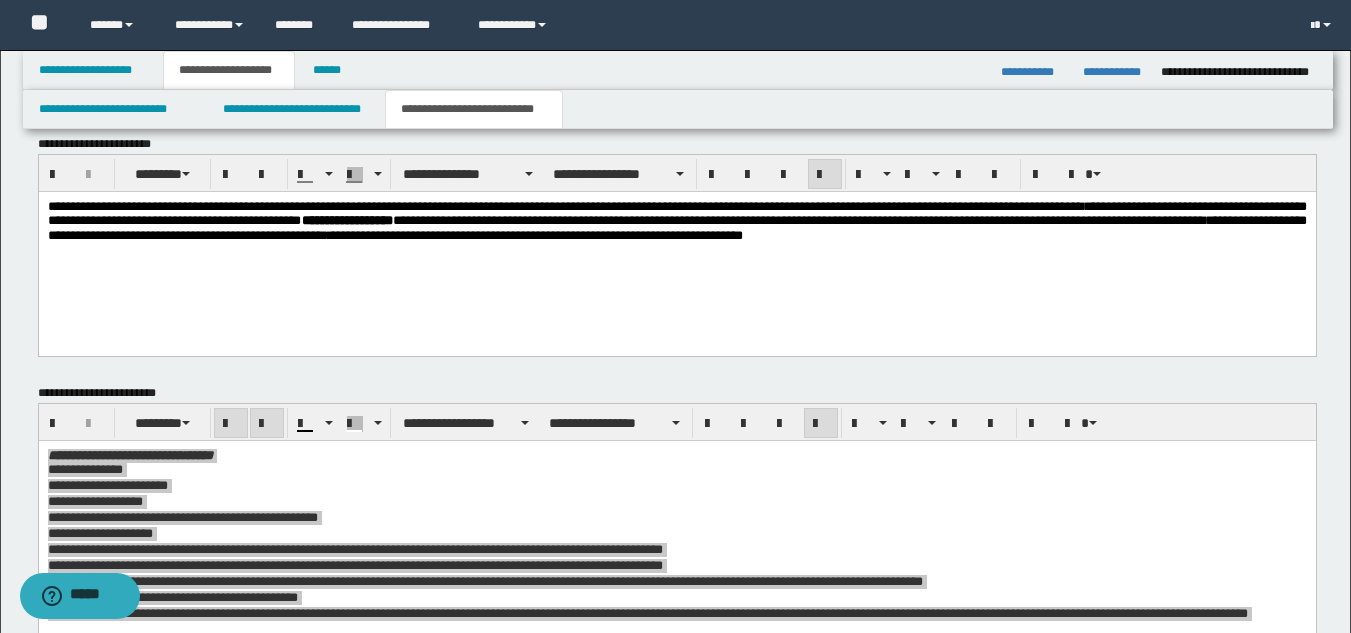 scroll, scrollTop: 884, scrollLeft: 0, axis: vertical 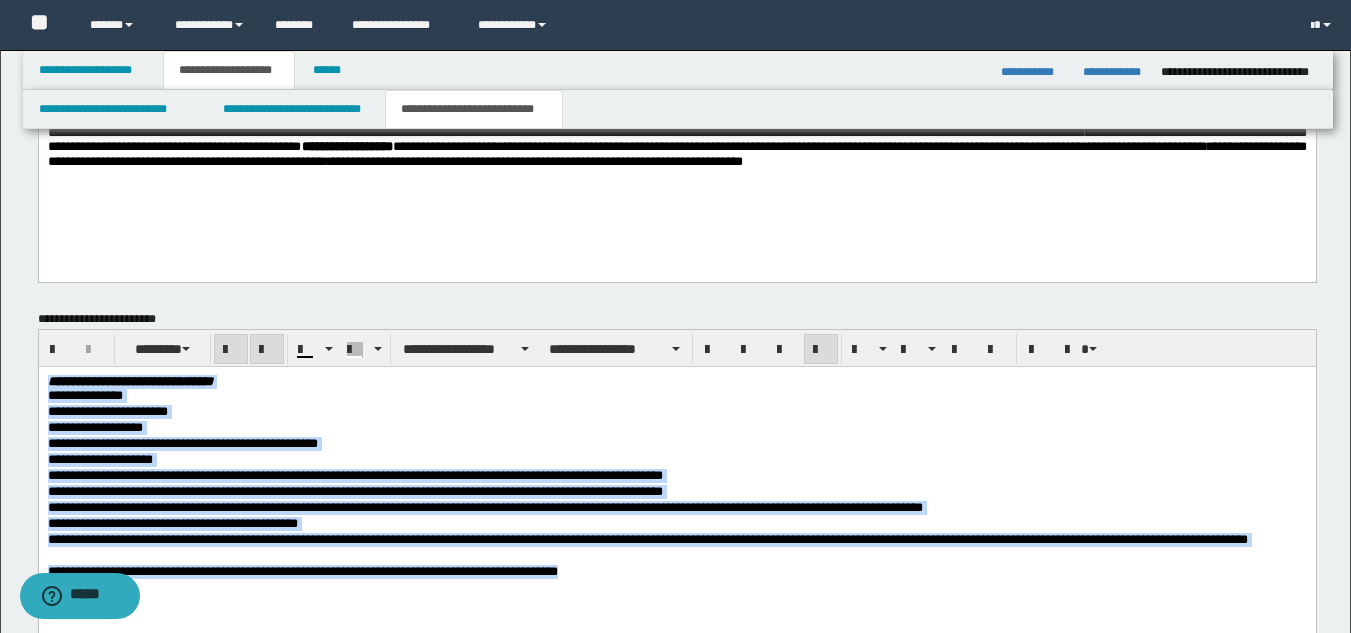 click on "**********" at bounding box center (676, 428) 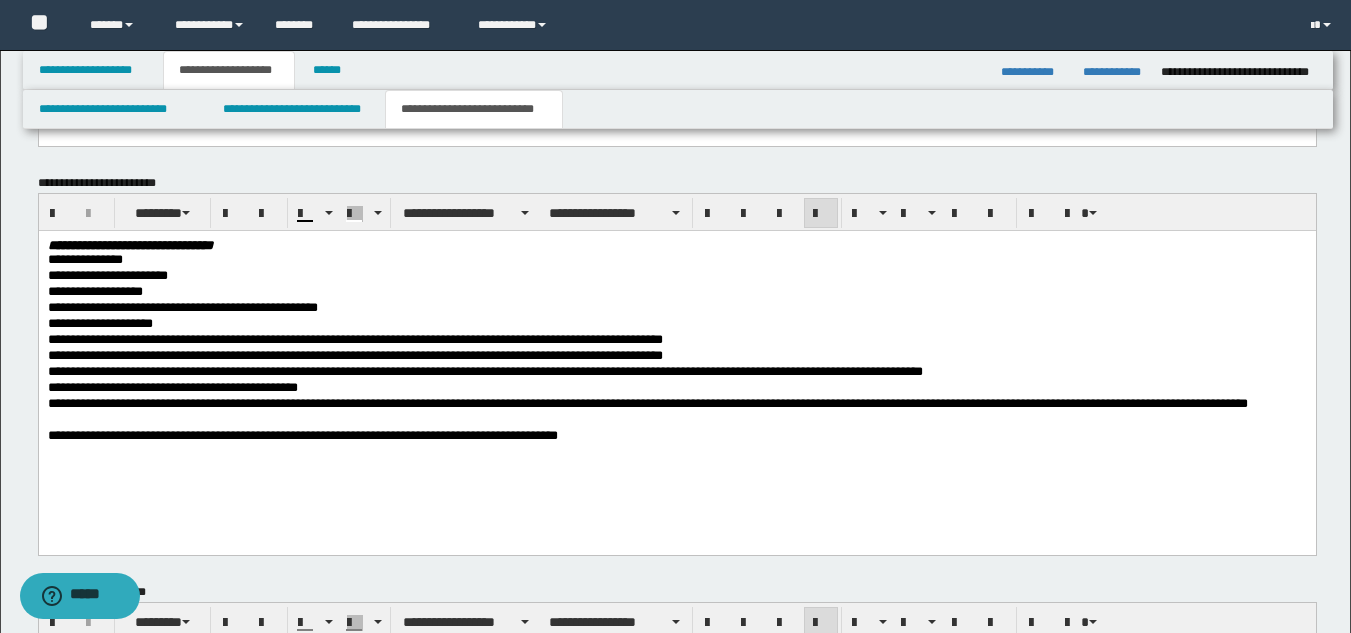 scroll, scrollTop: 984, scrollLeft: 0, axis: vertical 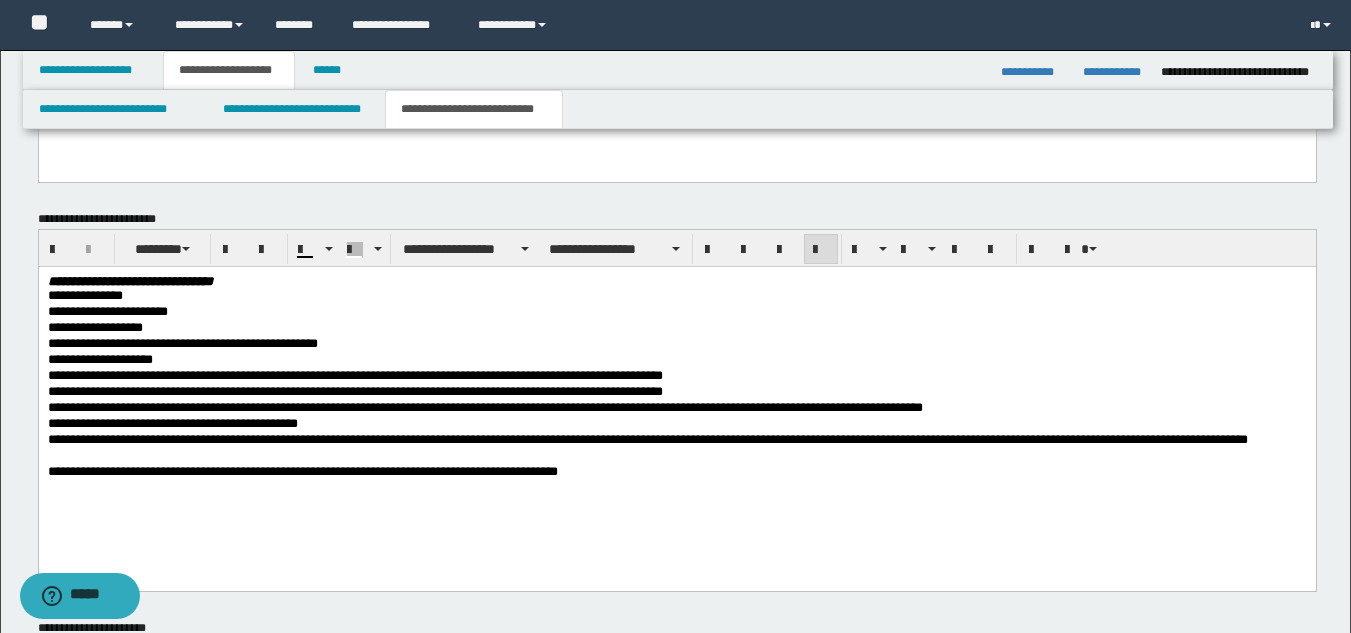 click on "**********" at bounding box center [676, 448] 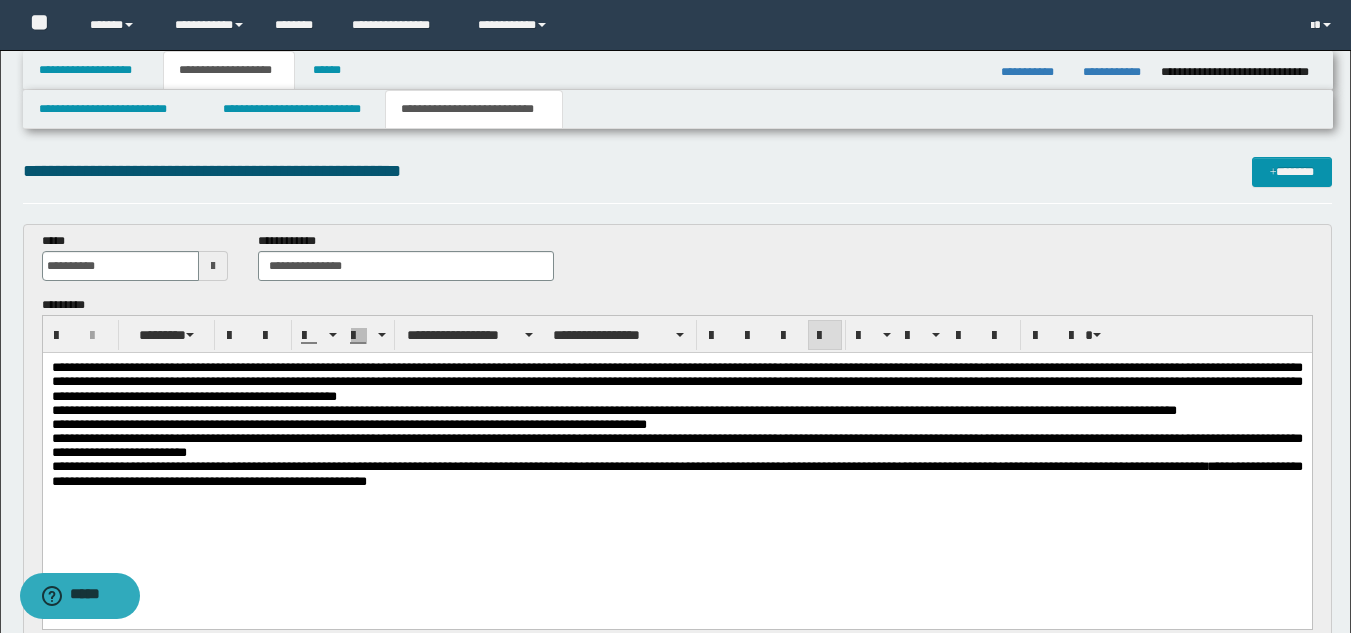 scroll, scrollTop: 0, scrollLeft: 0, axis: both 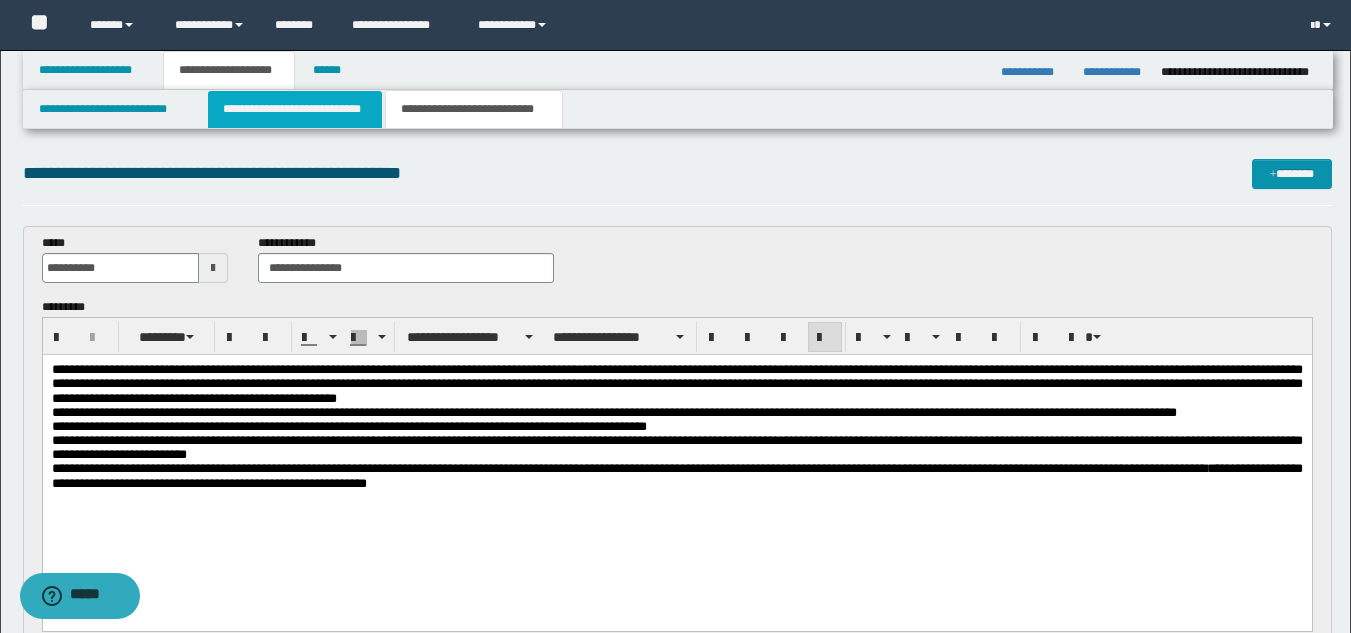 click on "**********" at bounding box center (295, 109) 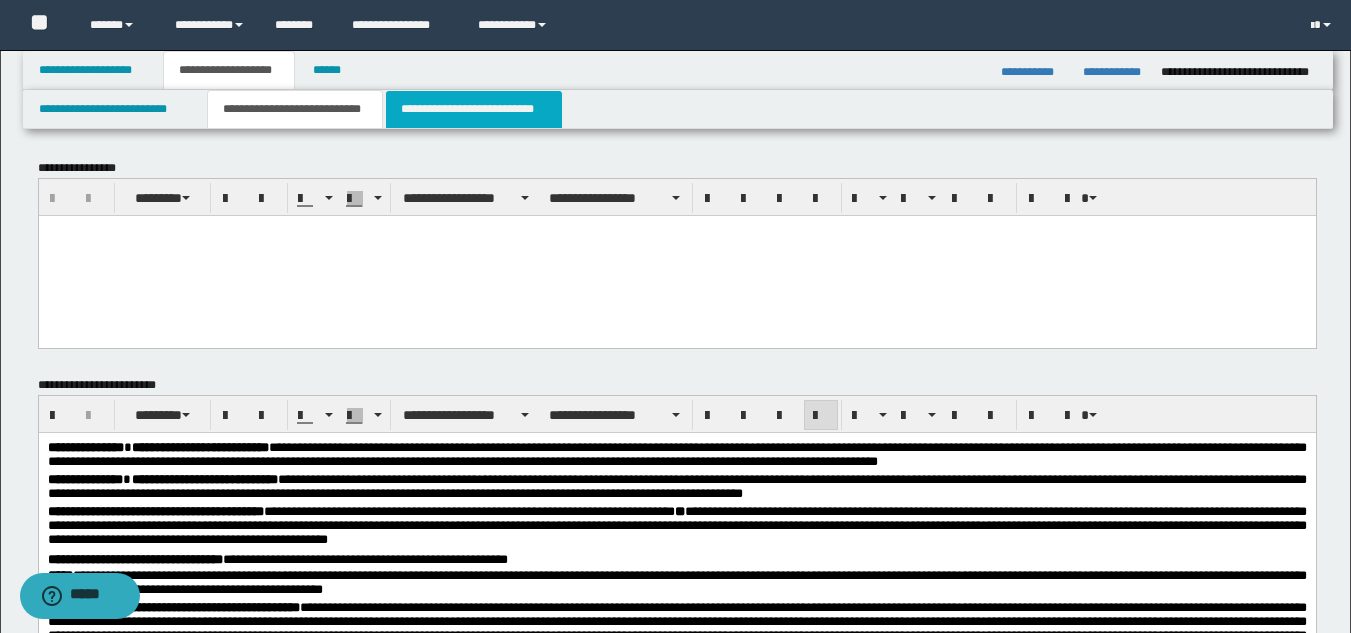 click on "**********" at bounding box center (474, 109) 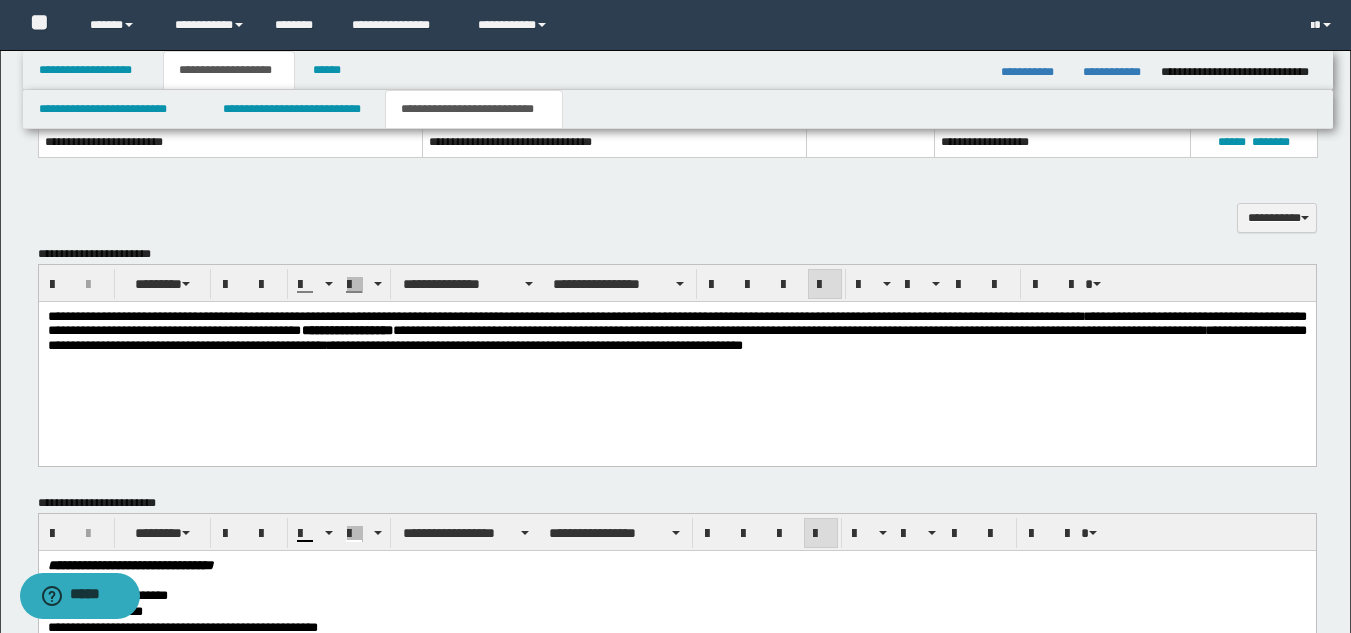 scroll, scrollTop: 400, scrollLeft: 0, axis: vertical 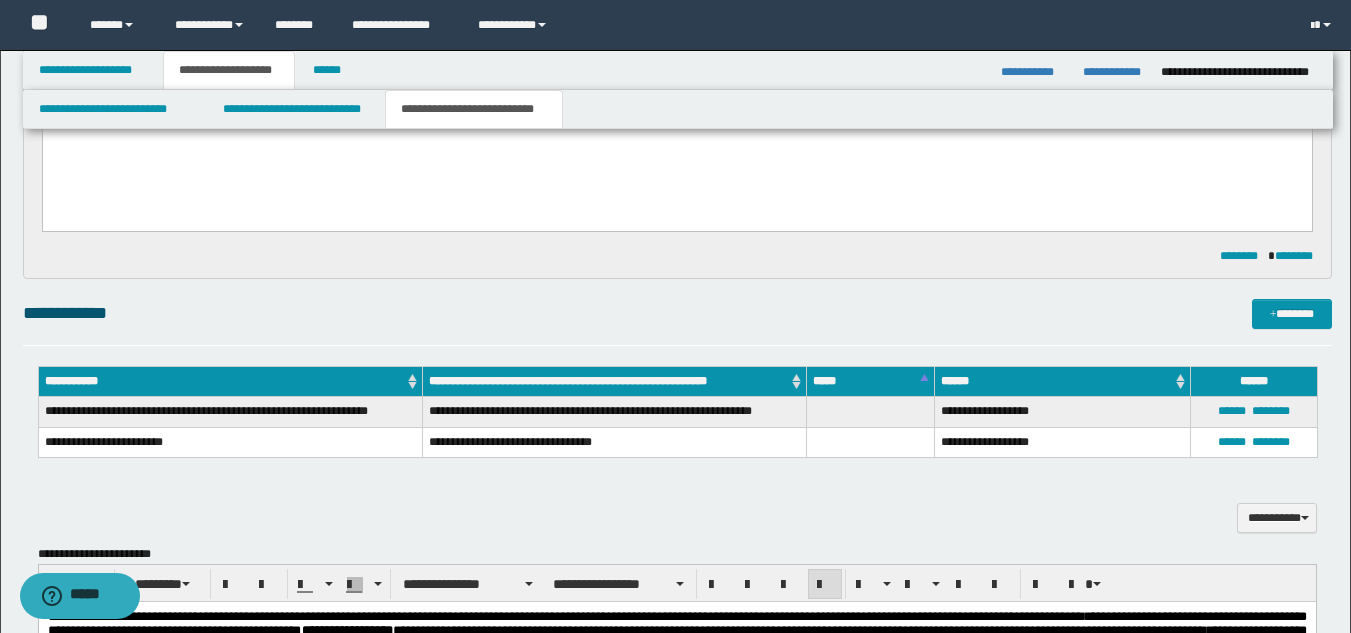 click on "**********" at bounding box center (677, 559) 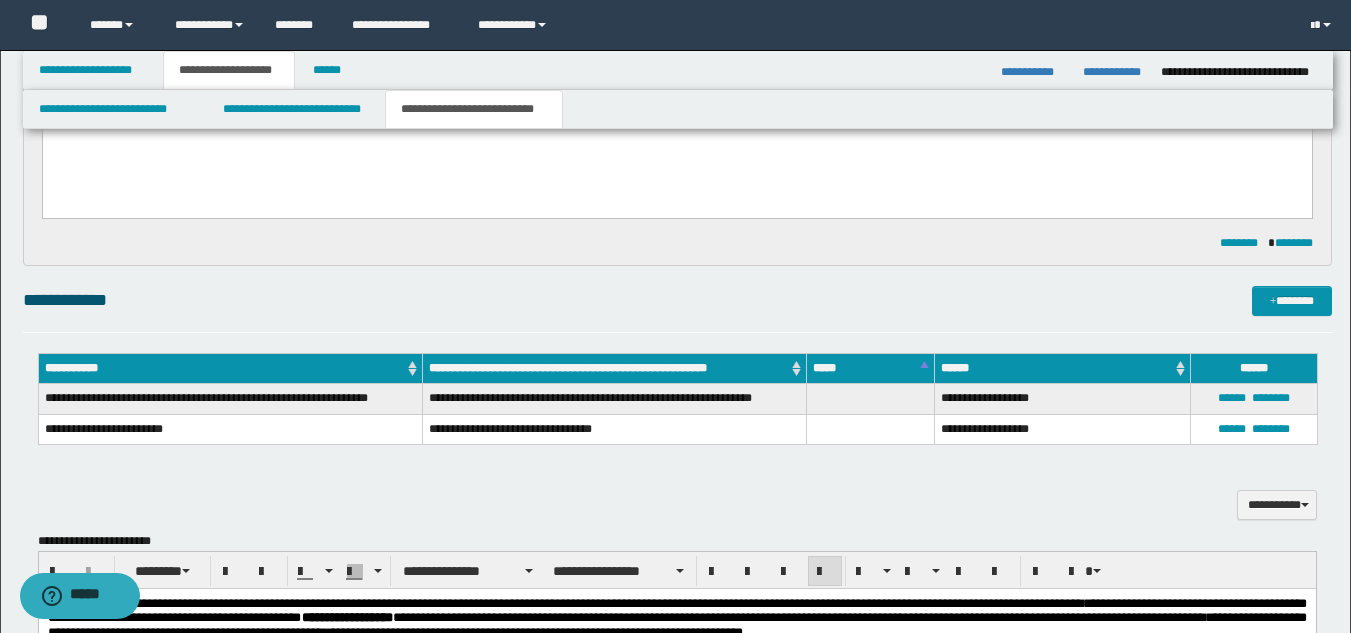 scroll, scrollTop: 700, scrollLeft: 0, axis: vertical 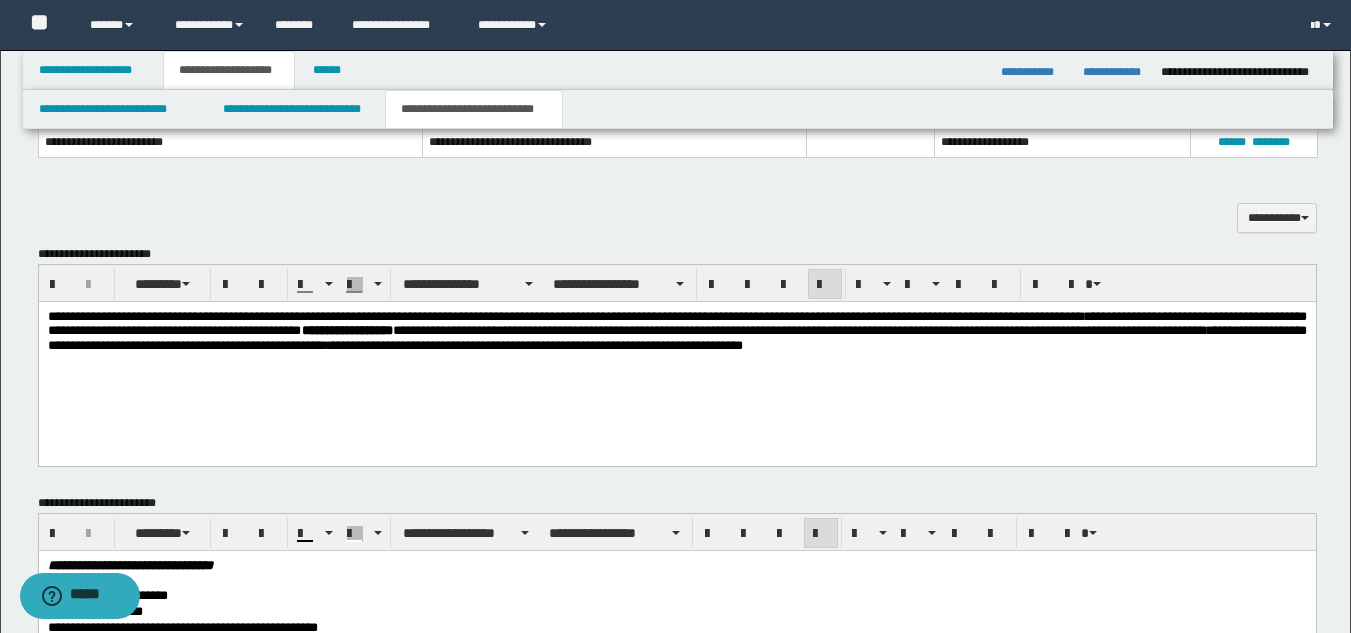 click on "**********" at bounding box center (676, 356) 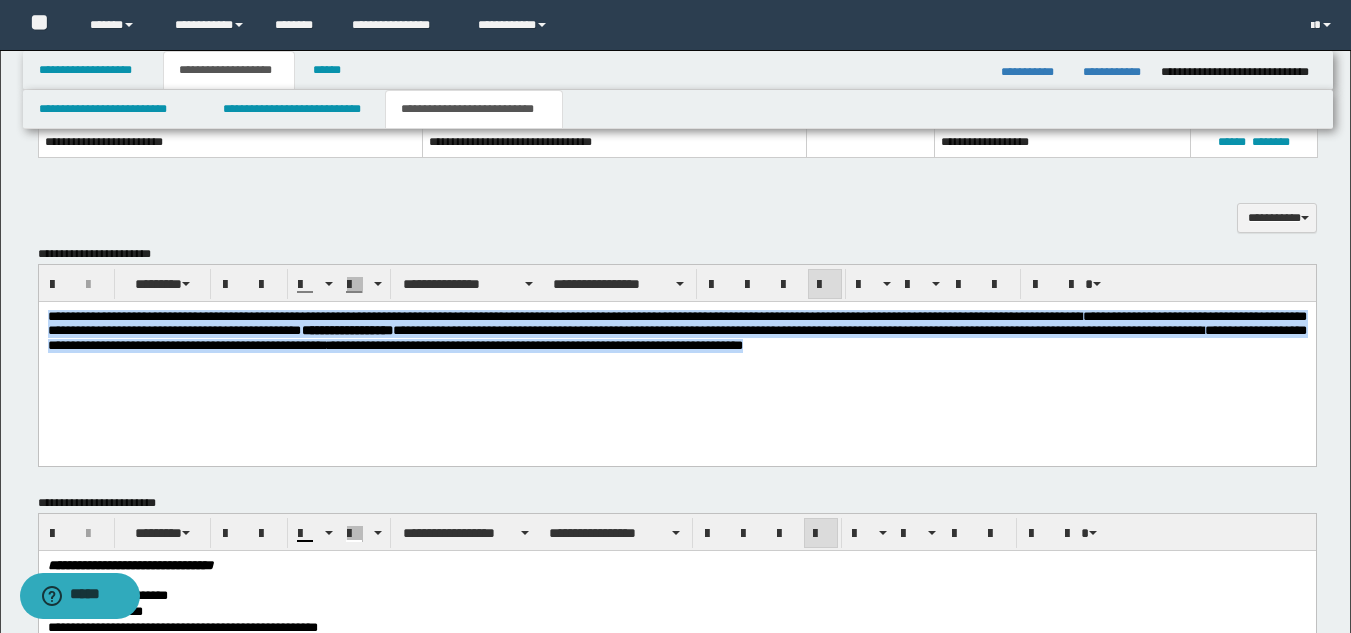 drag, startPoint x: 617, startPoint y: 352, endPoint x: 267, endPoint y: 357, distance: 350.0357 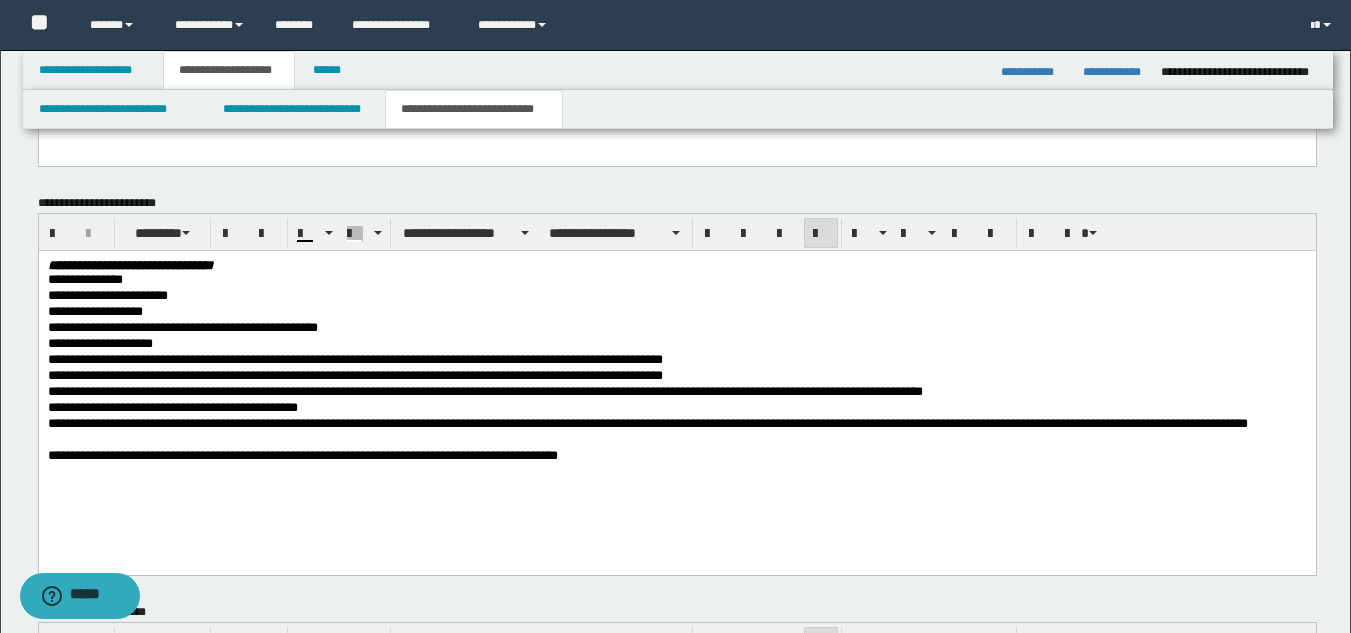 click on "**********" at bounding box center (676, 432) 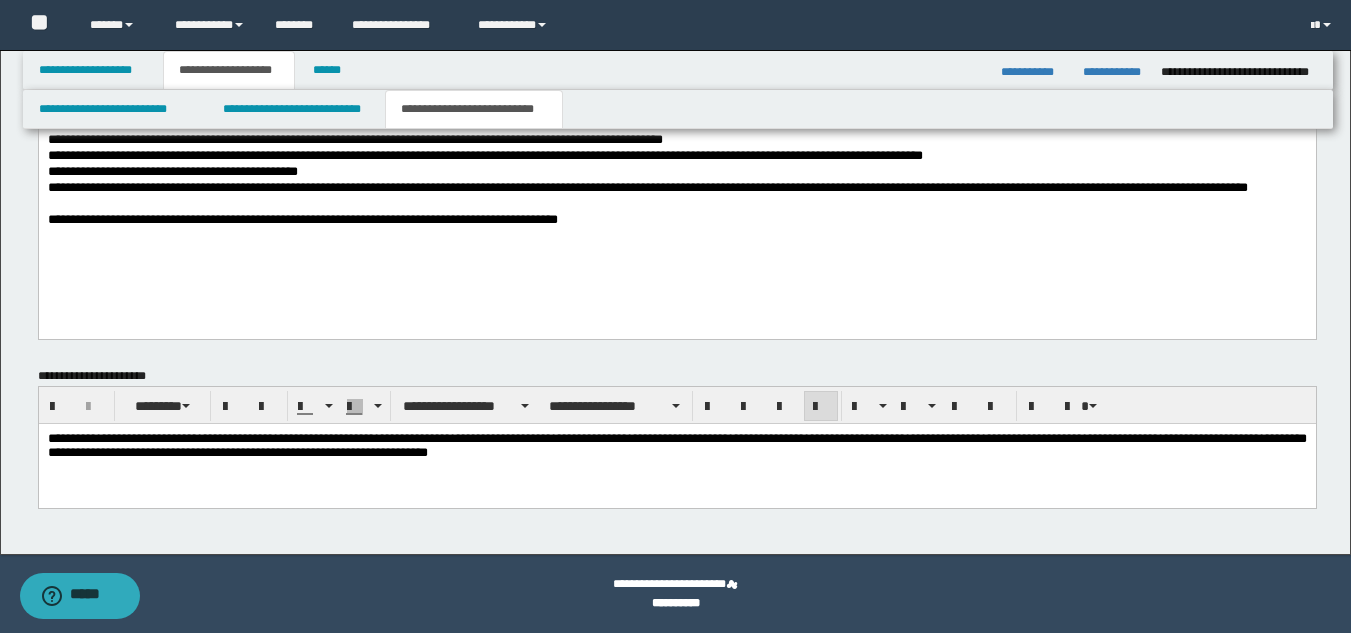 click on "**********" at bounding box center [676, 472] 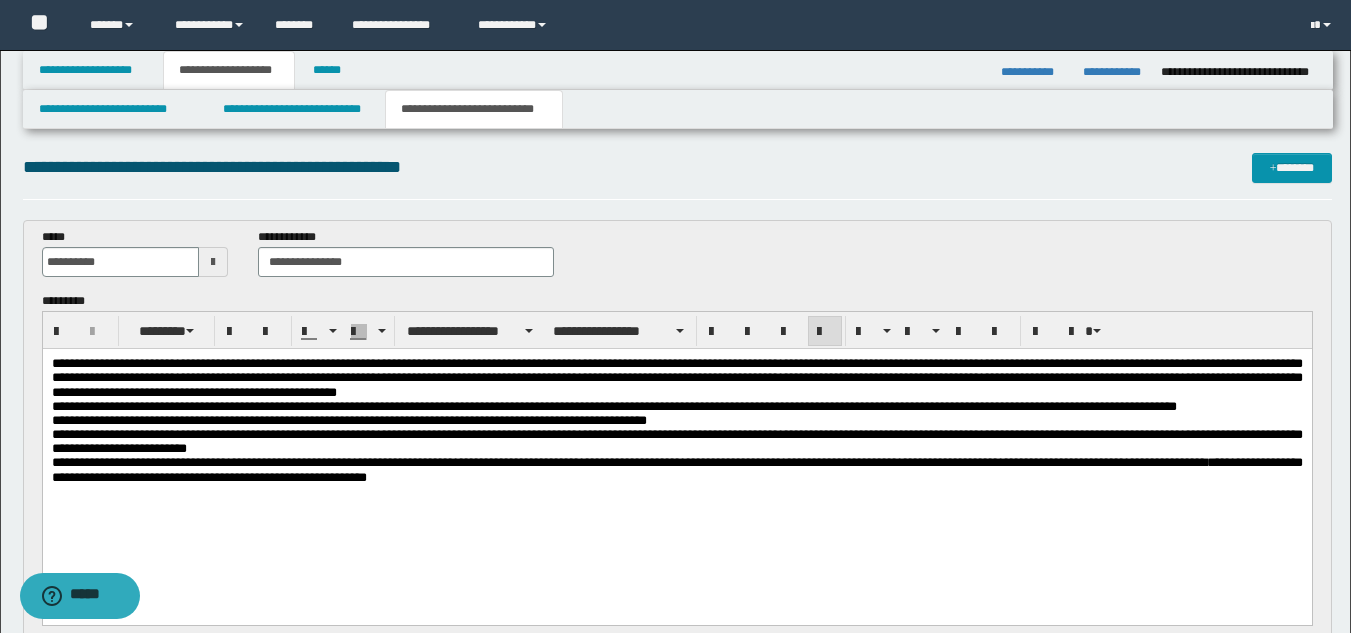 scroll, scrollTop: 0, scrollLeft: 0, axis: both 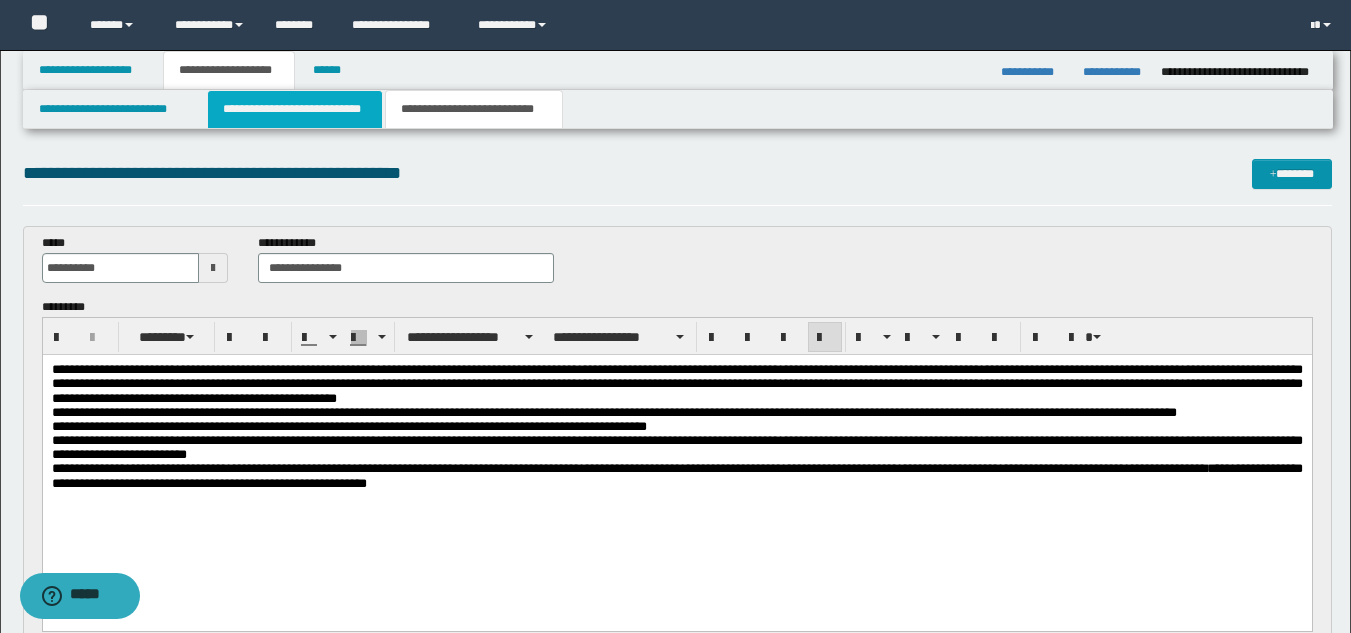 click on "**********" at bounding box center [295, 109] 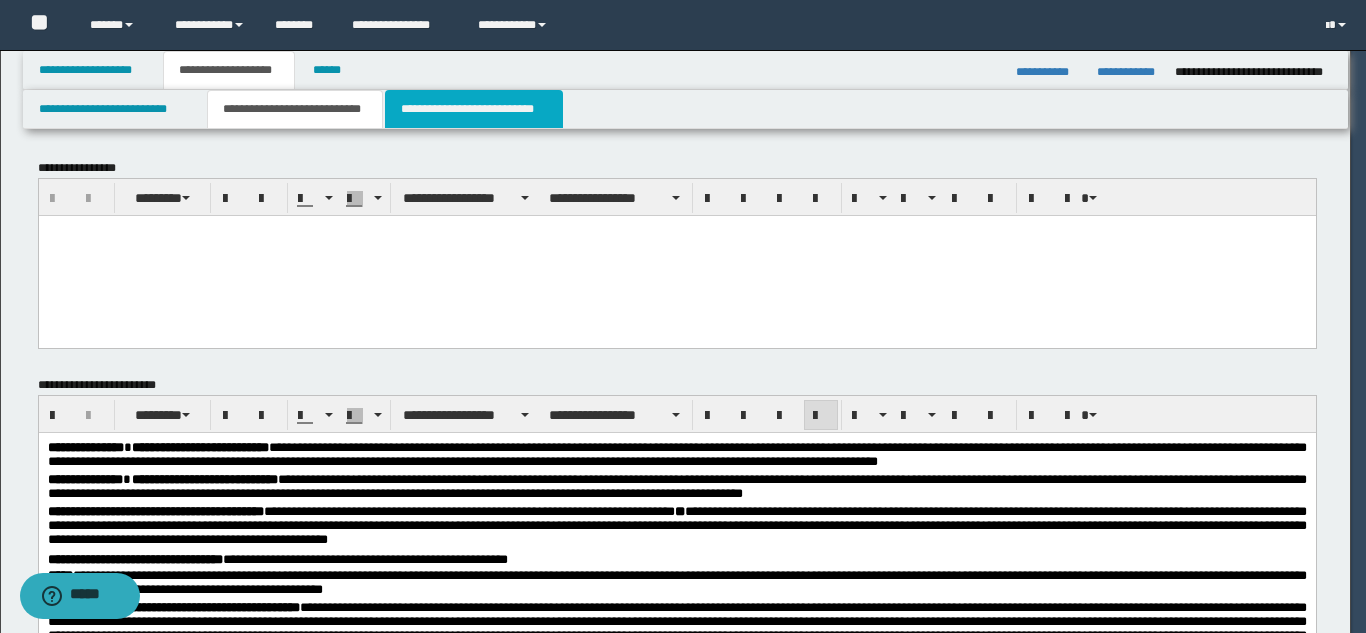 click on "**********" at bounding box center (474, 109) 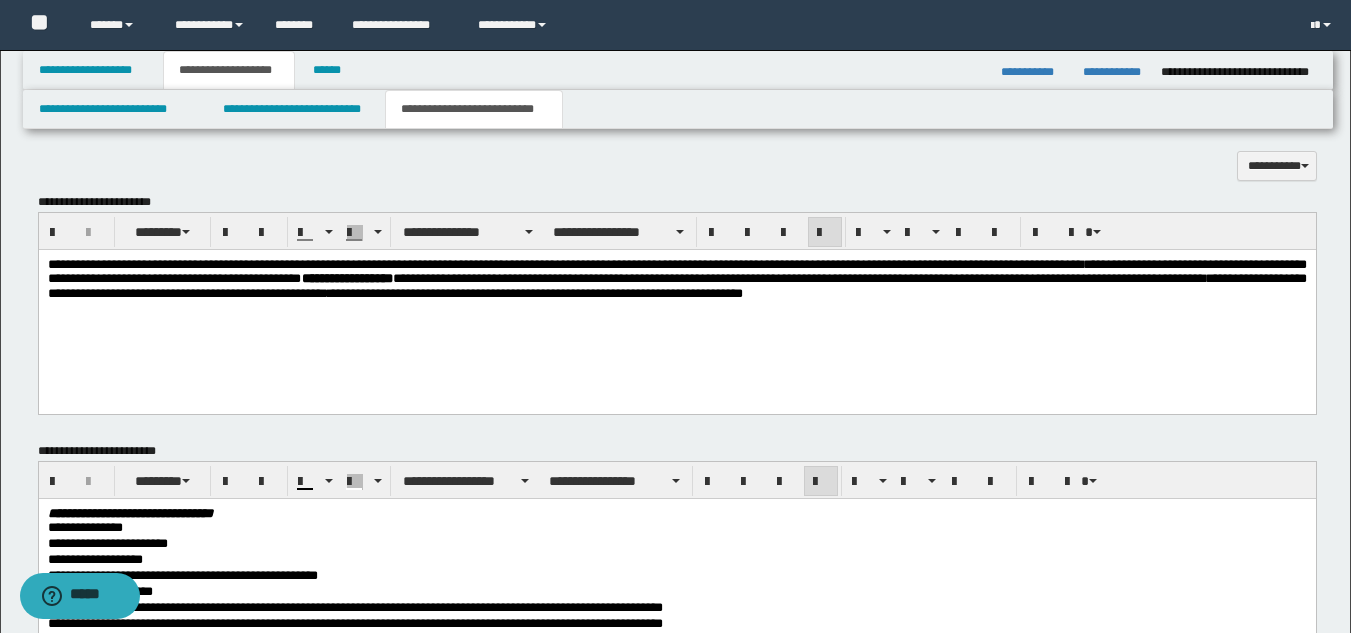 scroll, scrollTop: 800, scrollLeft: 0, axis: vertical 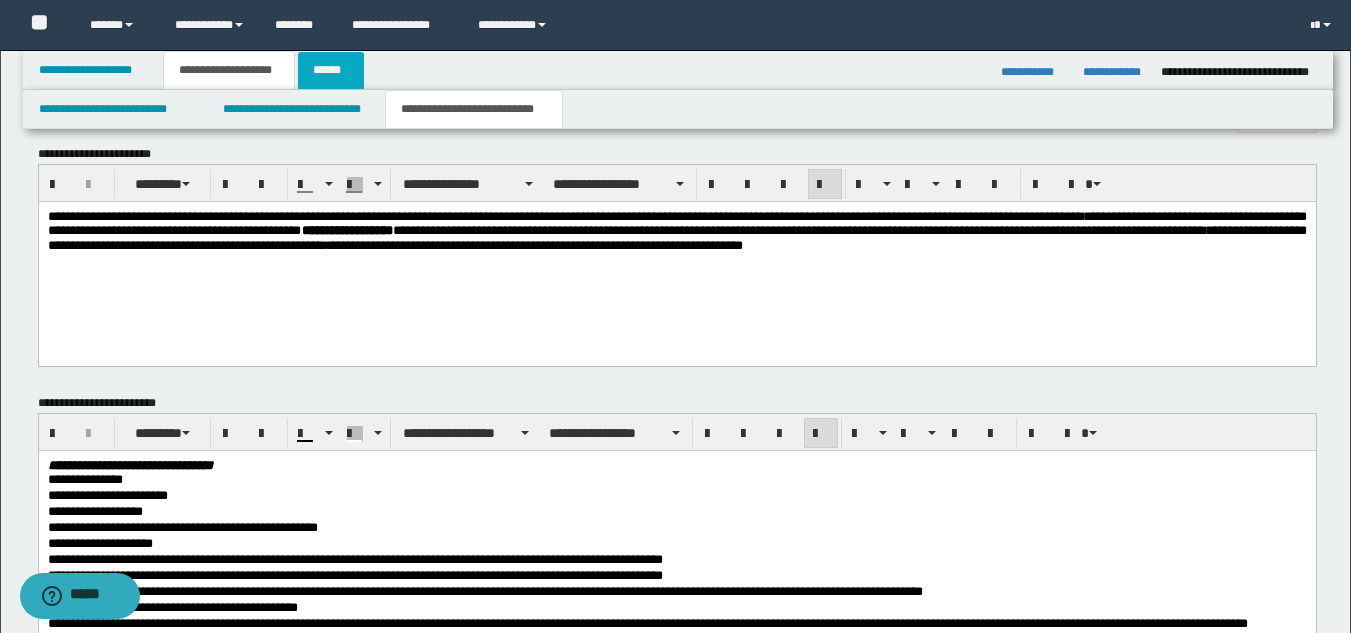 click on "******" at bounding box center (331, 70) 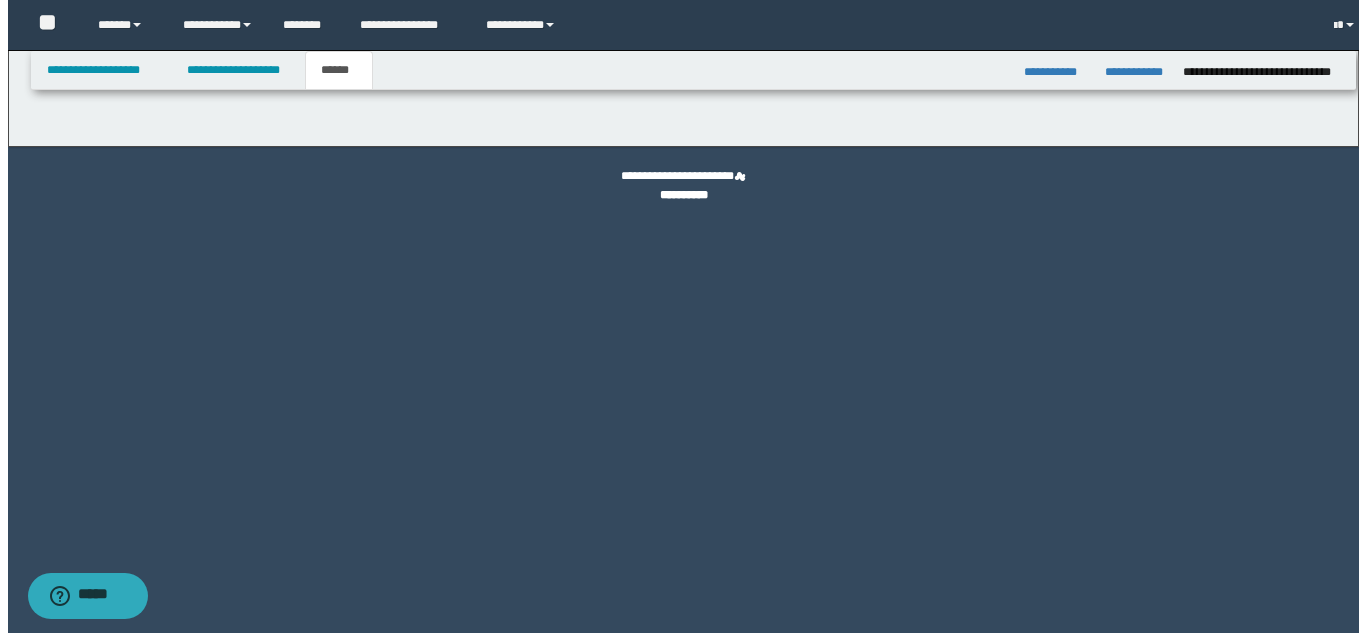 scroll, scrollTop: 0, scrollLeft: 0, axis: both 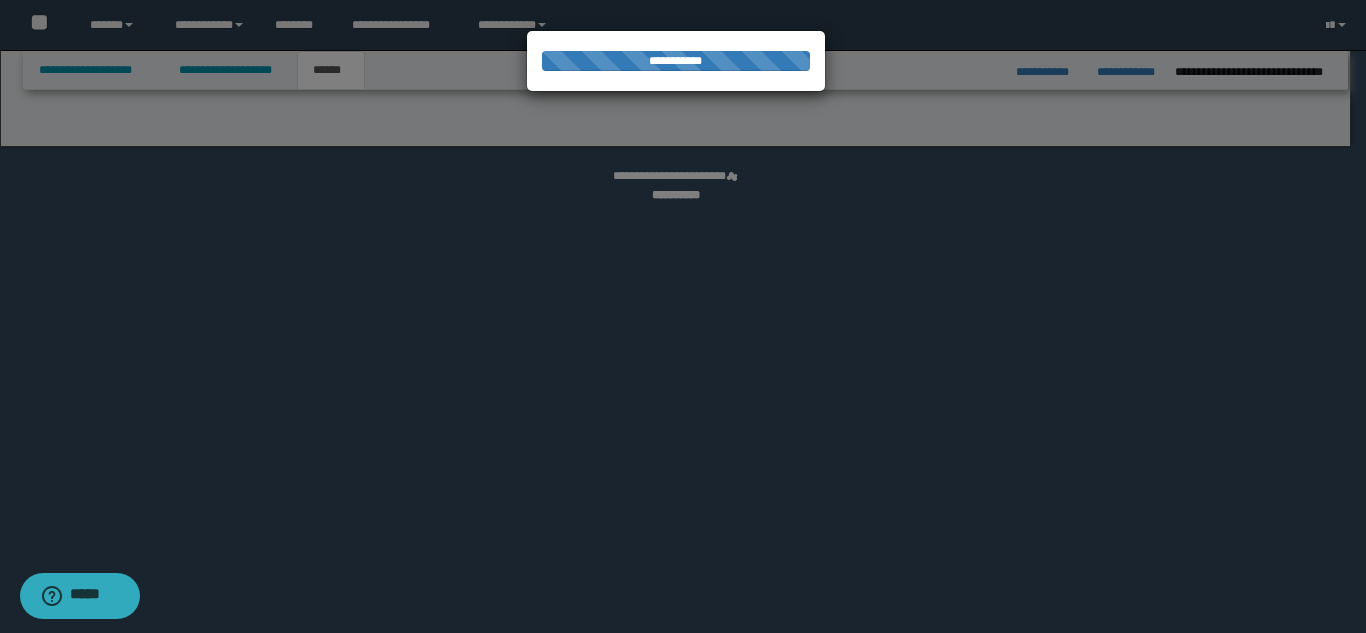 select on "*" 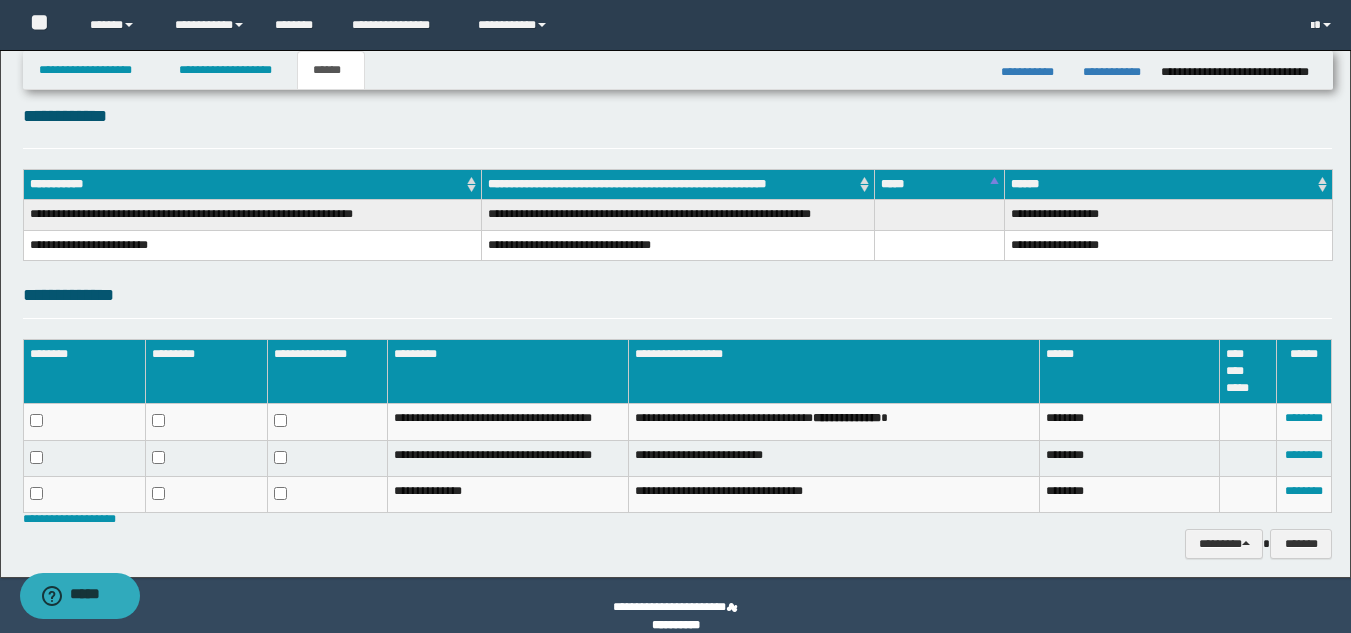 scroll, scrollTop: 263, scrollLeft: 0, axis: vertical 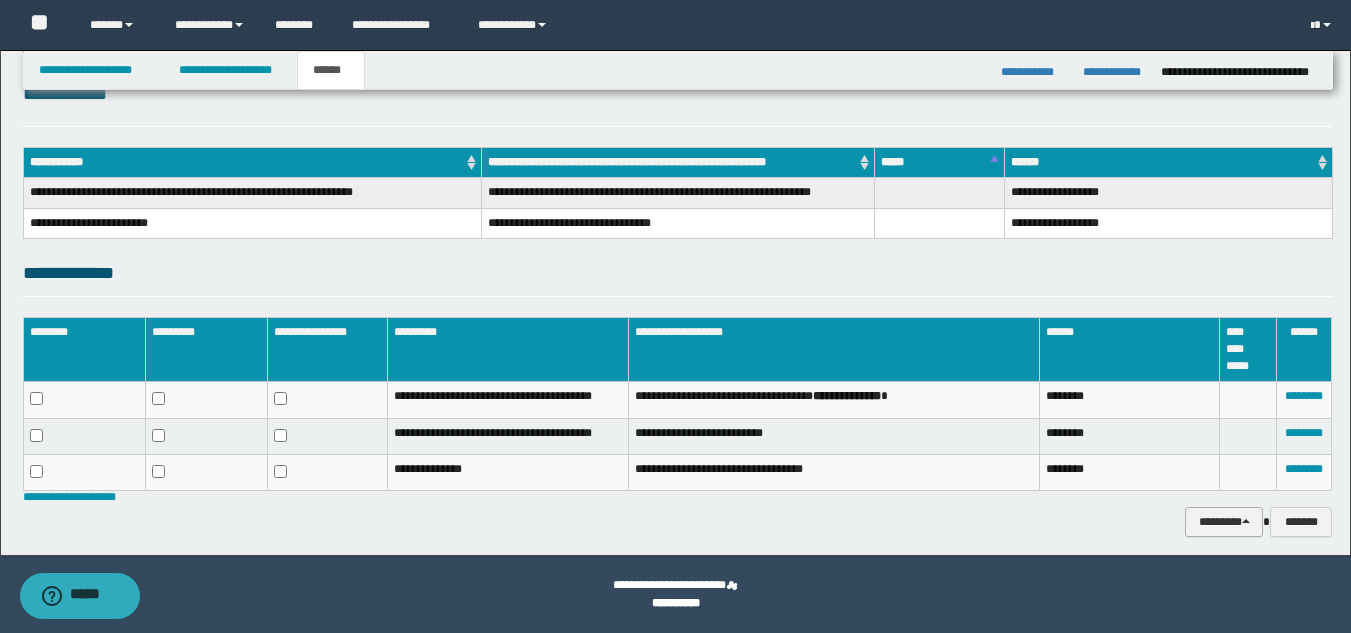 click on "********" at bounding box center (1224, 522) 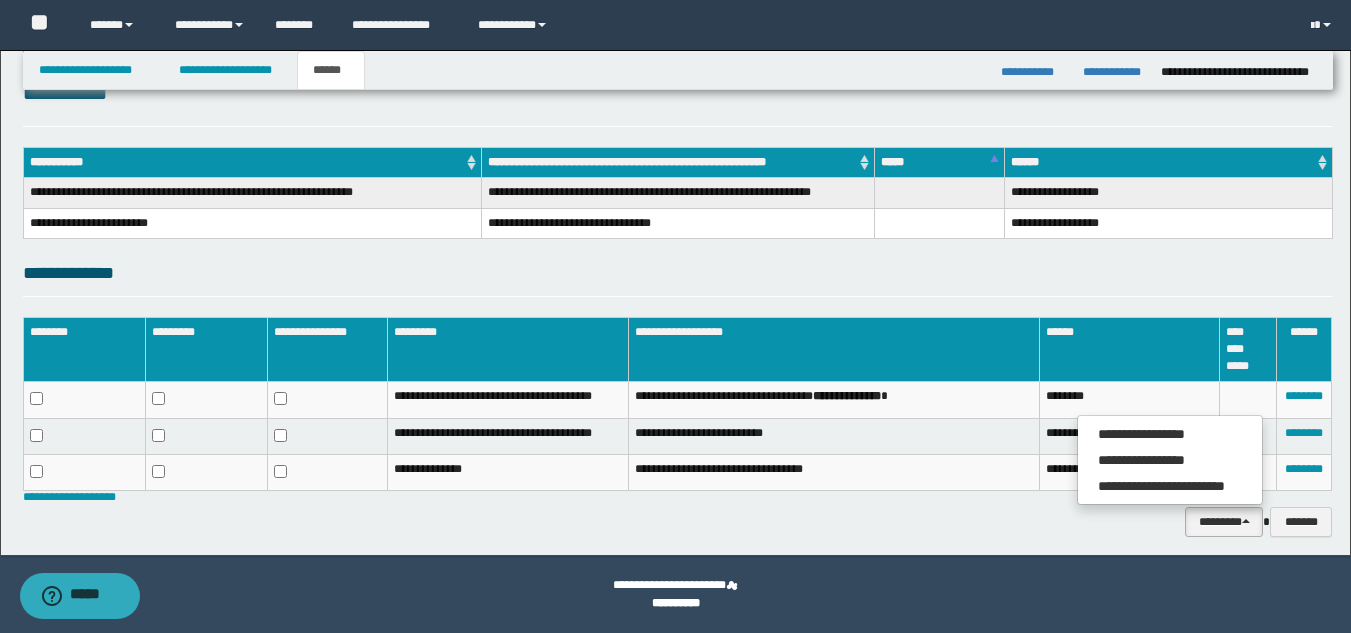click on "**********" at bounding box center [677, 522] 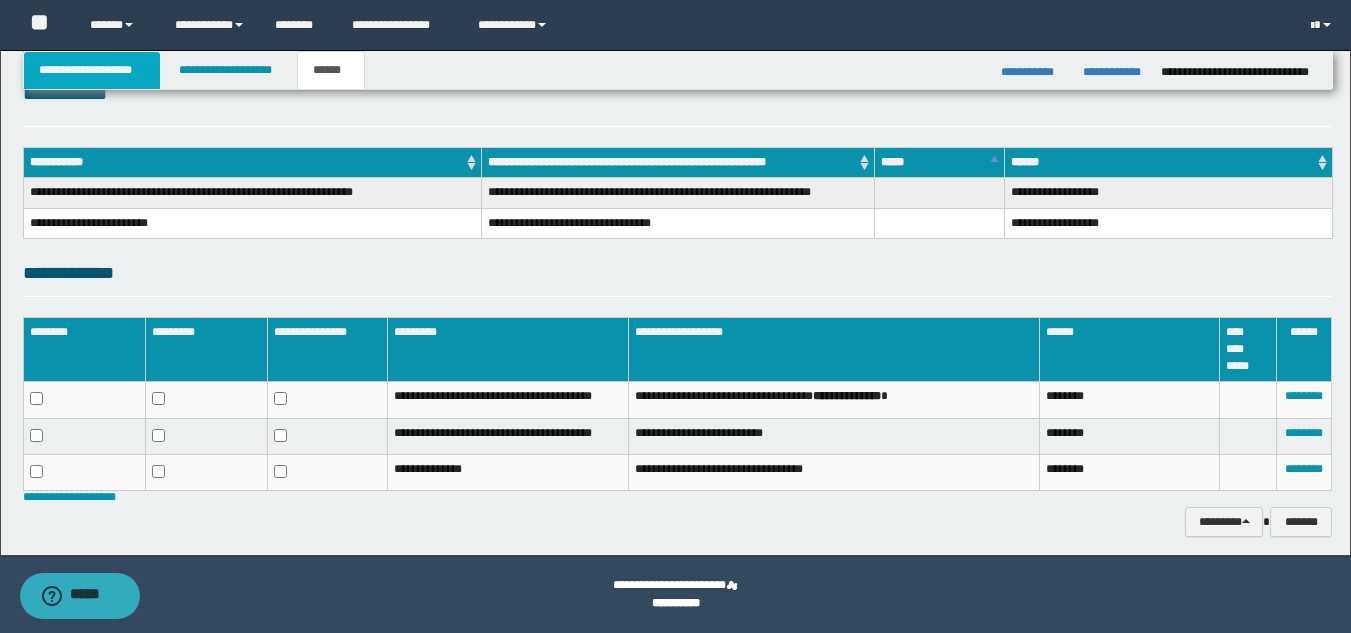 click on "**********" at bounding box center (92, 70) 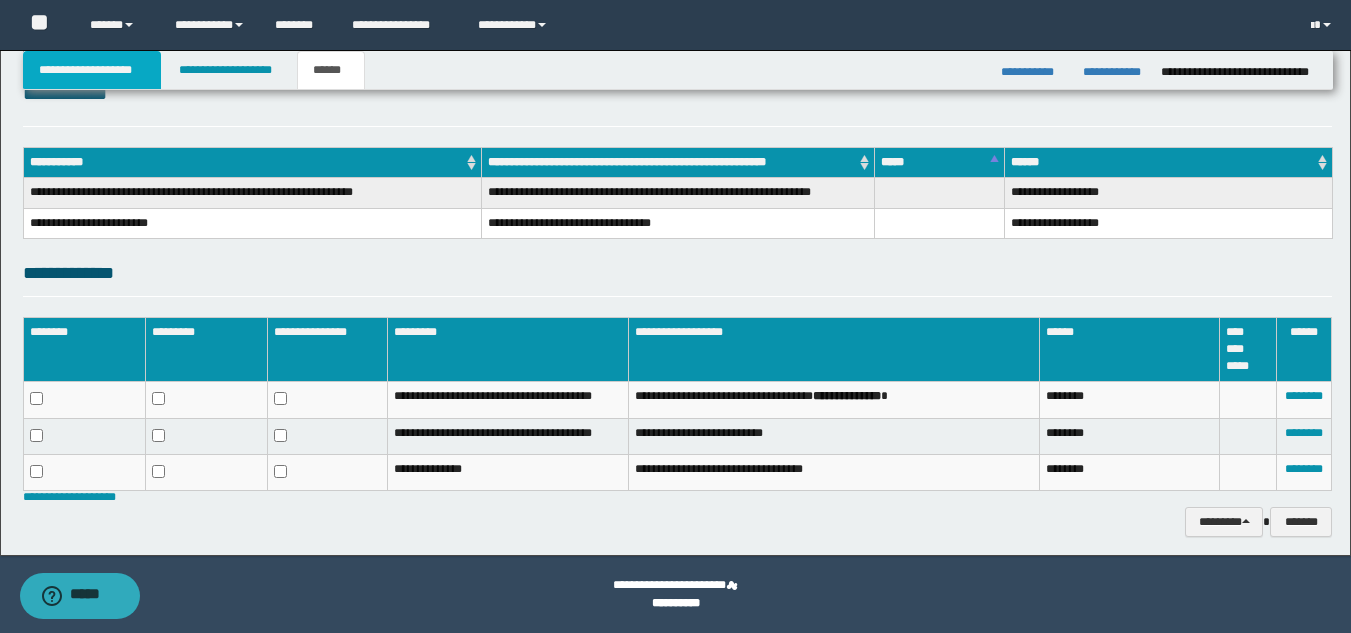 scroll, scrollTop: 294, scrollLeft: 0, axis: vertical 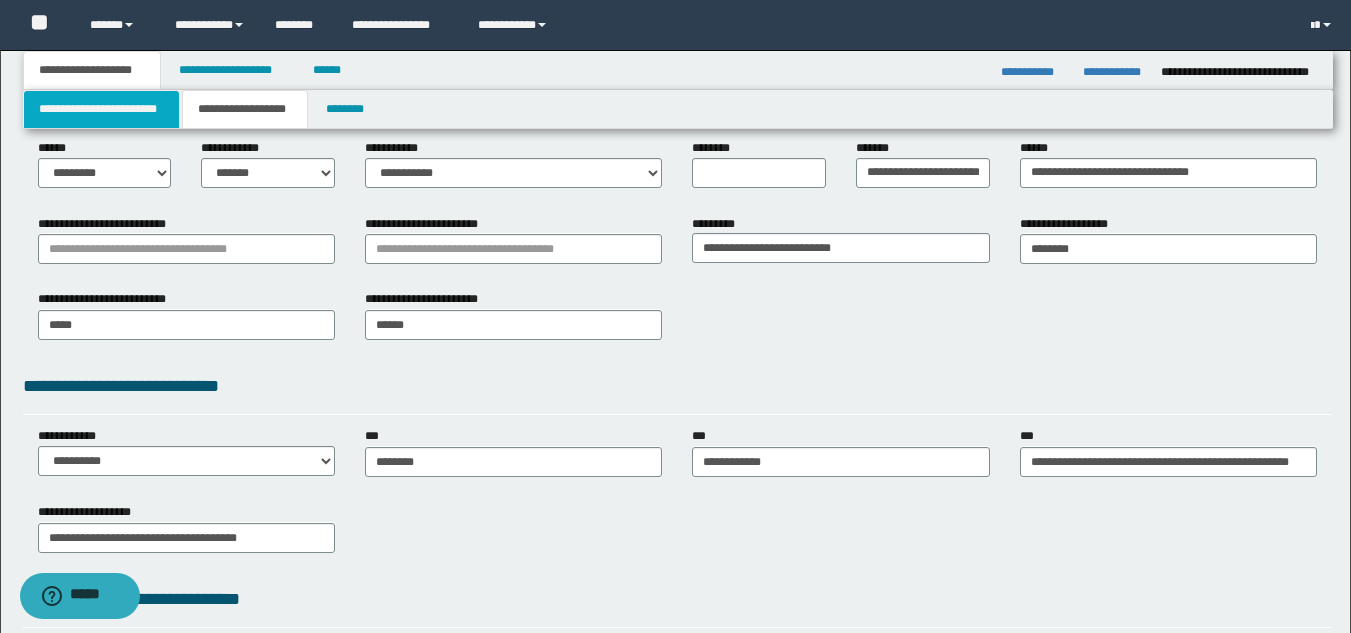 click on "**********" at bounding box center [101, 109] 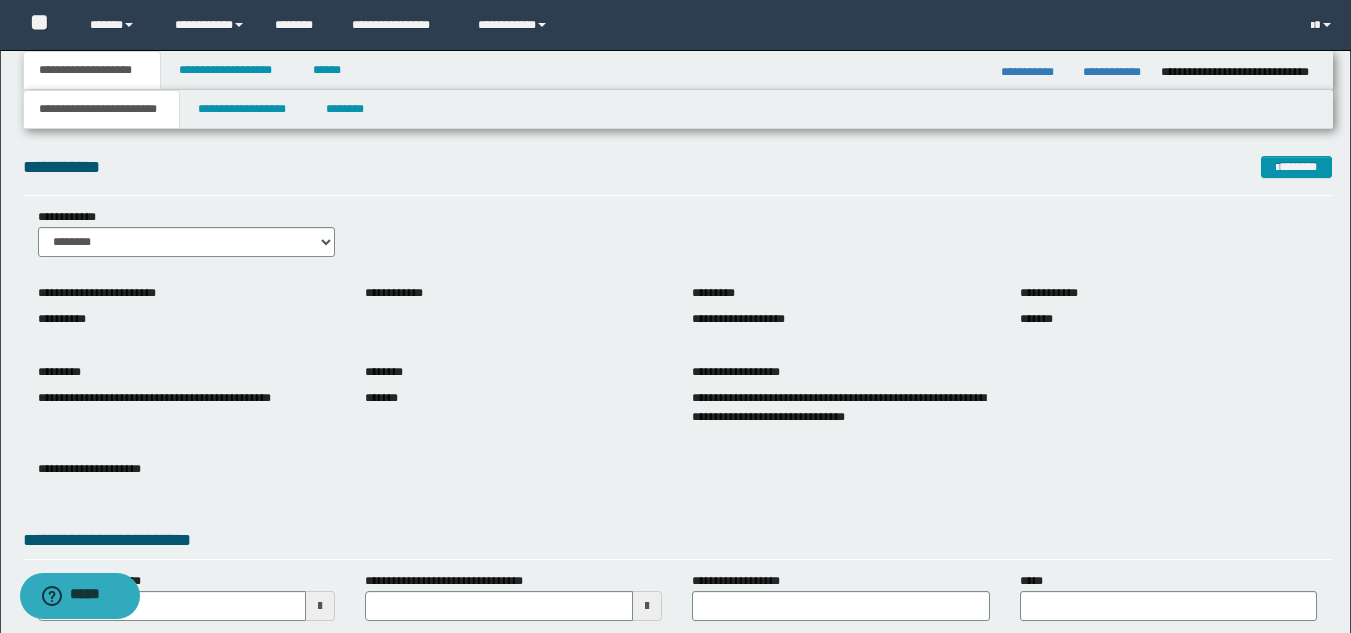 scroll, scrollTop: 334, scrollLeft: 0, axis: vertical 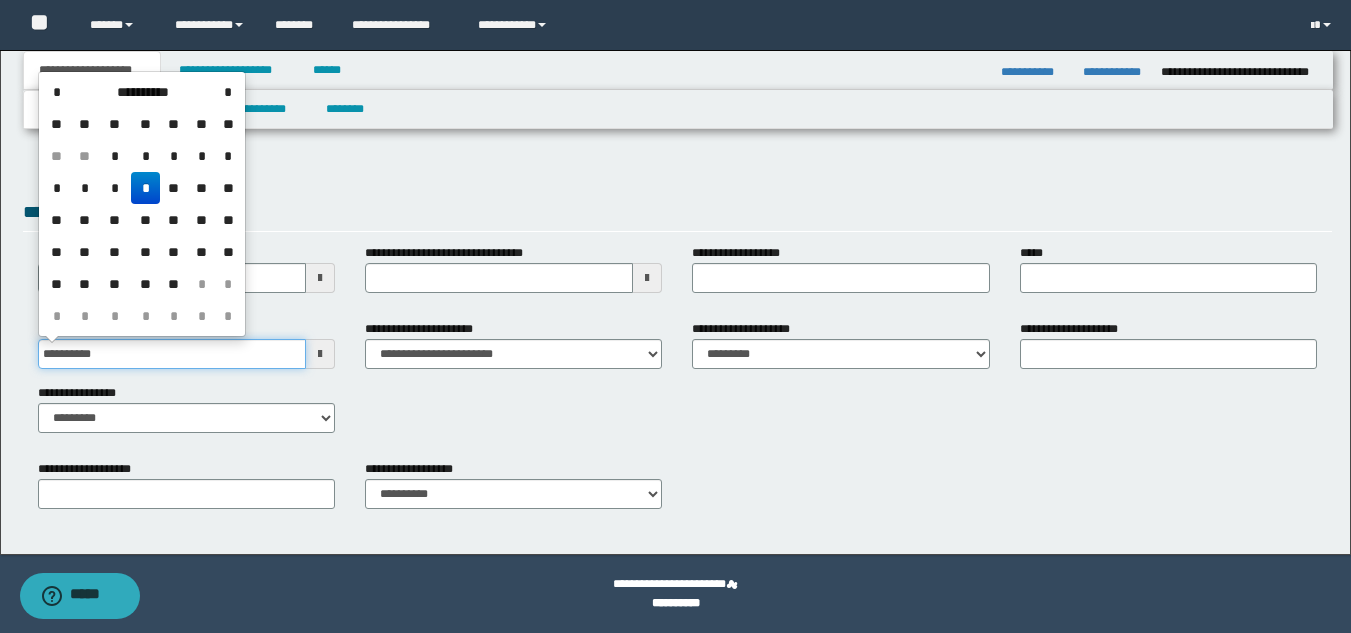 click on "**********" at bounding box center (172, 354) 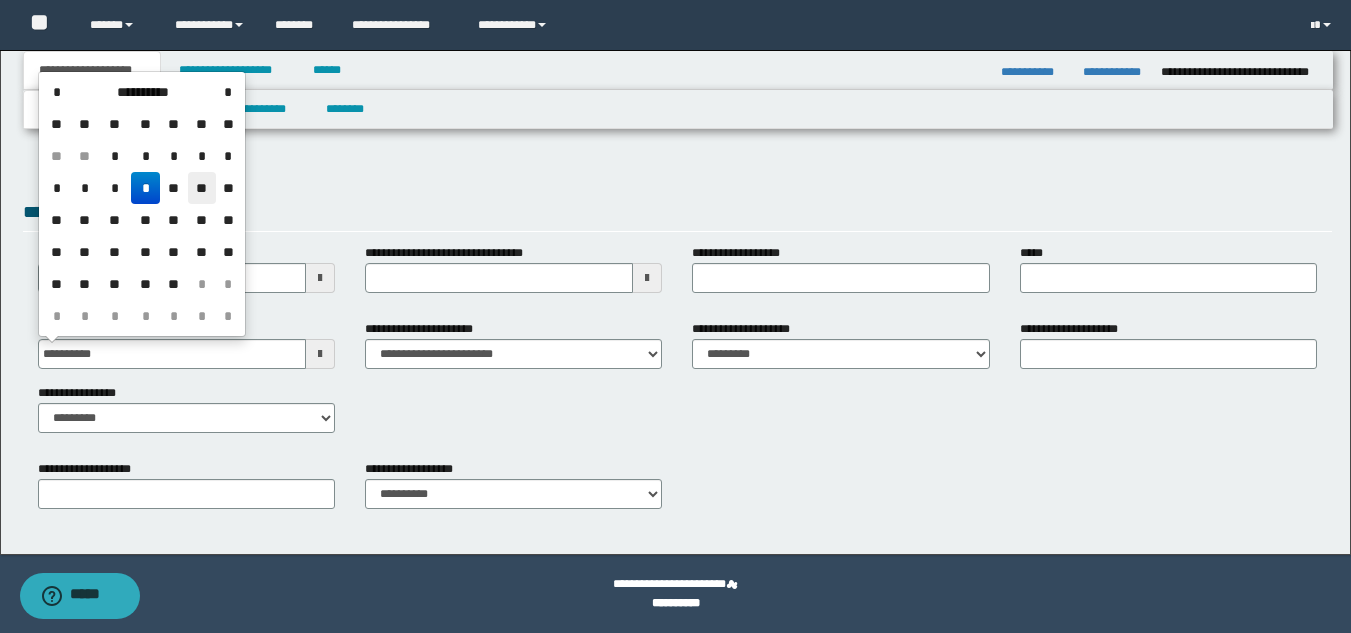 click on "**" at bounding box center (202, 188) 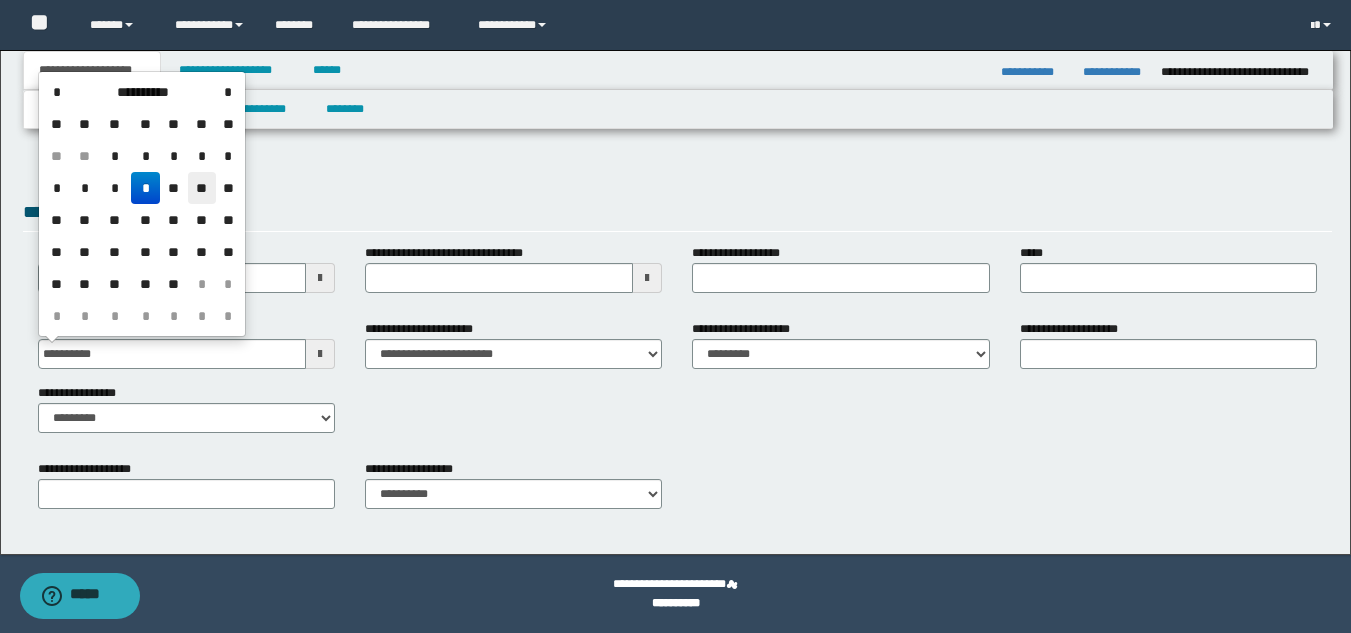 type on "**********" 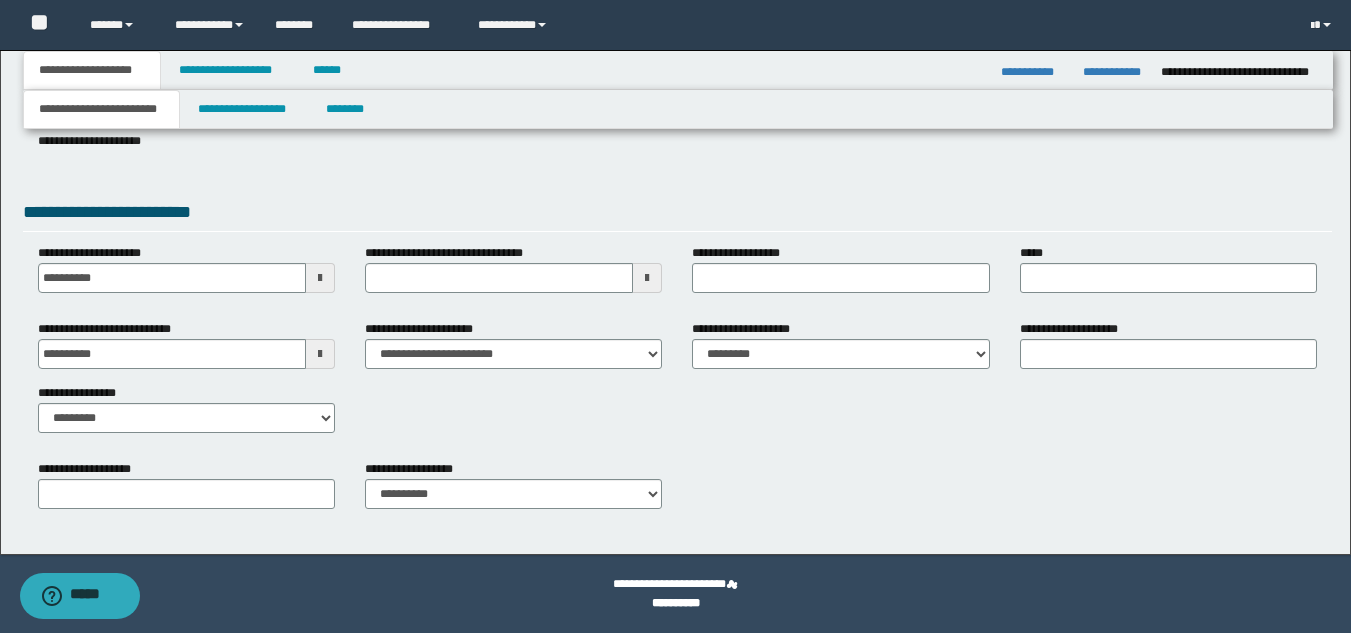click on "**********" at bounding box center (677, 174) 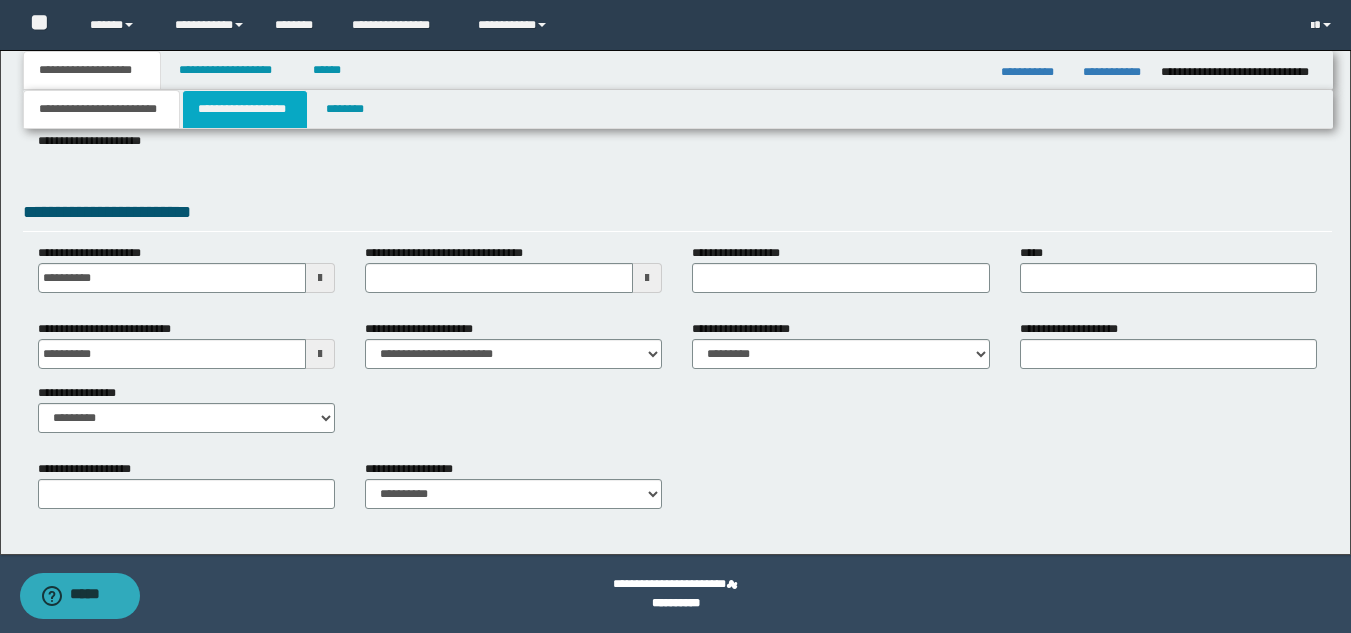 click on "**********" at bounding box center [245, 109] 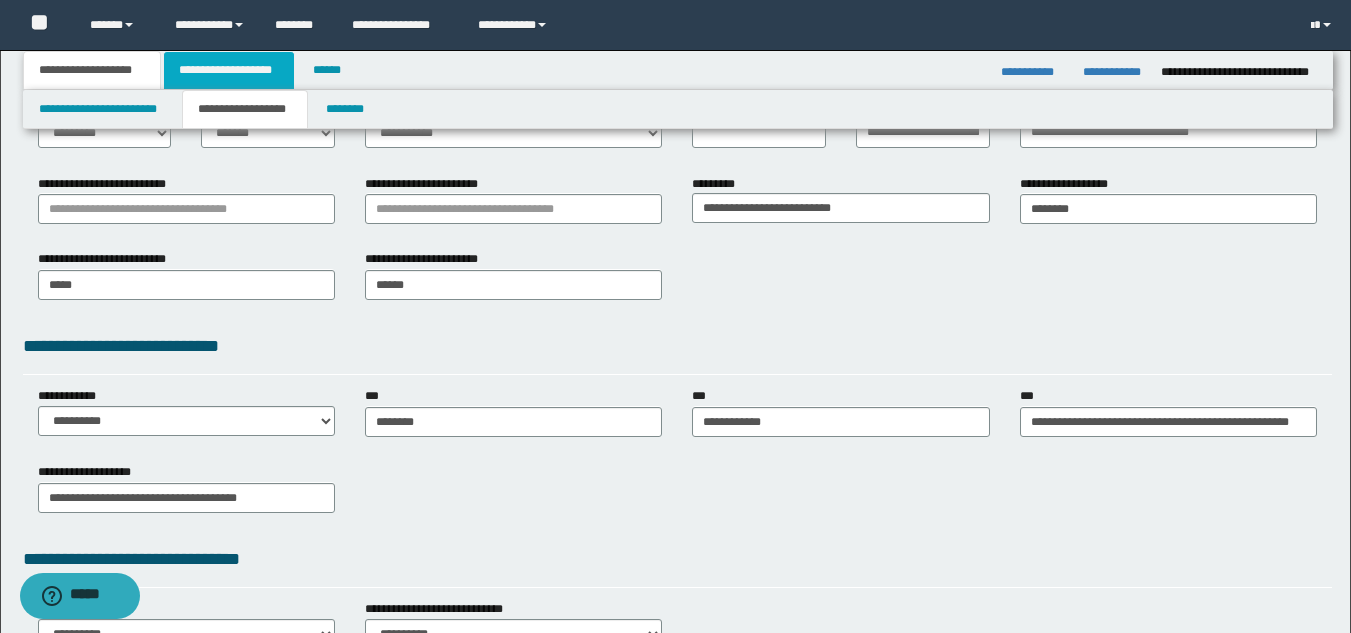click on "**********" at bounding box center [229, 70] 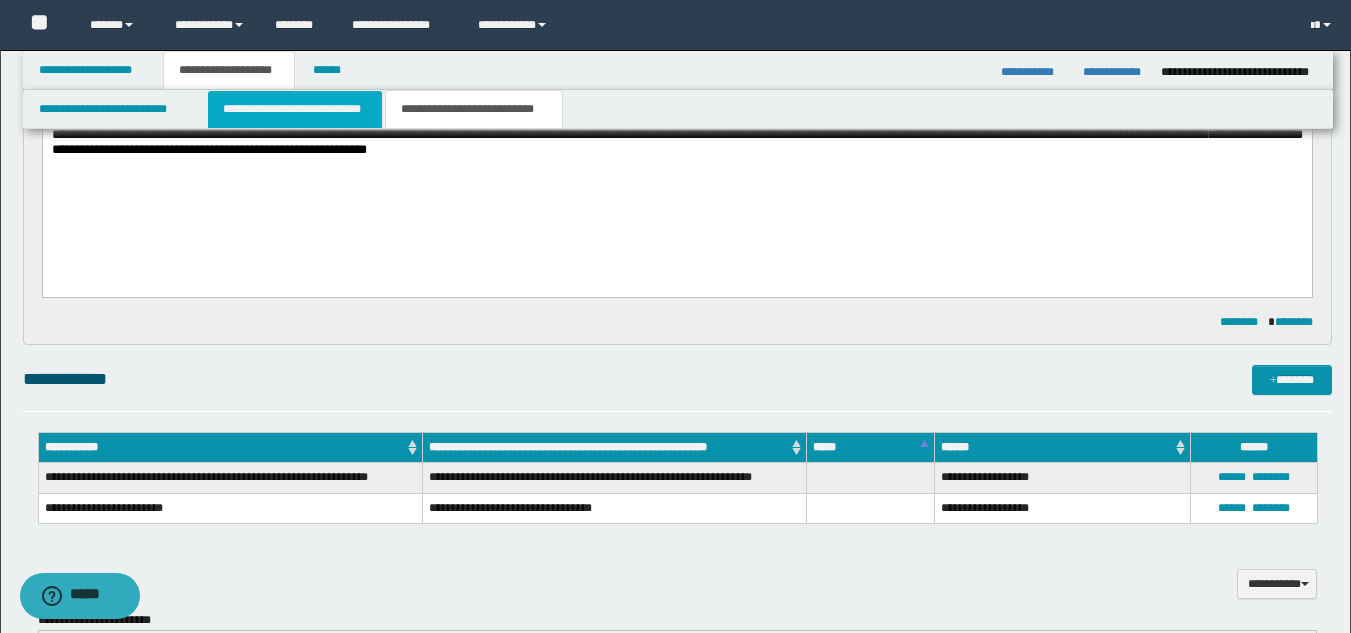 click on "**********" at bounding box center (295, 109) 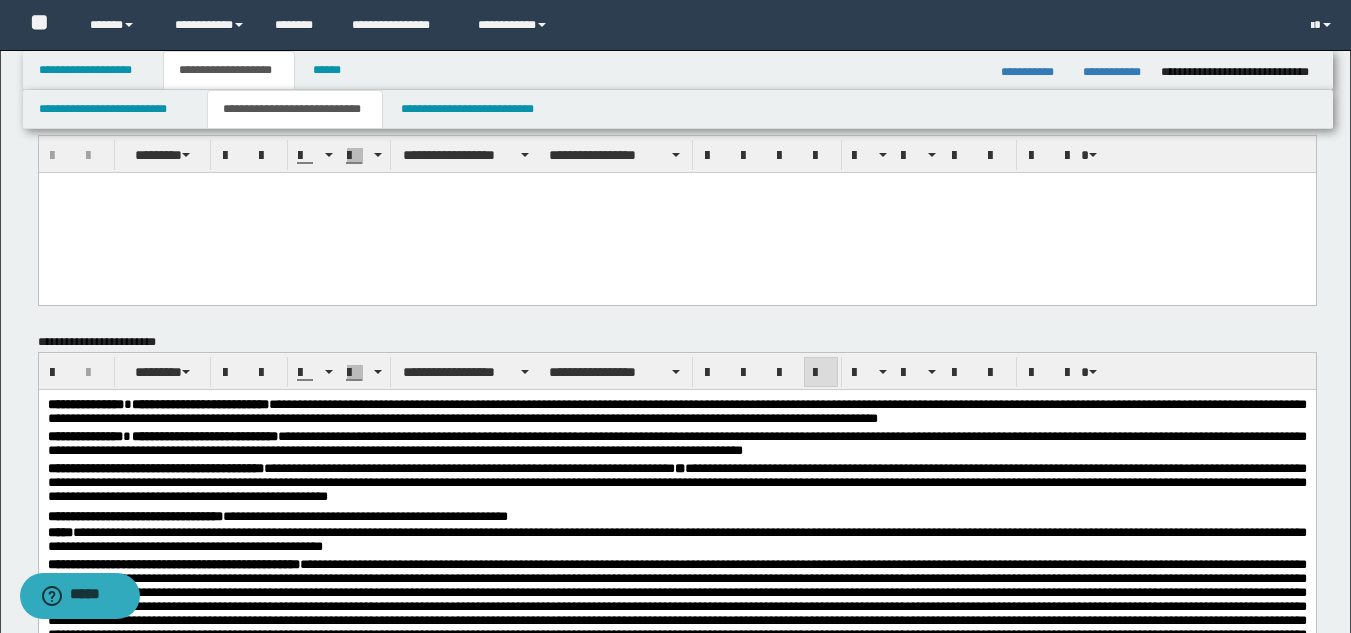 scroll, scrollTop: 0, scrollLeft: 0, axis: both 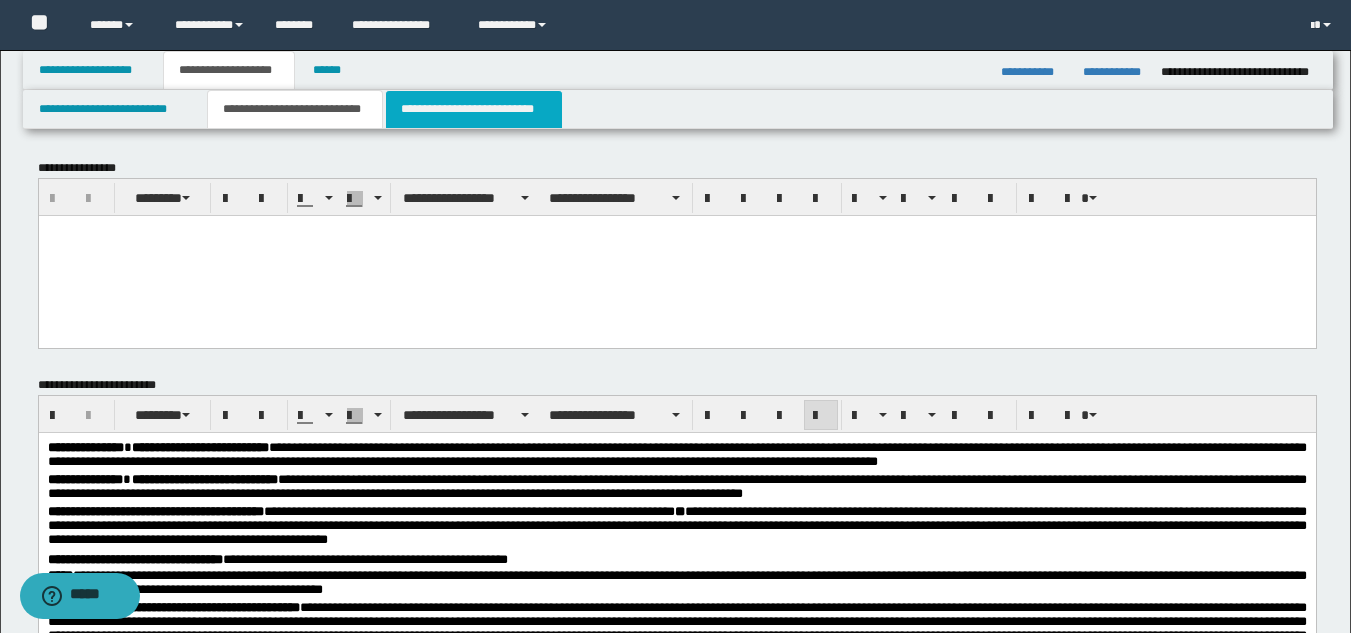 click on "**********" at bounding box center (474, 109) 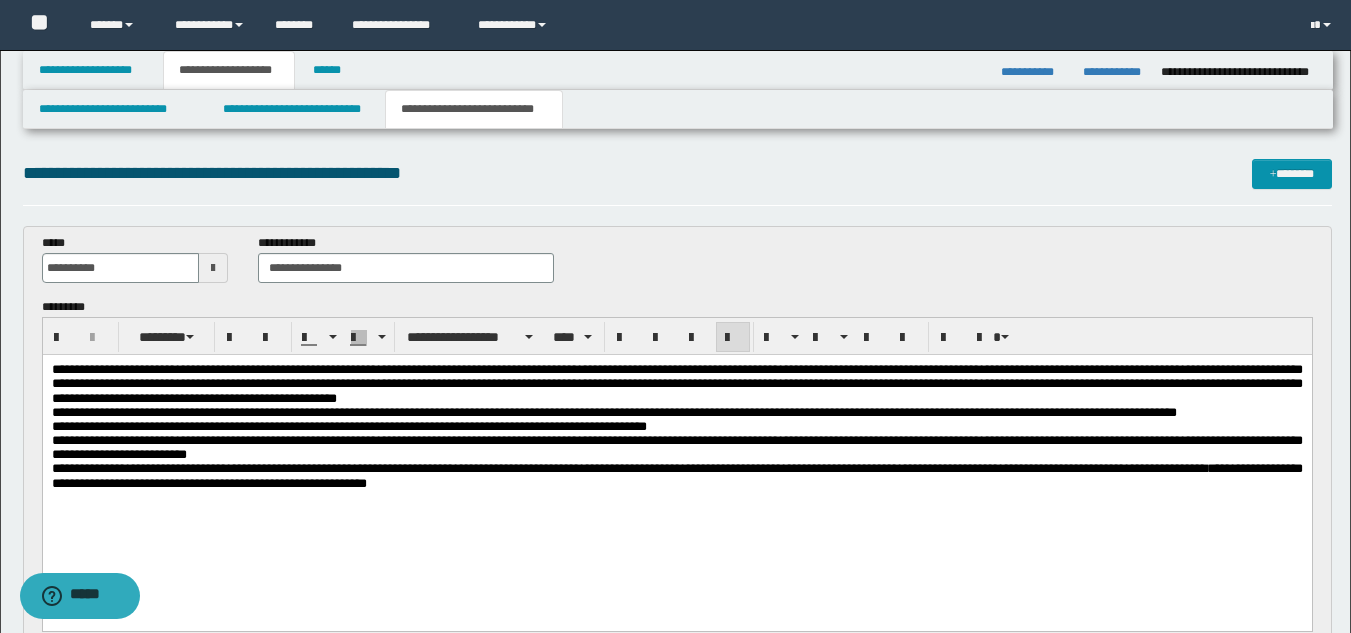 click on "**********" at bounding box center (676, 476) 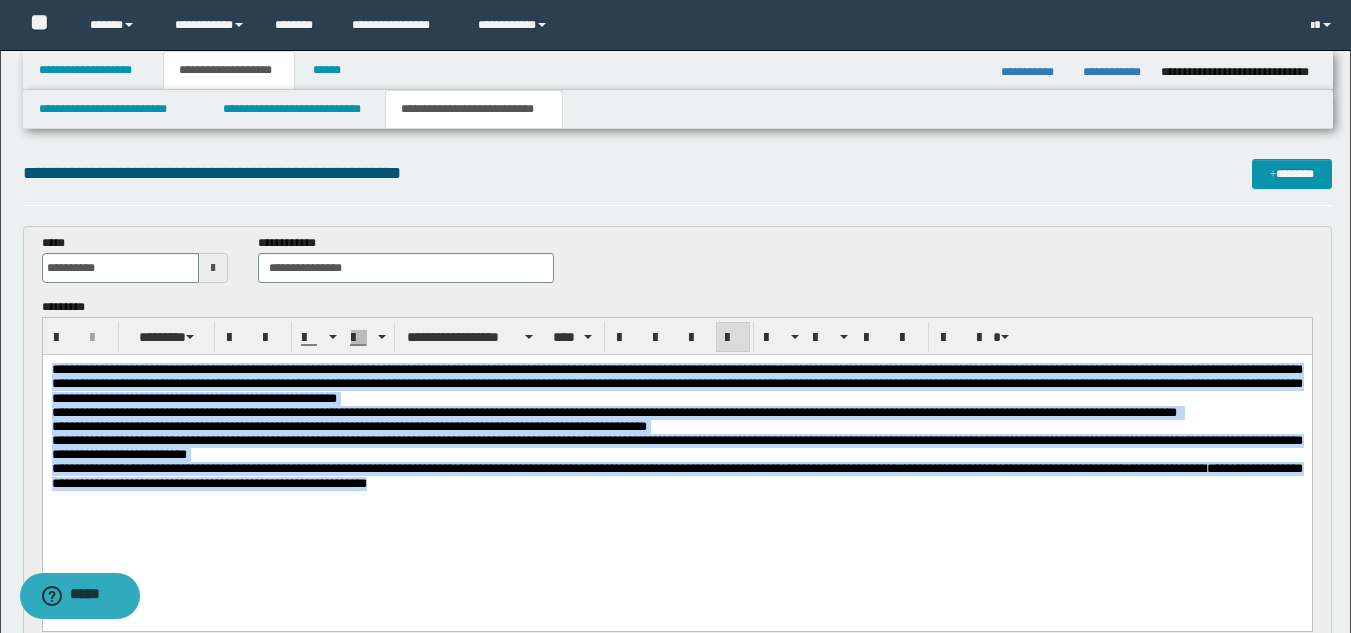 drag, startPoint x: 534, startPoint y: 493, endPoint x: -1, endPoint y: 229, distance: 596.5911 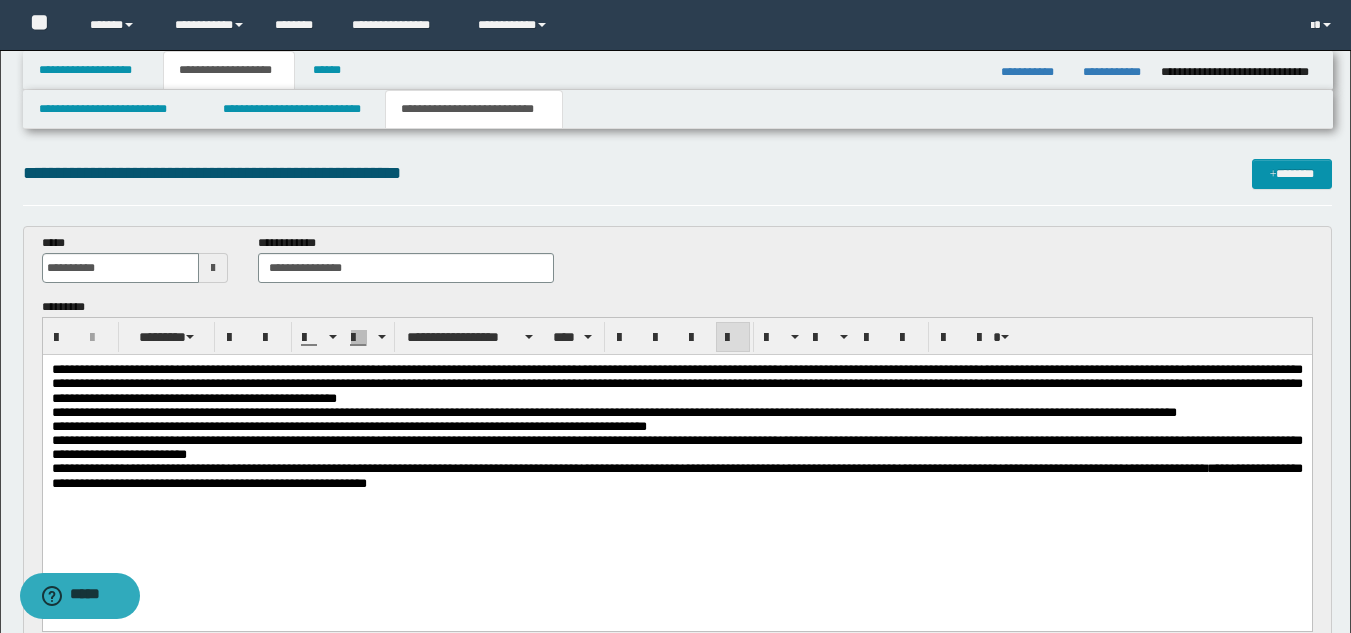 type 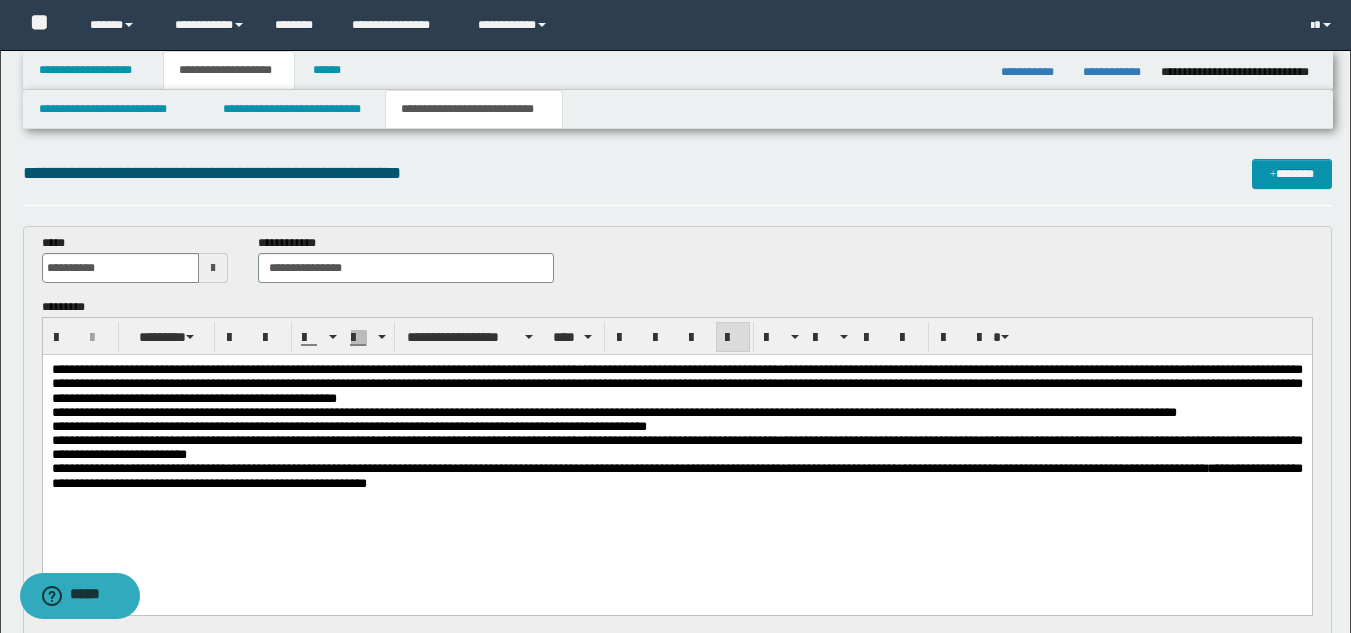 click on "**********" at bounding box center [676, 452] 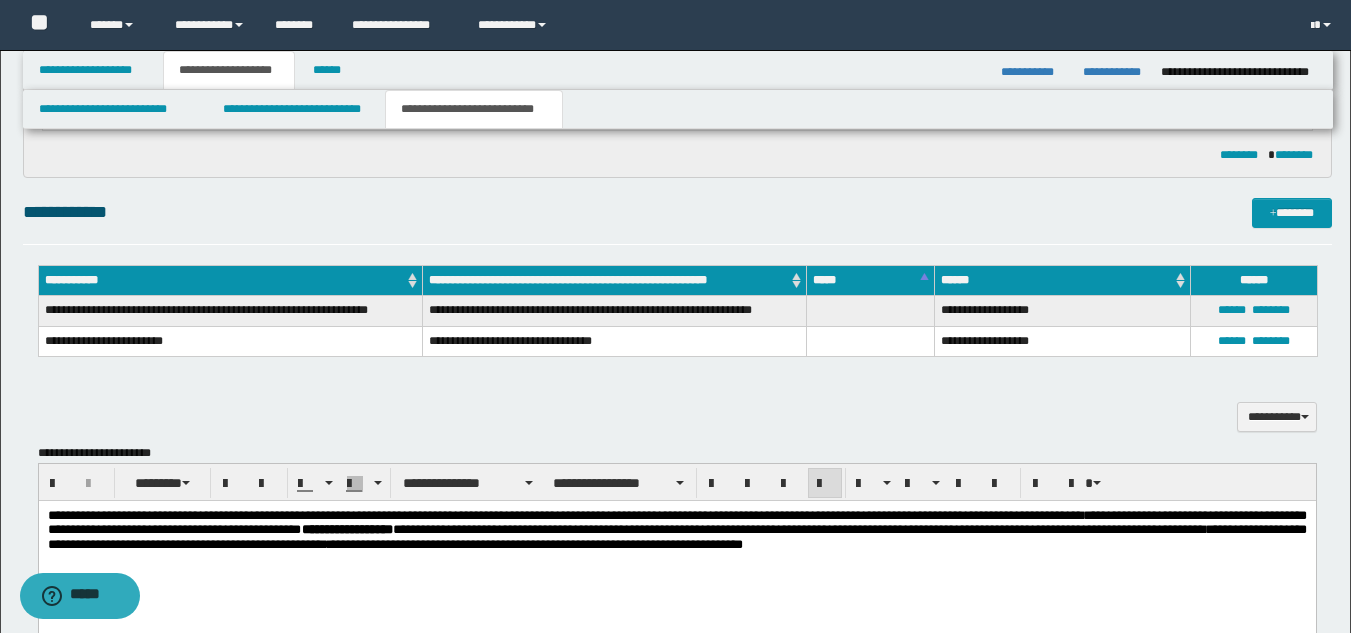 scroll, scrollTop: 500, scrollLeft: 0, axis: vertical 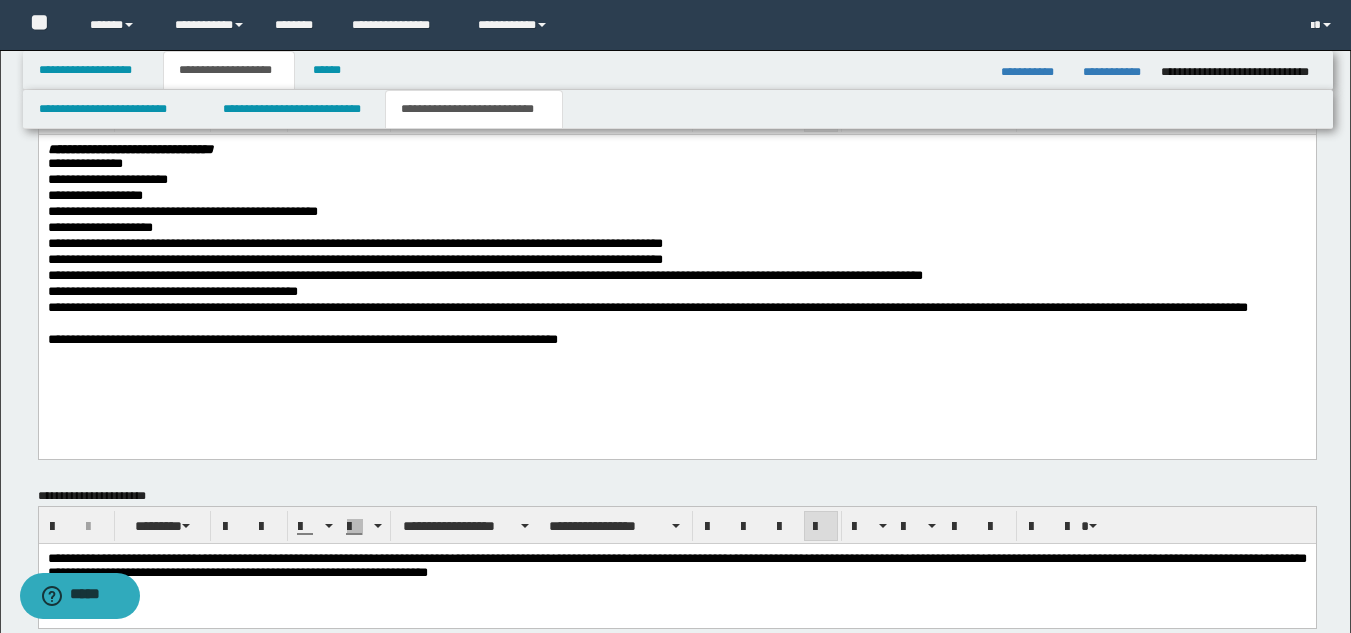 click on "**********" at bounding box center (676, 340) 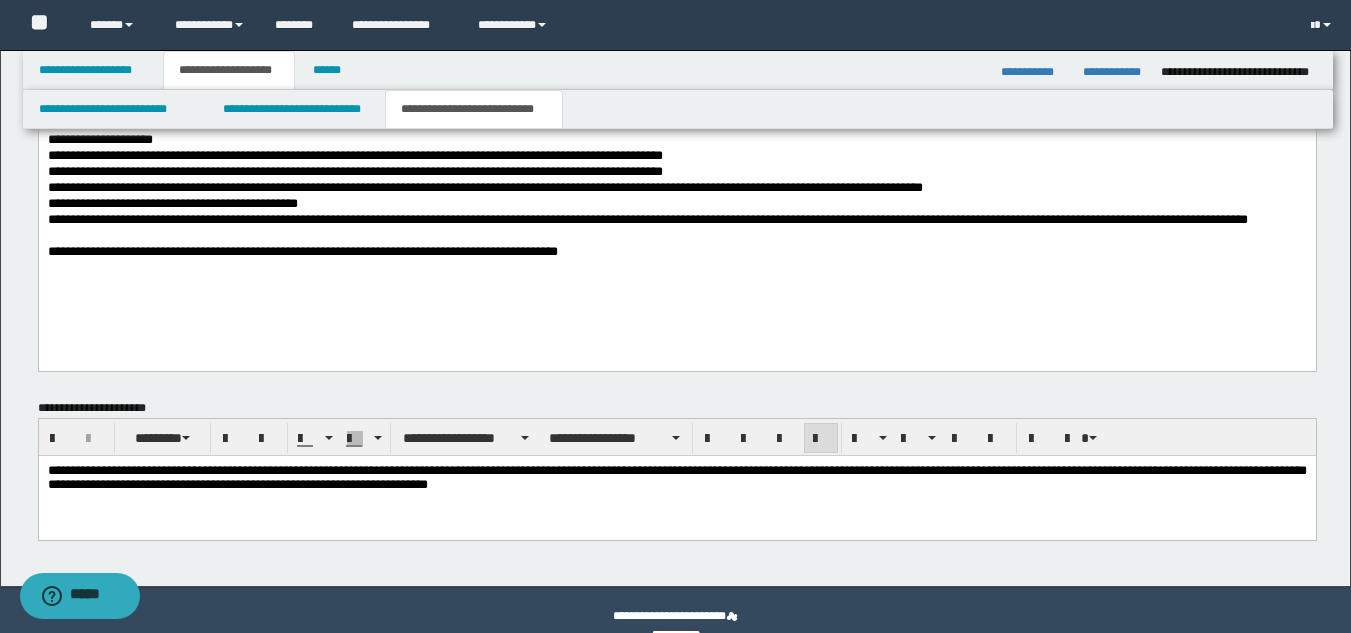 scroll, scrollTop: 1220, scrollLeft: 0, axis: vertical 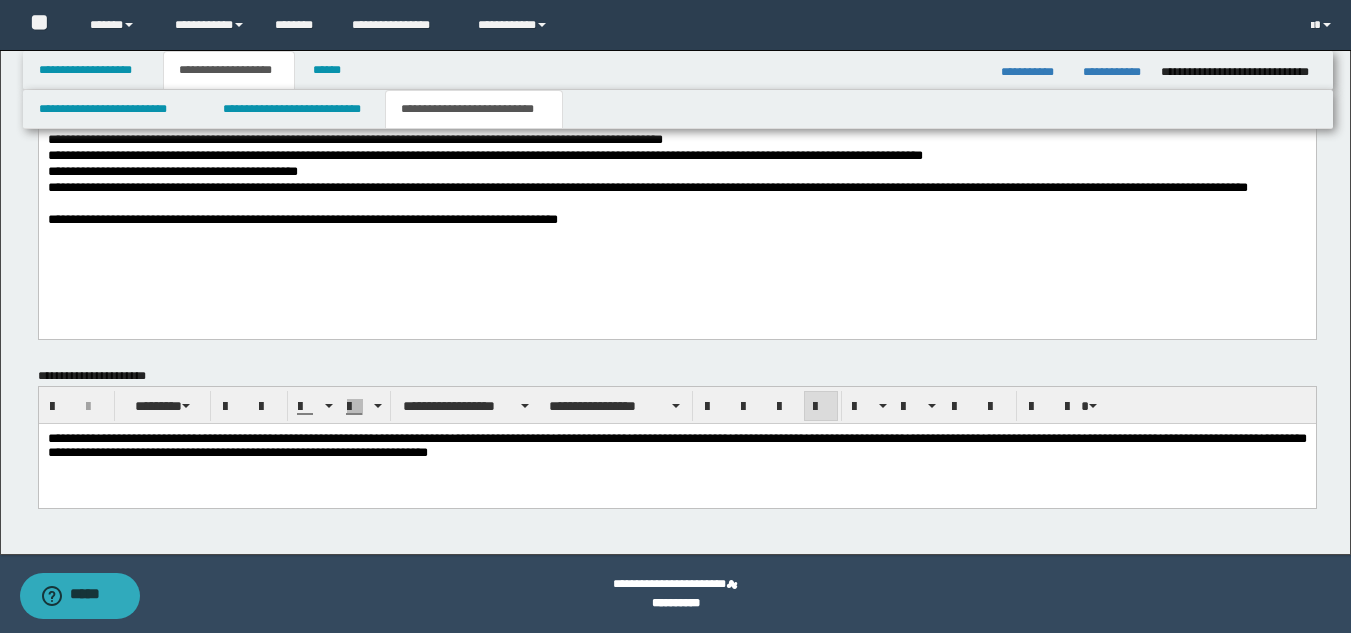 click at bounding box center (821, 406) 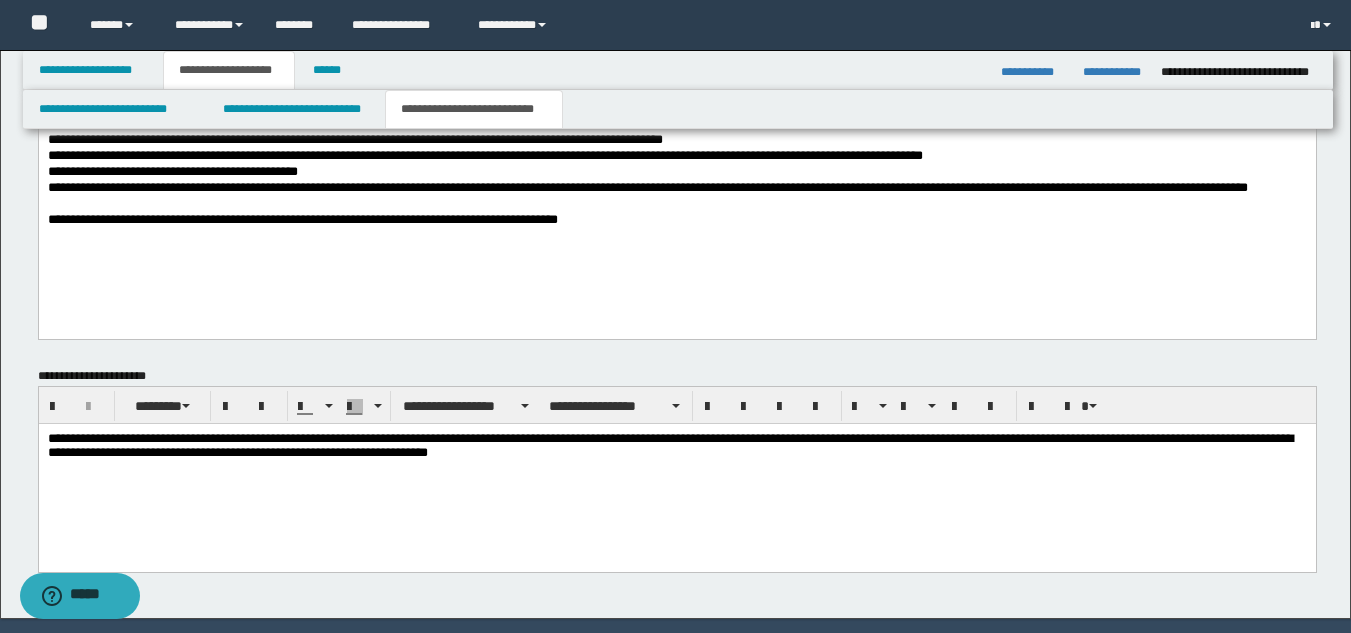 click on "**********" at bounding box center [676, 472] 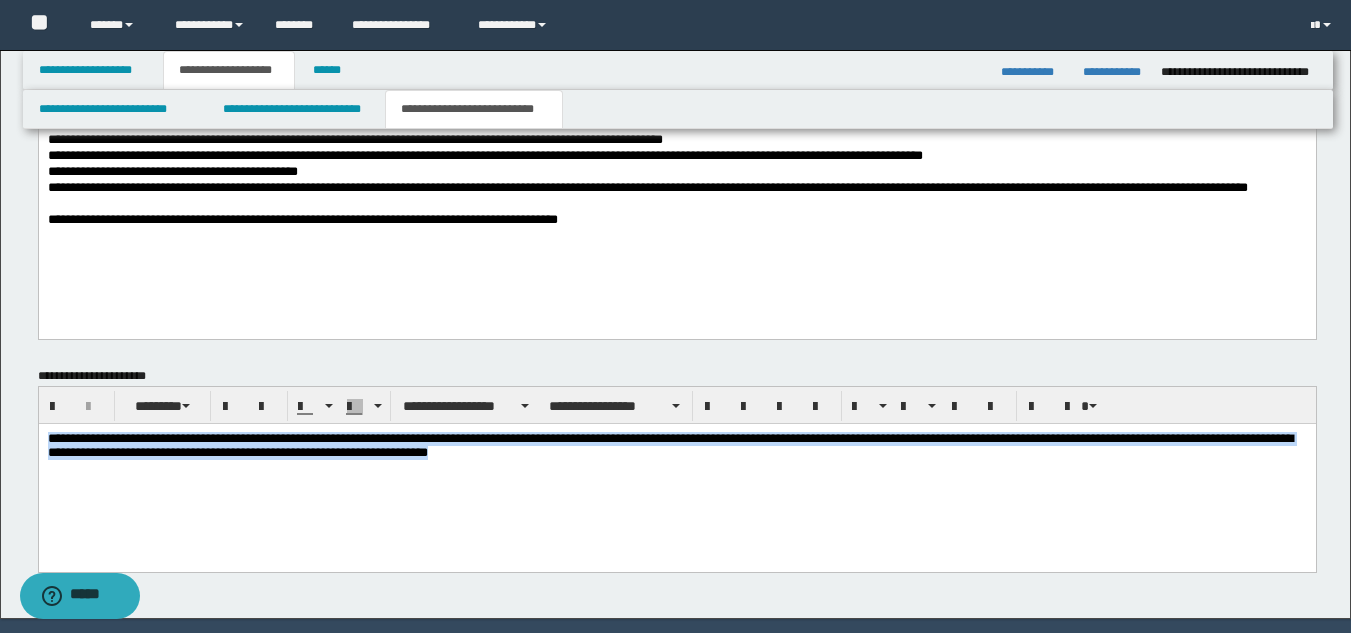 drag, startPoint x: 689, startPoint y: 456, endPoint x: -1, endPoint y: 314, distance: 704.4601 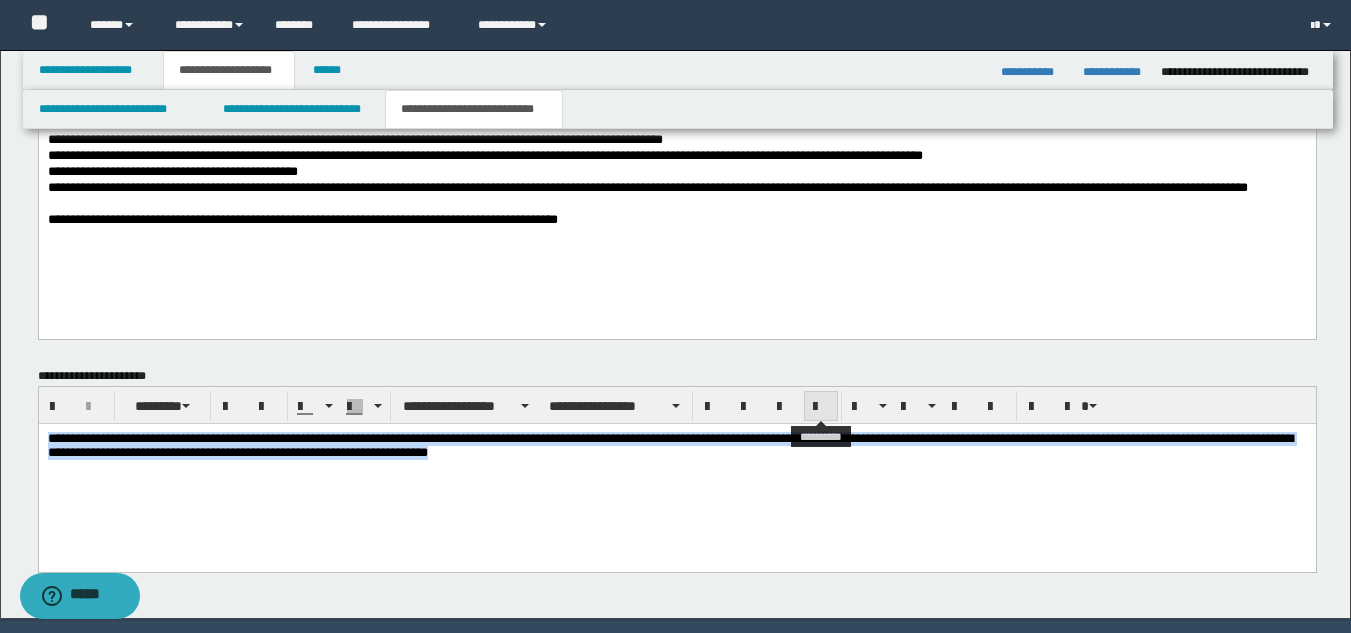 click at bounding box center [821, 406] 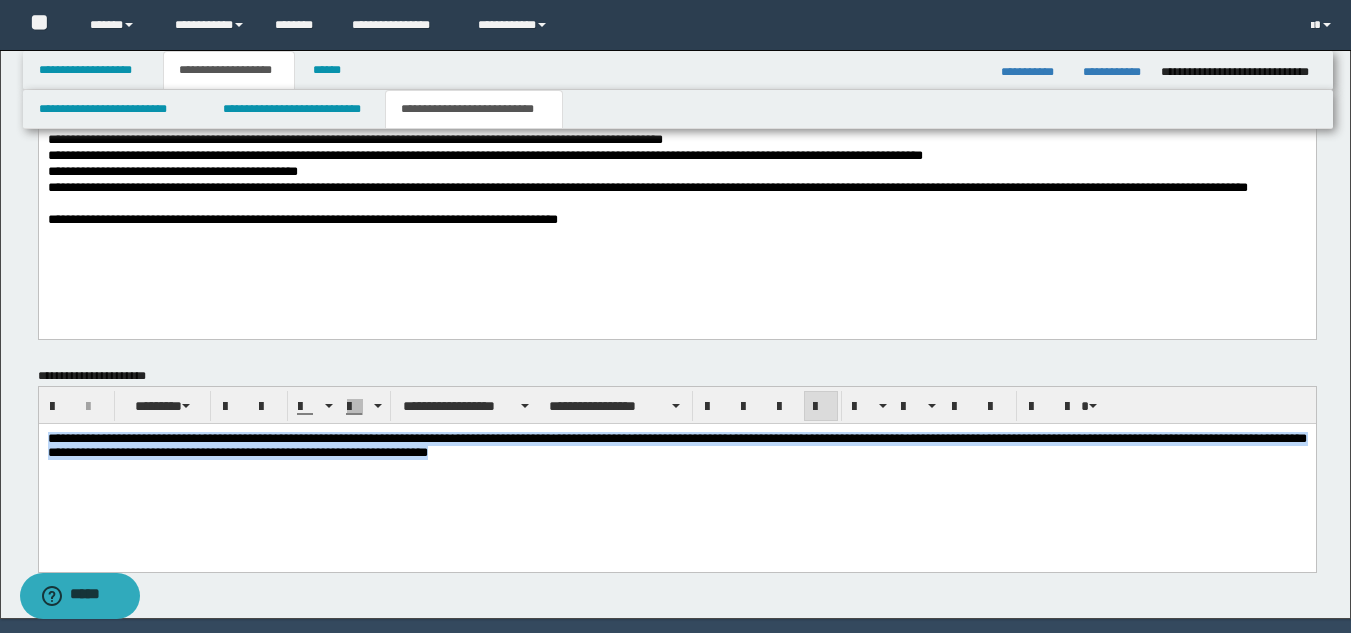 click on "**********" at bounding box center [676, 472] 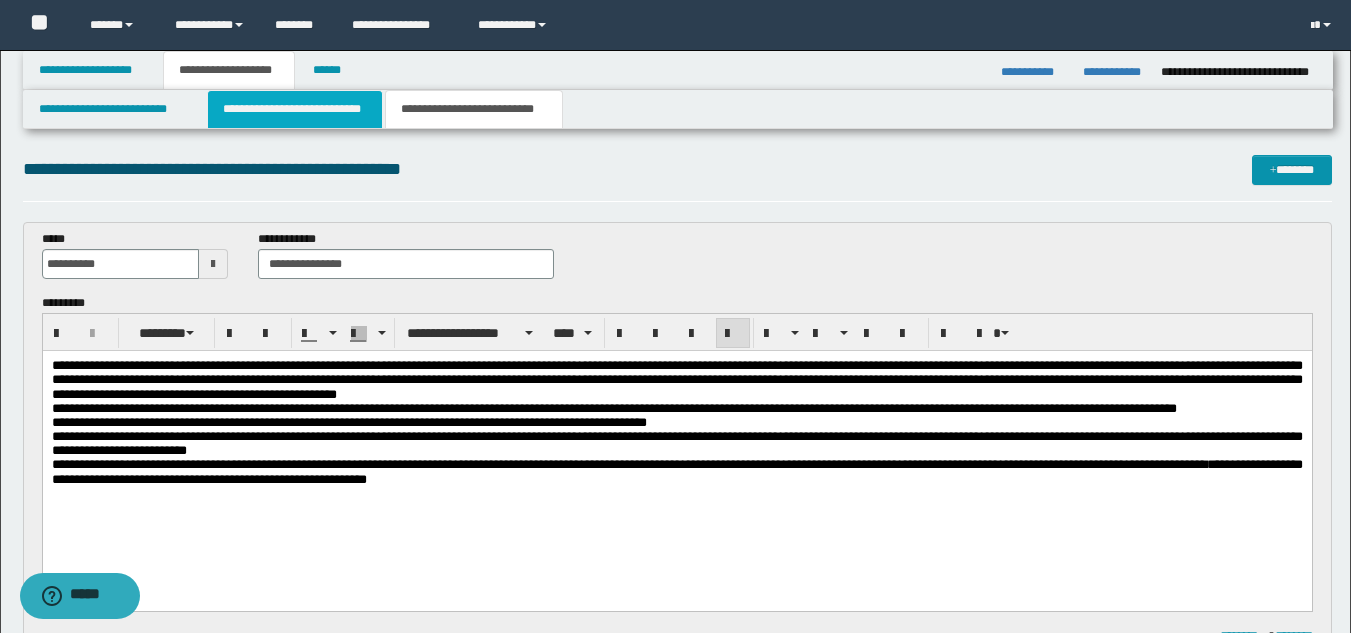 scroll, scrollTop: 0, scrollLeft: 0, axis: both 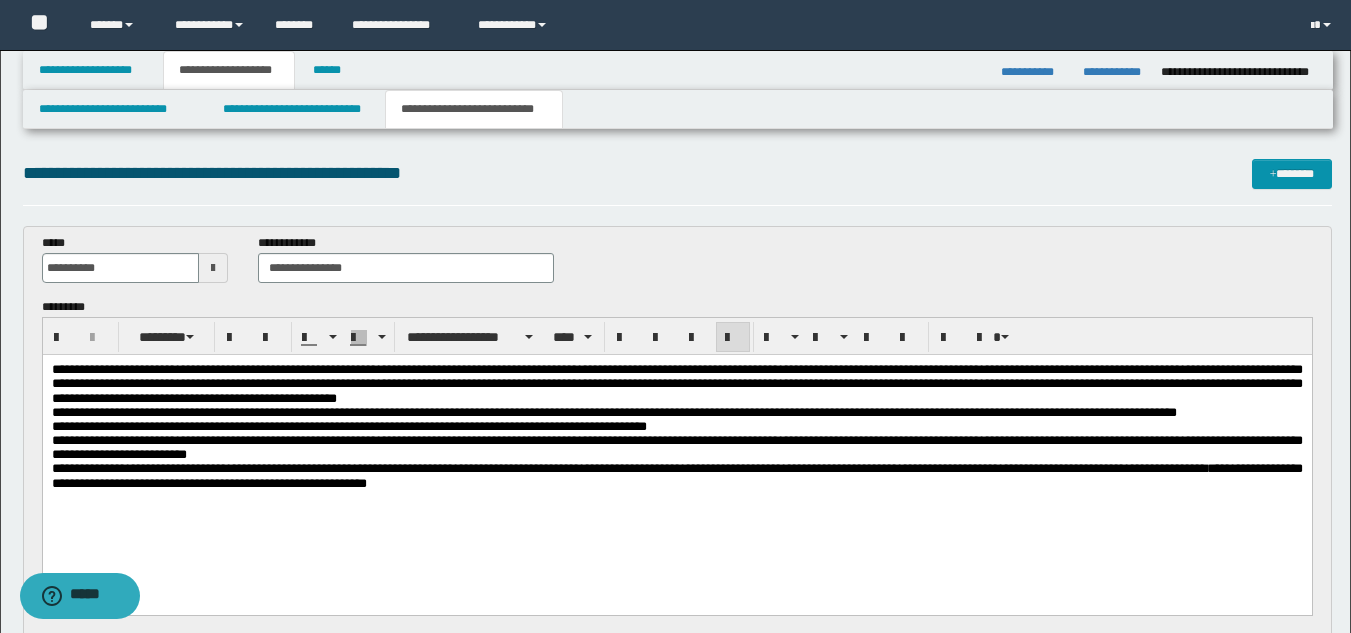 click on "**********" at bounding box center (675, 25) 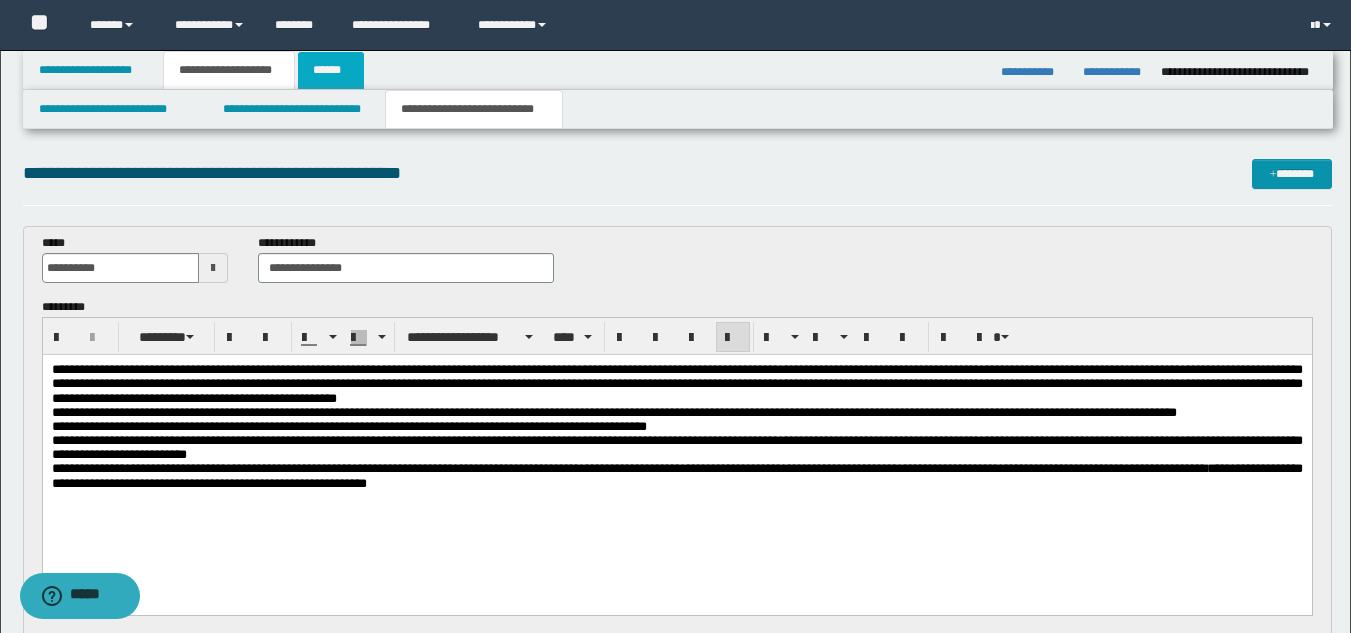 click on "******" at bounding box center (331, 70) 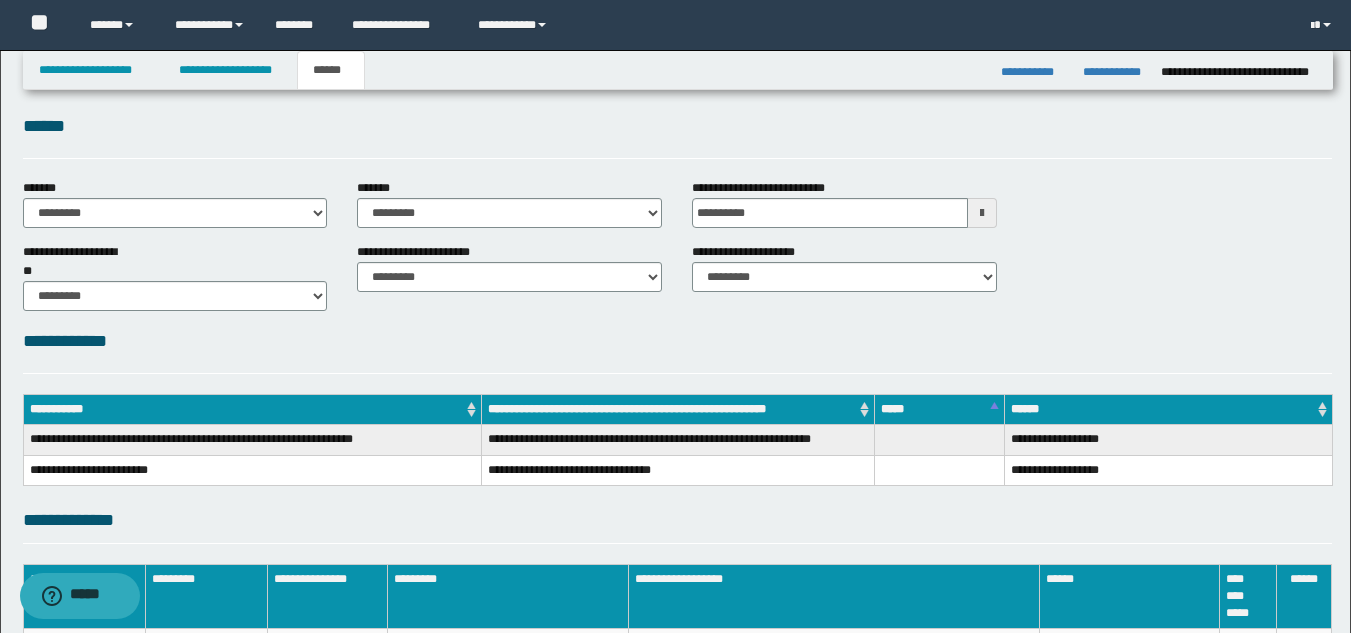 scroll, scrollTop: 0, scrollLeft: 0, axis: both 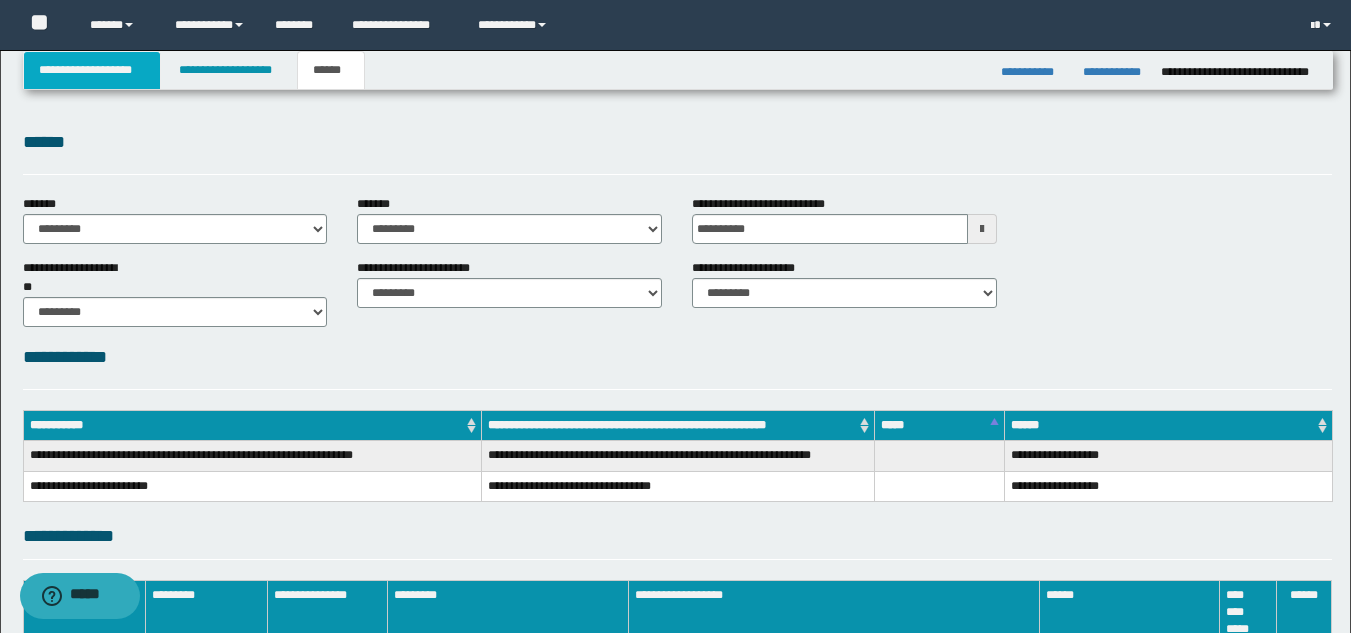 click on "**********" at bounding box center (92, 70) 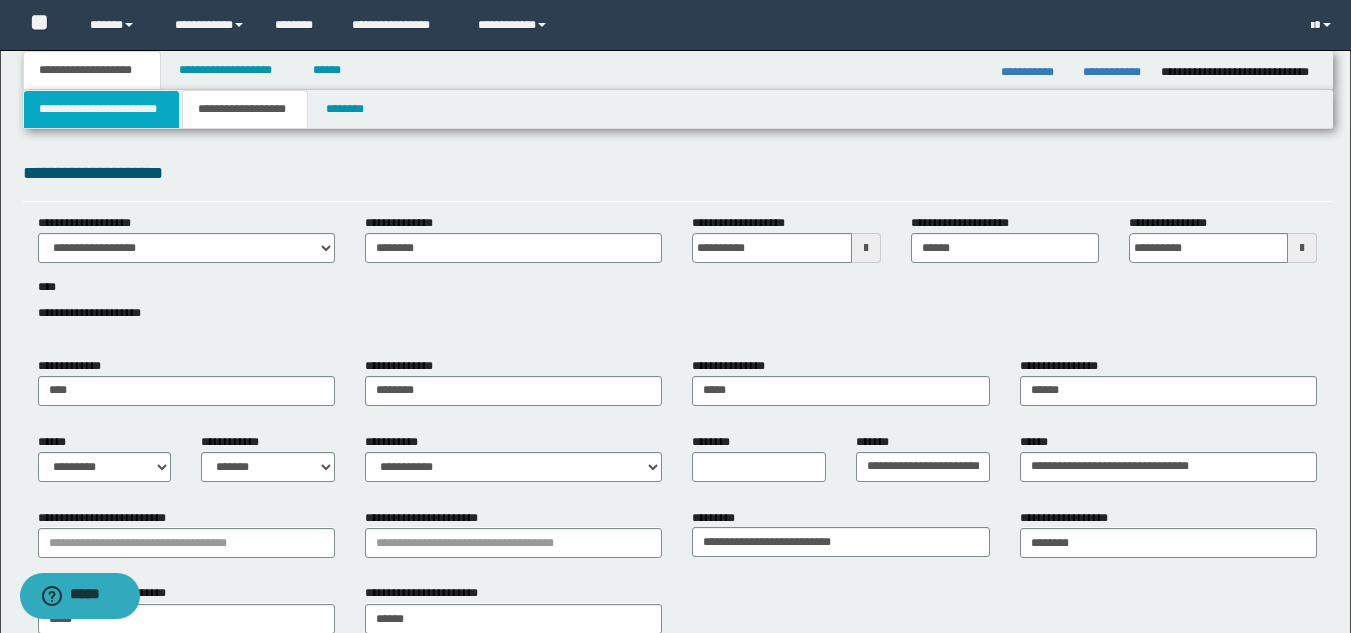 click on "**********" at bounding box center (101, 109) 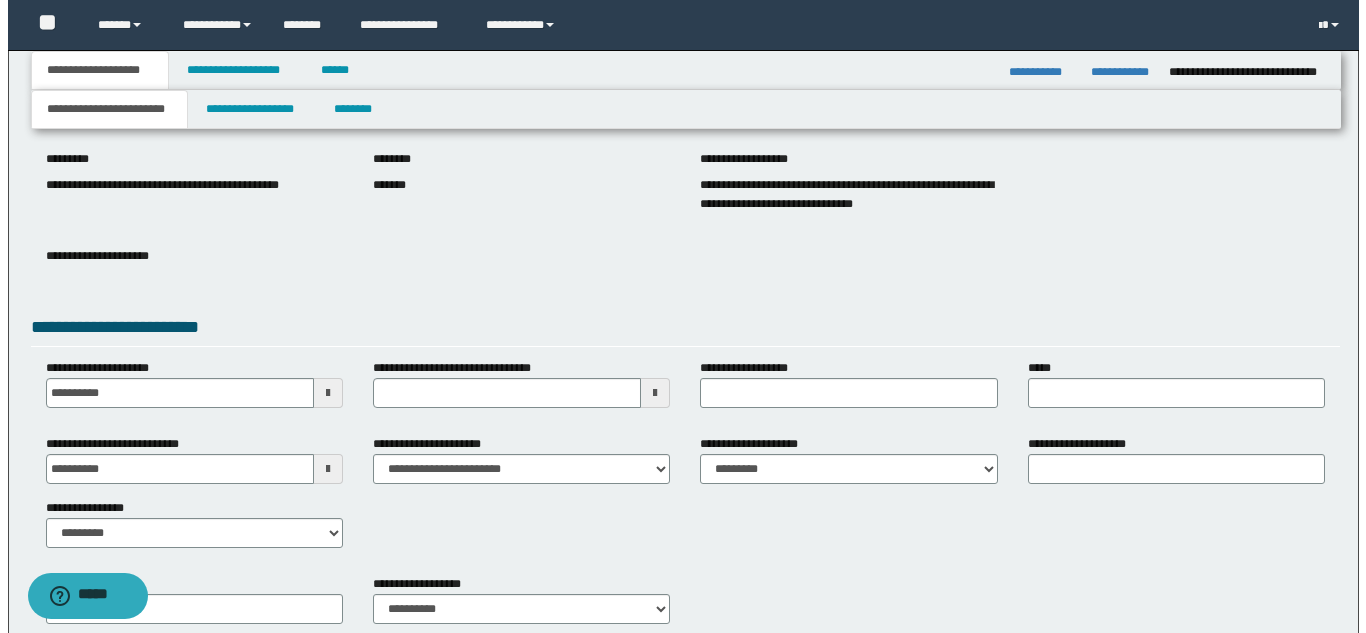 scroll, scrollTop: 0, scrollLeft: 0, axis: both 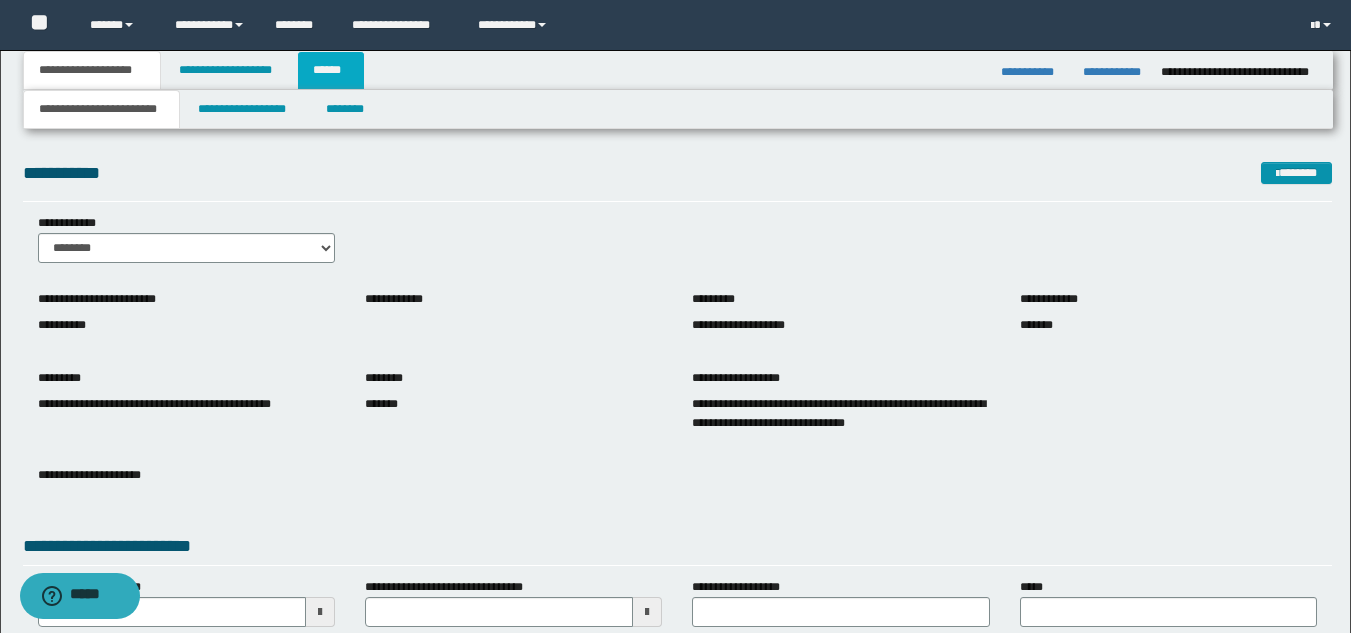 click on "******" at bounding box center (331, 70) 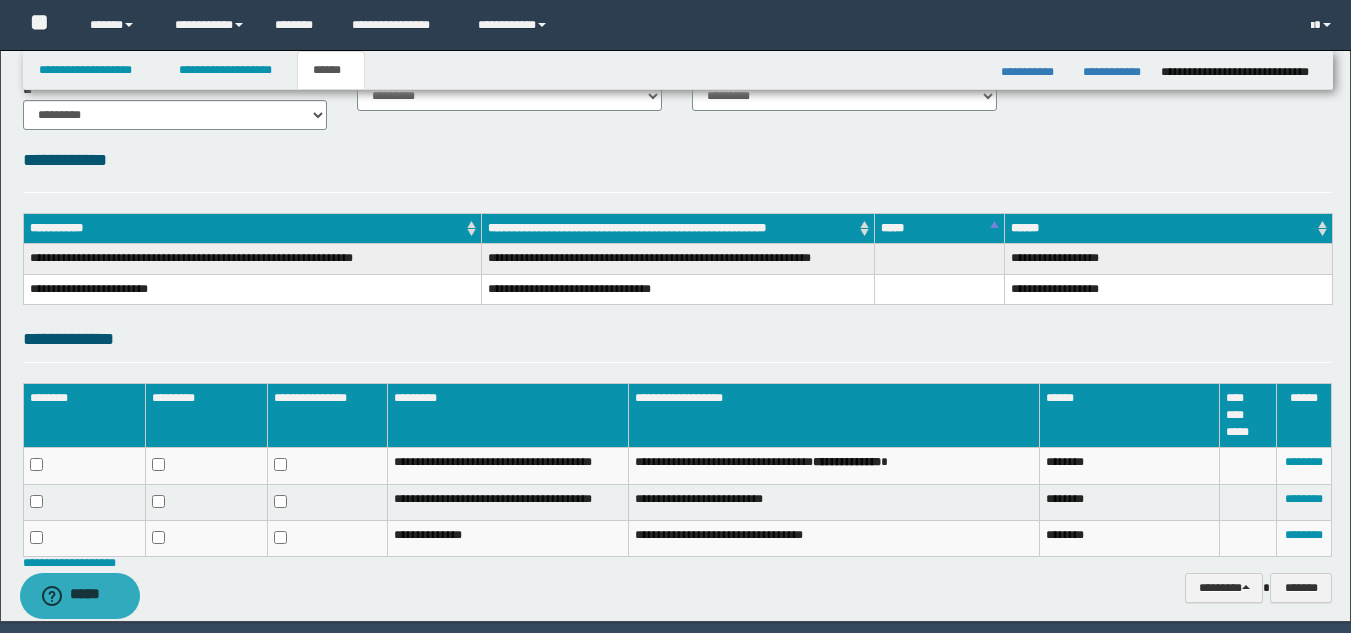 scroll, scrollTop: 263, scrollLeft: 0, axis: vertical 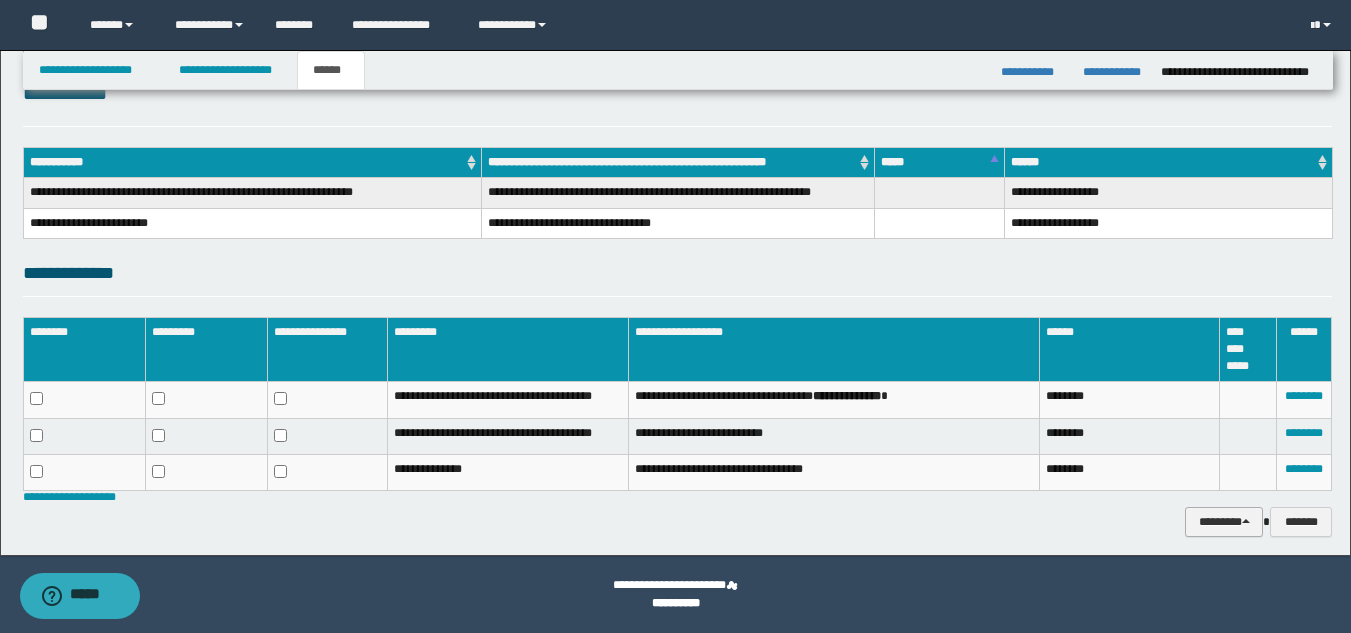 click on "********" at bounding box center (1224, 522) 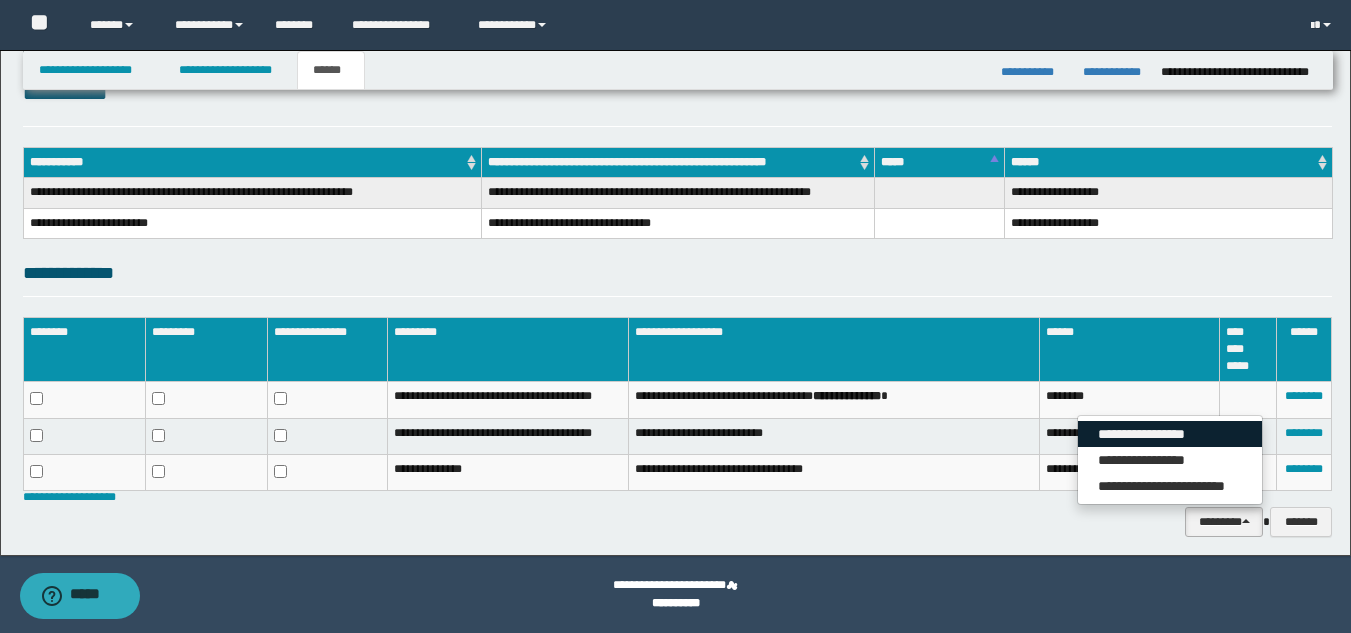 click on "**********" at bounding box center (1170, 434) 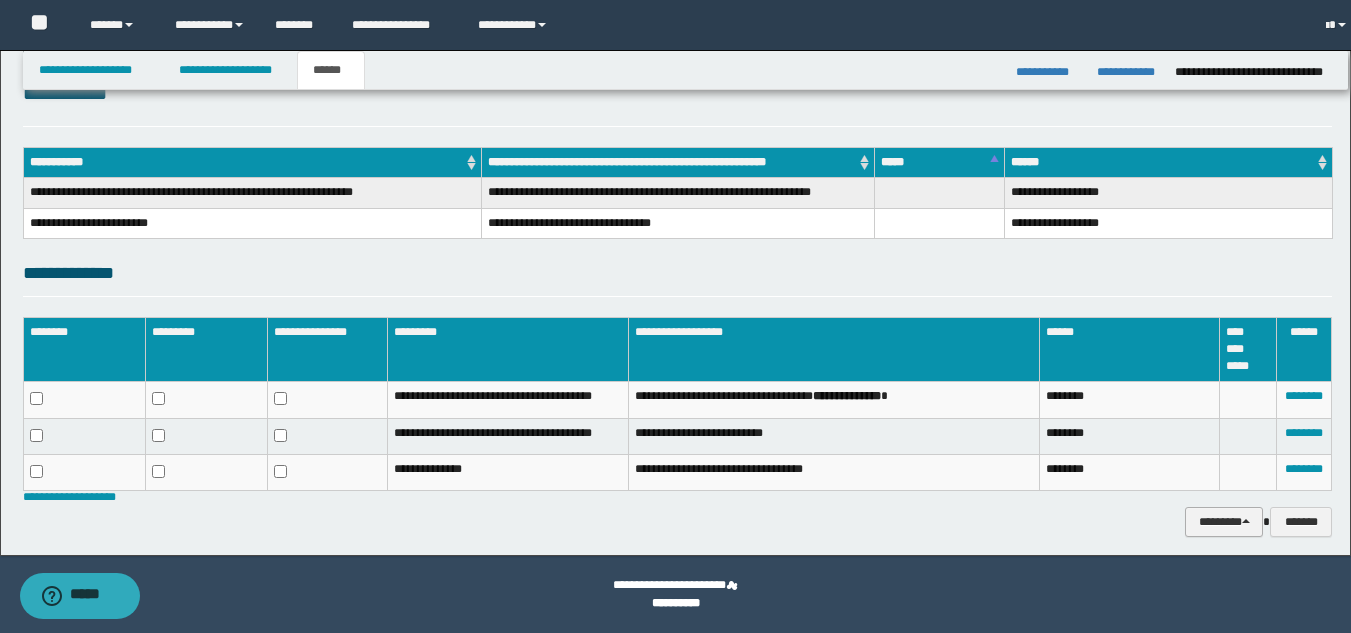 click on "********" at bounding box center (1224, 522) 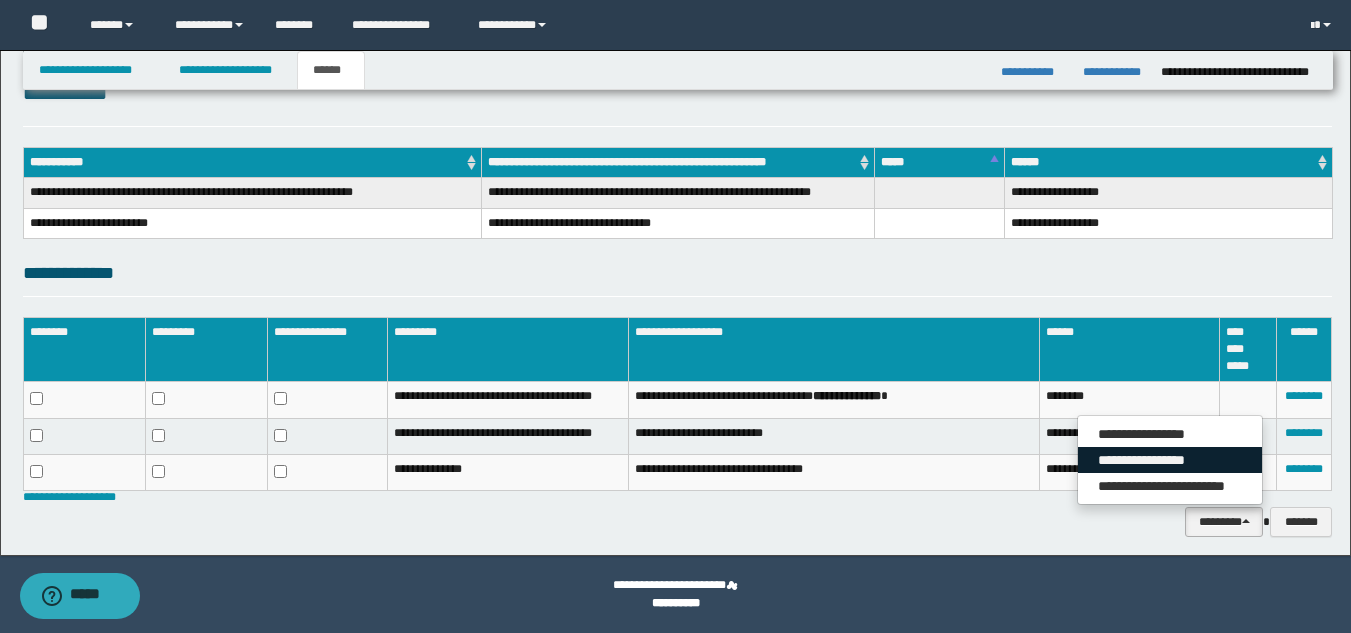 click on "**********" at bounding box center (1170, 460) 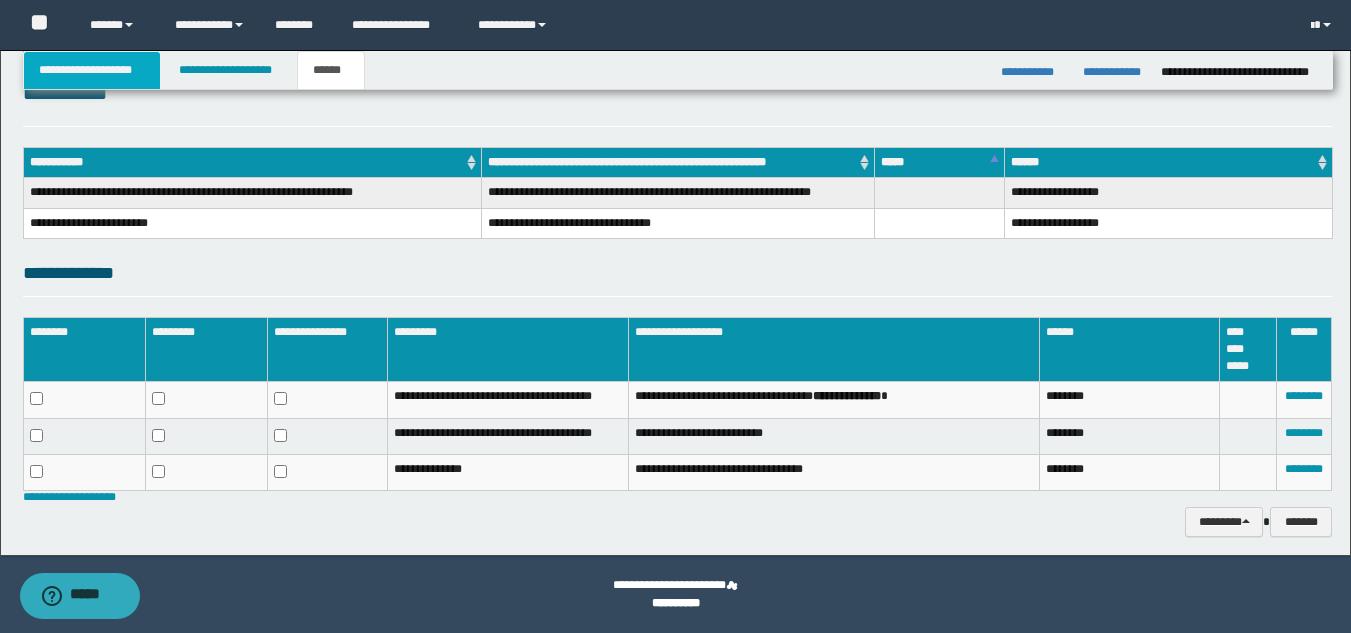 click on "**********" at bounding box center [92, 70] 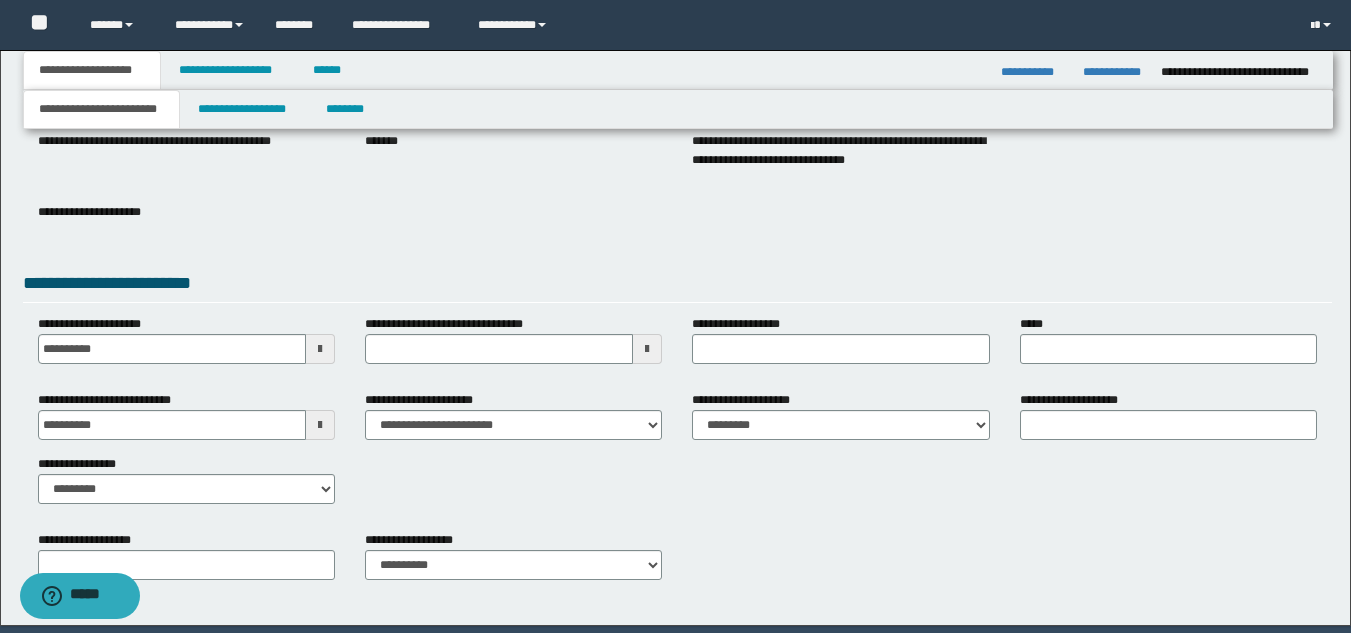 scroll, scrollTop: 294, scrollLeft: 0, axis: vertical 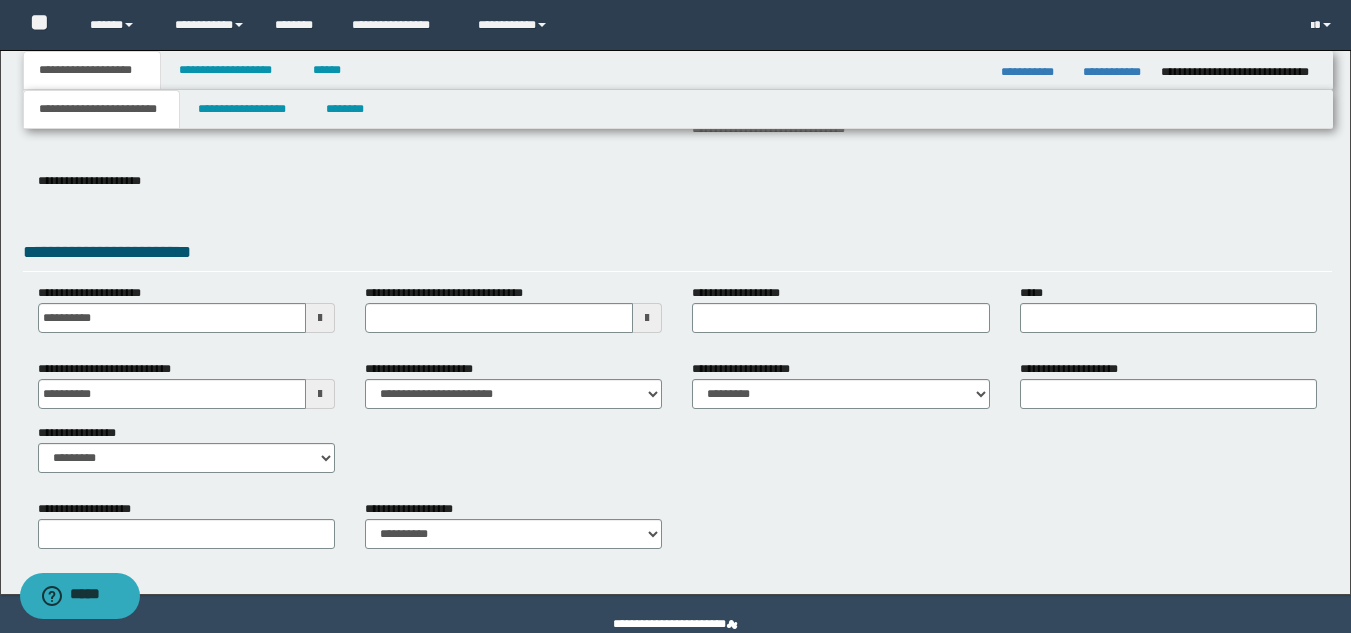 click on "**********" at bounding box center (101, 109) 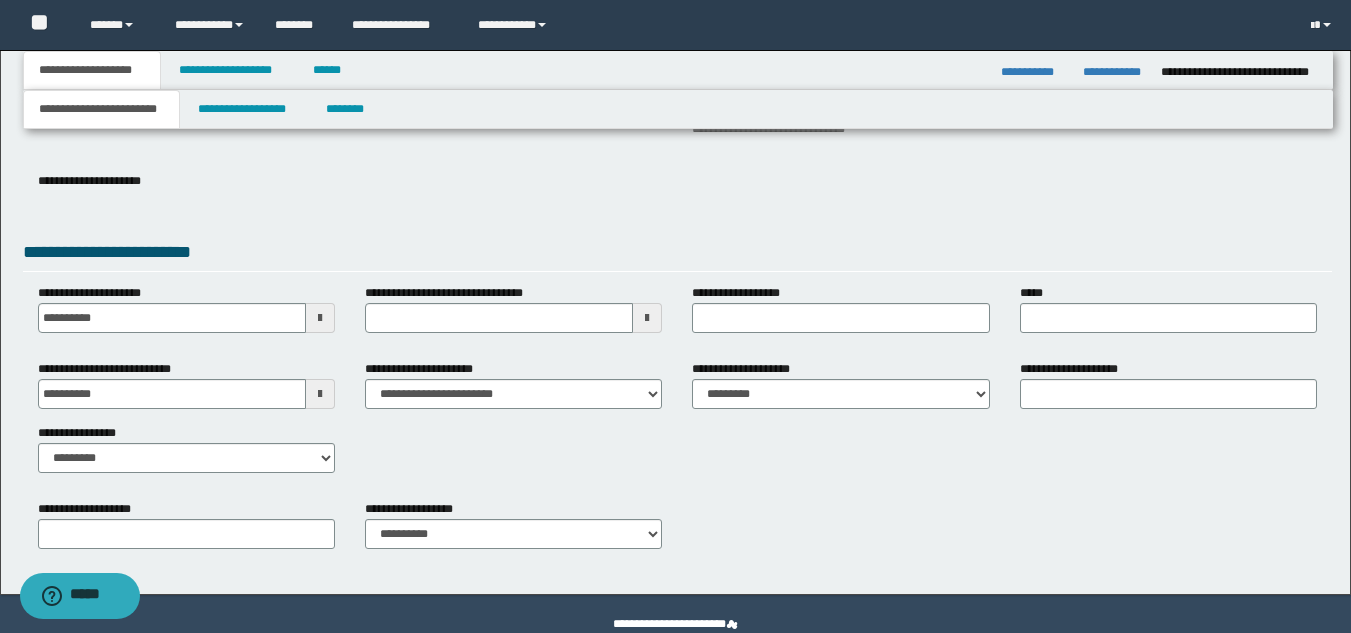 click on "**********" at bounding box center (186, 416) 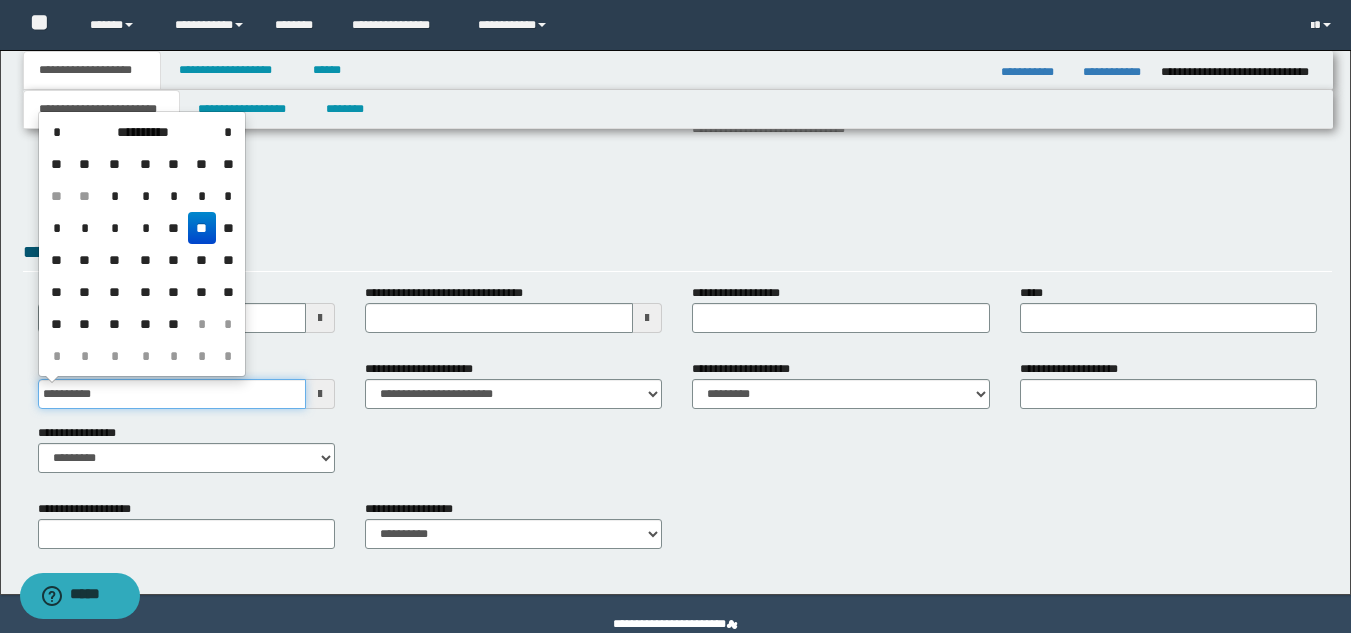 click on "**********" at bounding box center [172, 394] 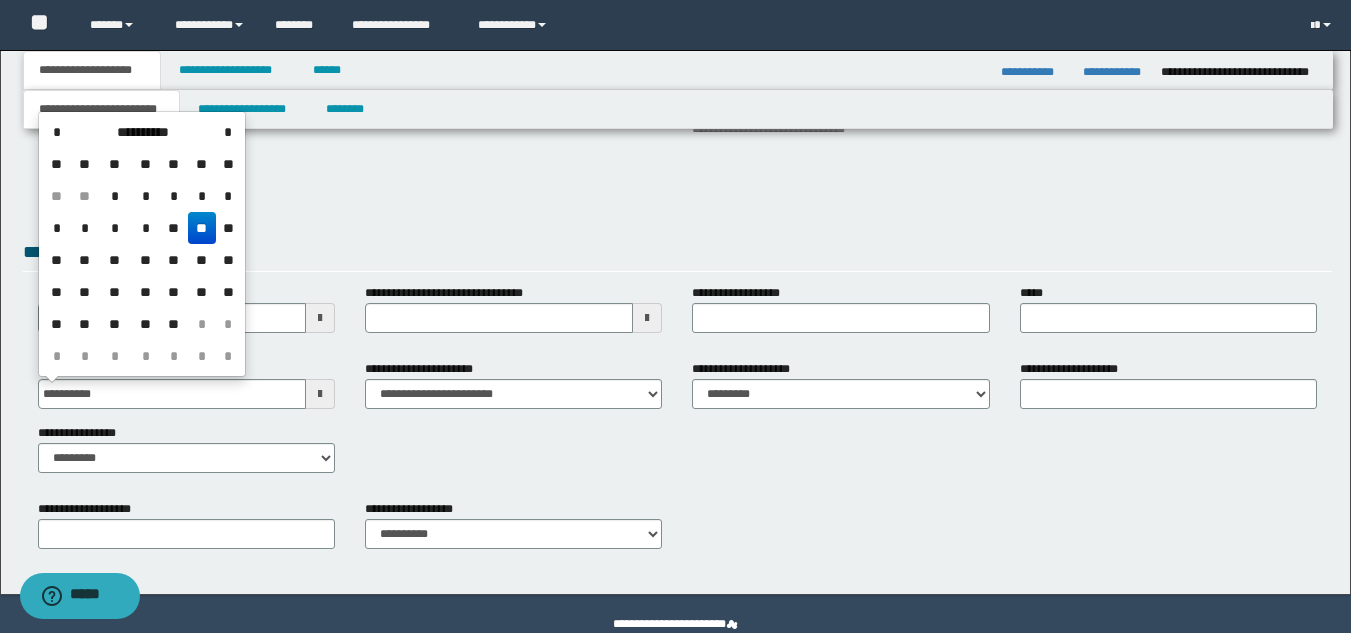 click on "**" at bounding box center [202, 228] 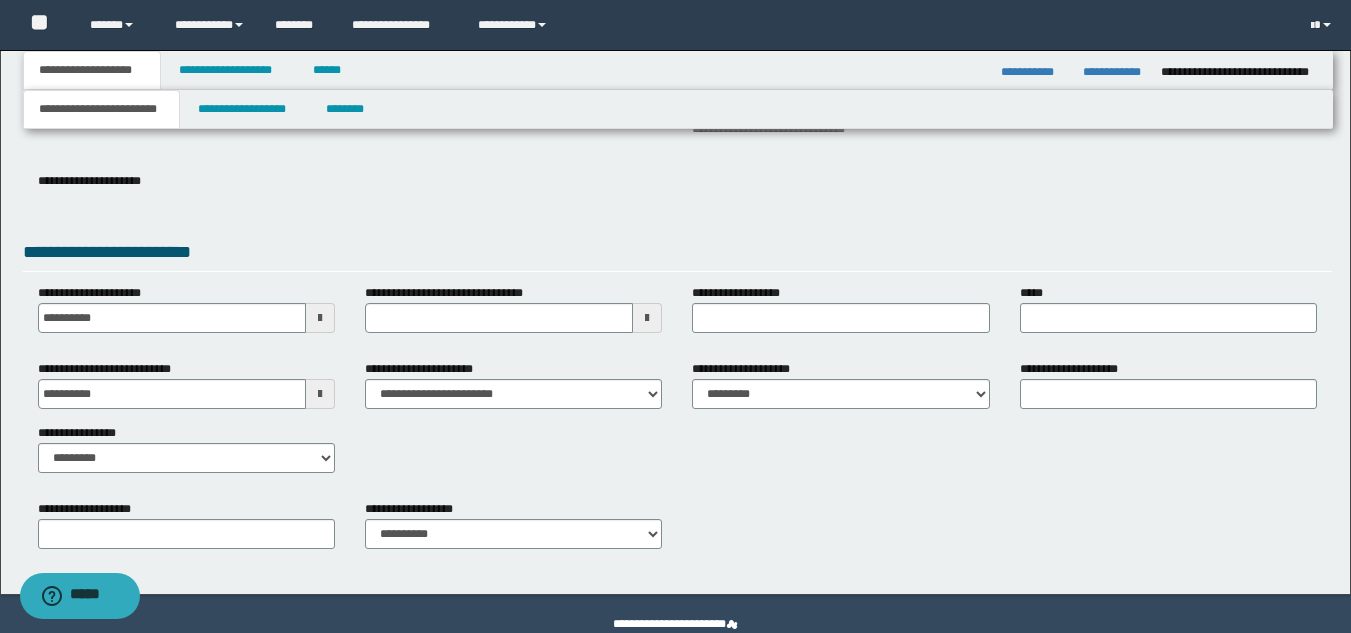 click on "**********" at bounding box center [186, 196] 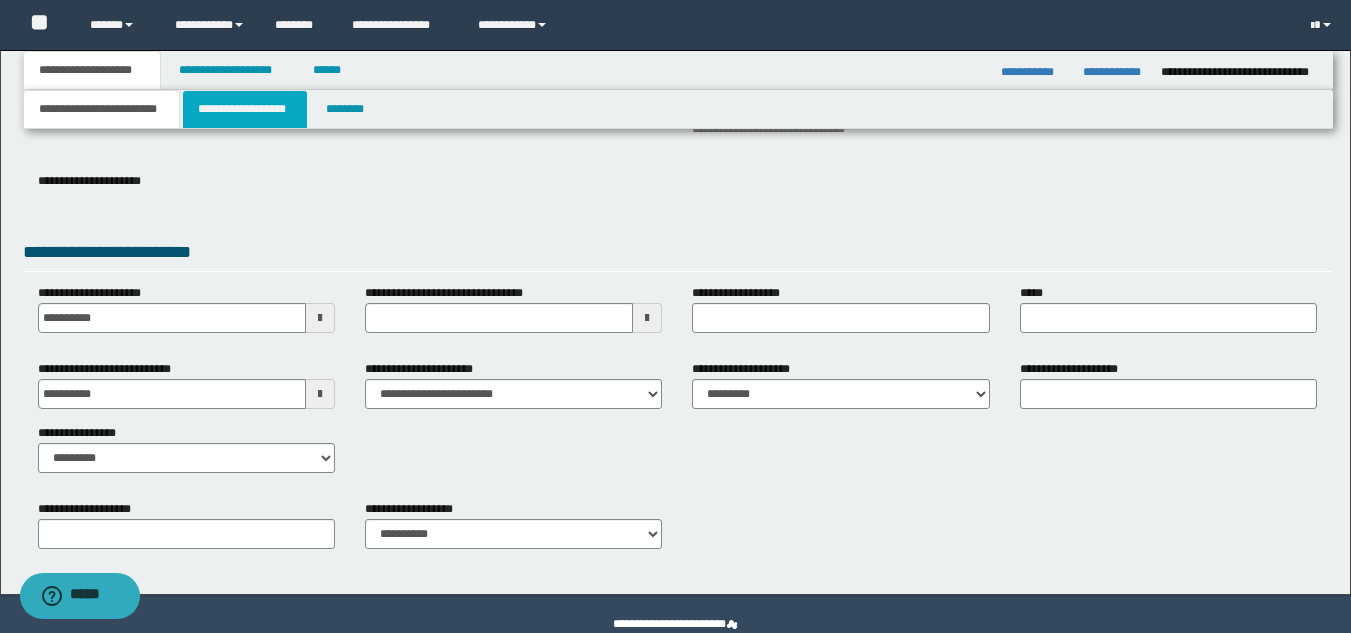 click on "**********" at bounding box center [245, 109] 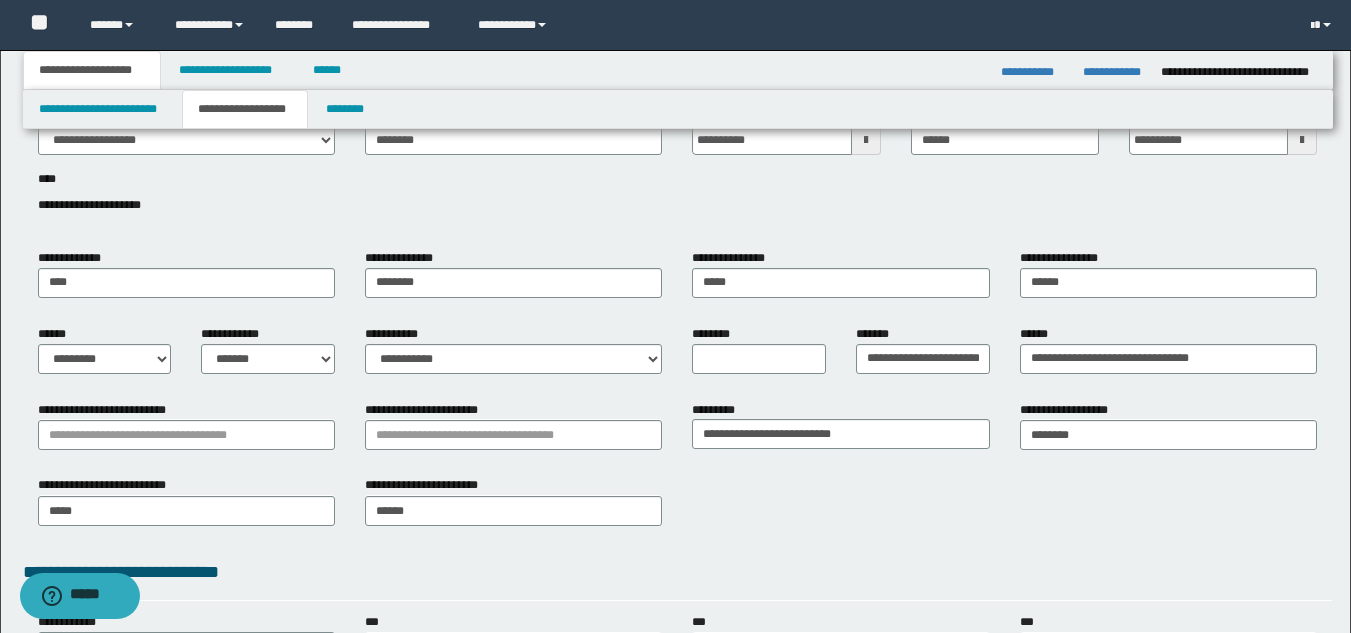 scroll, scrollTop: 94, scrollLeft: 0, axis: vertical 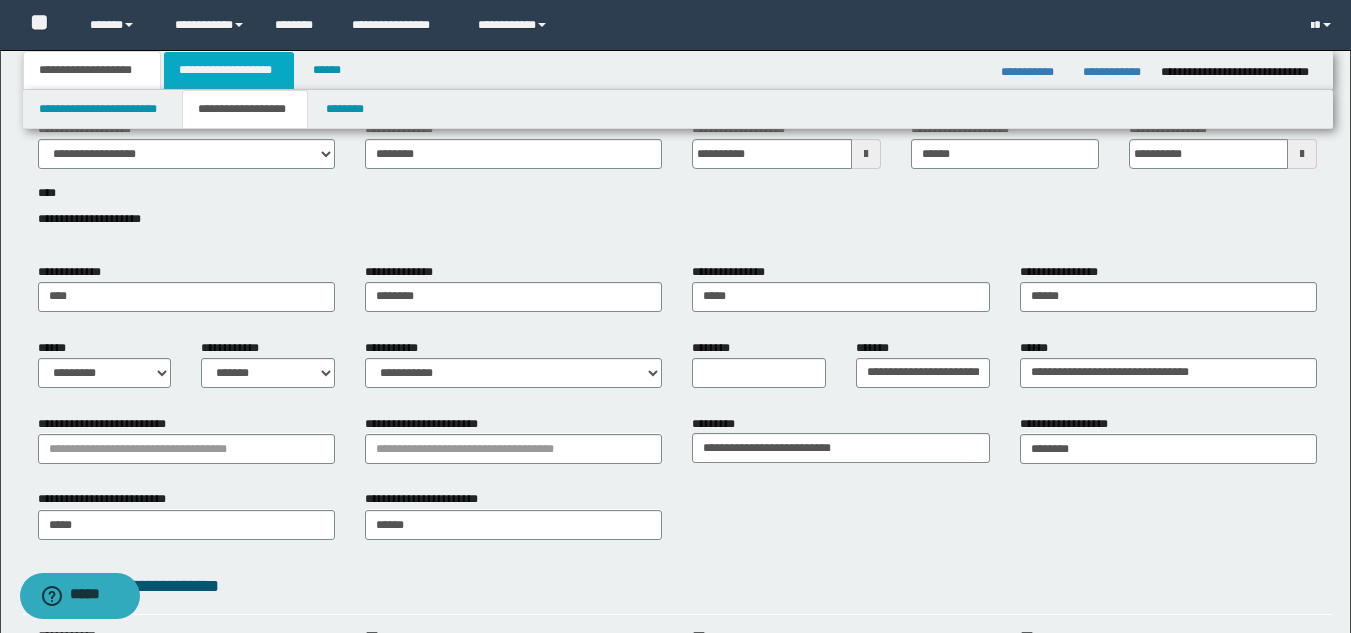 click on "**********" at bounding box center [229, 70] 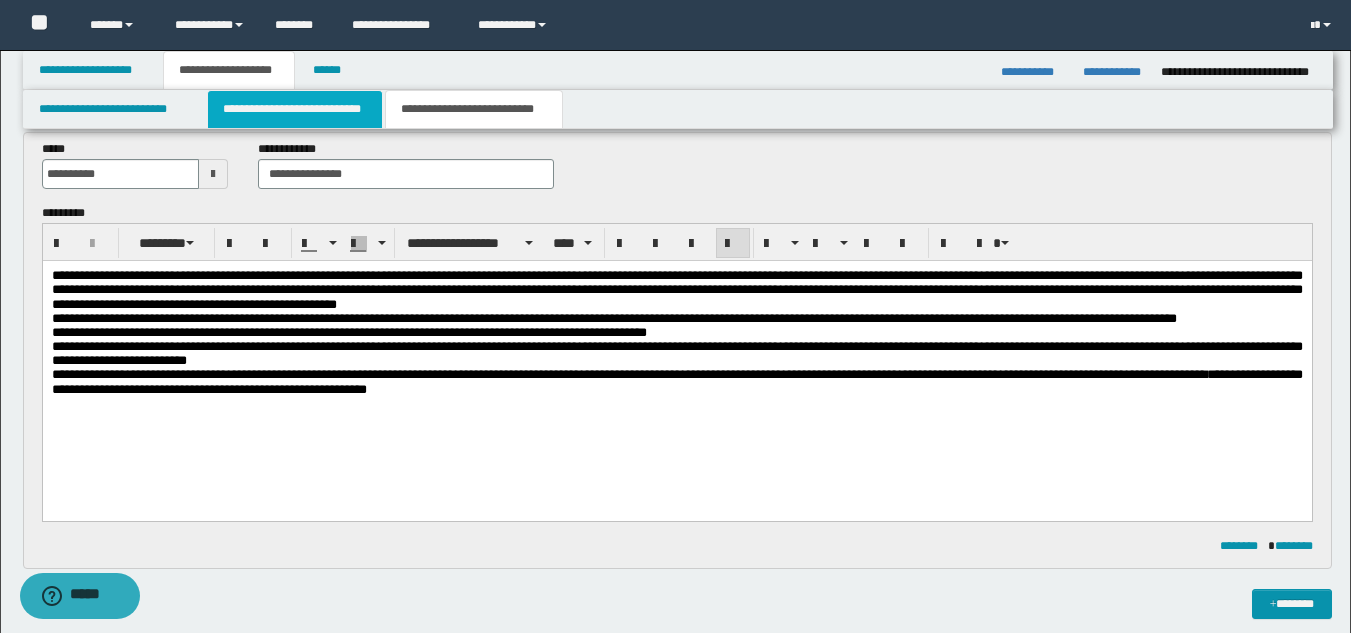 click on "**********" at bounding box center (295, 109) 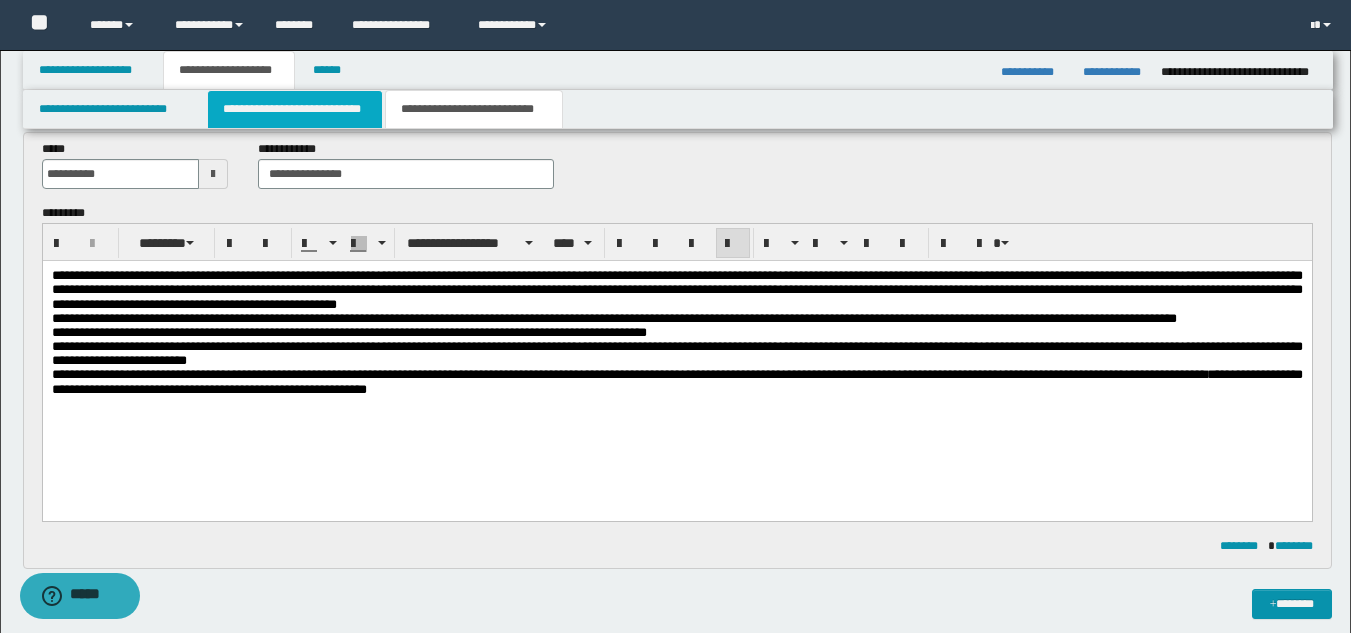 type 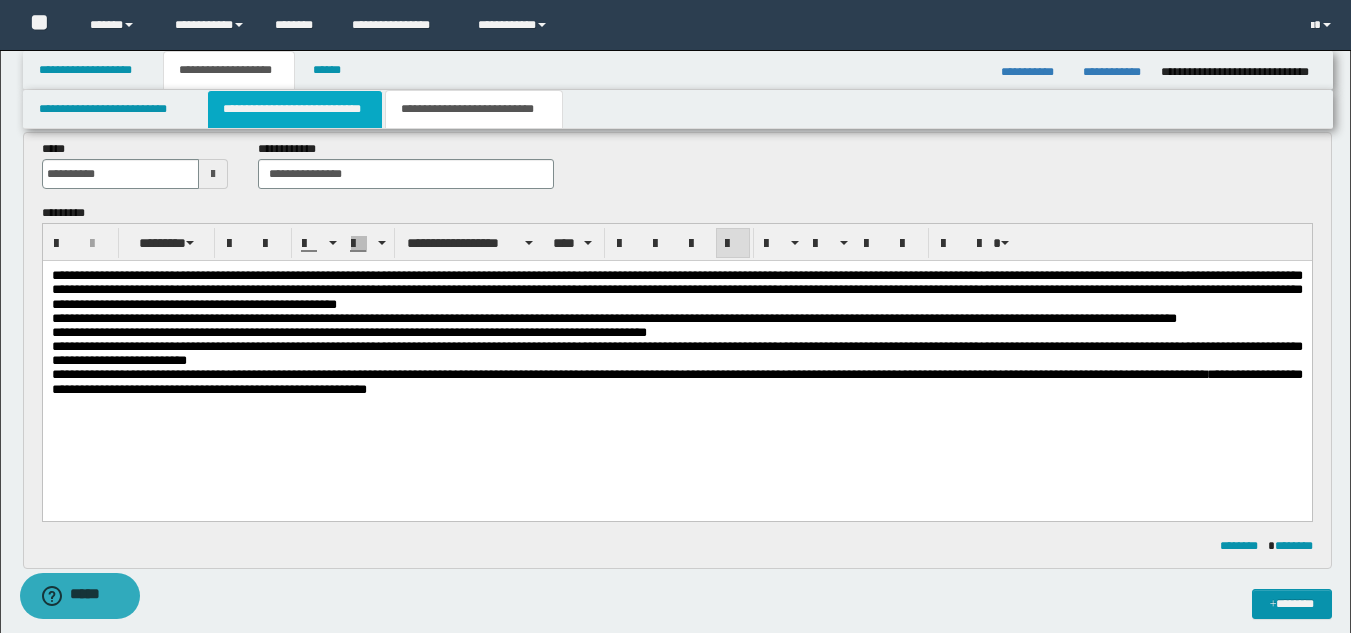 type 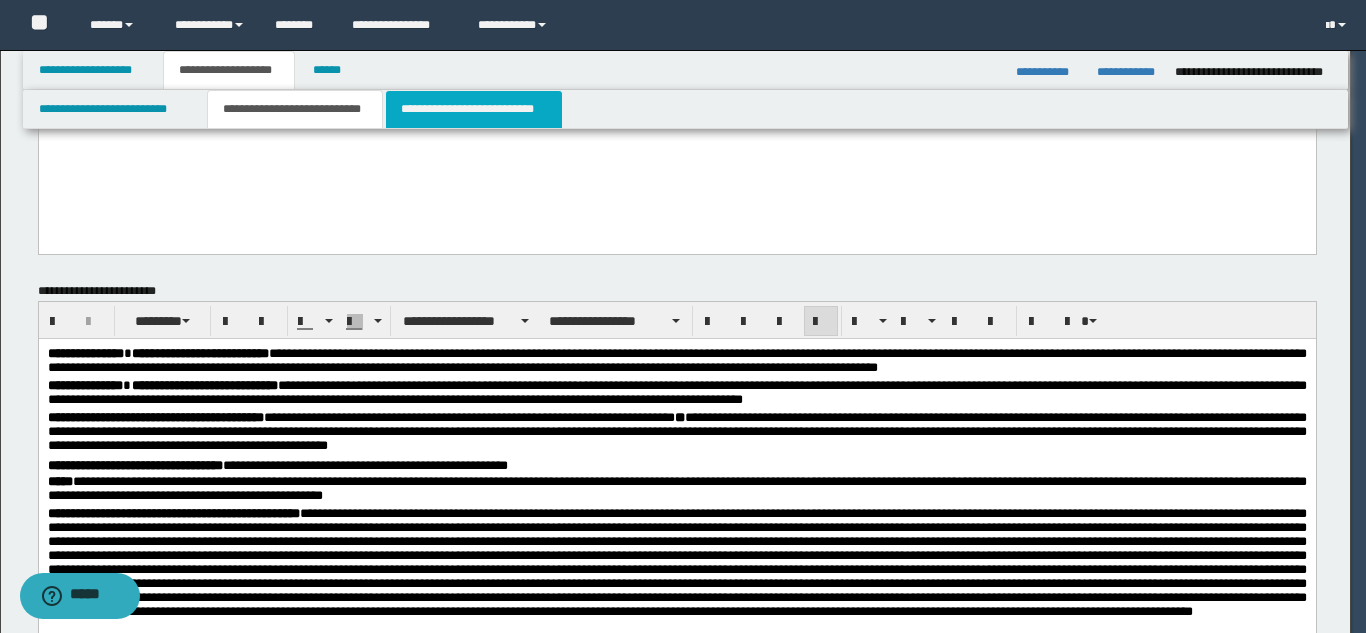 click on "**********" at bounding box center [474, 109] 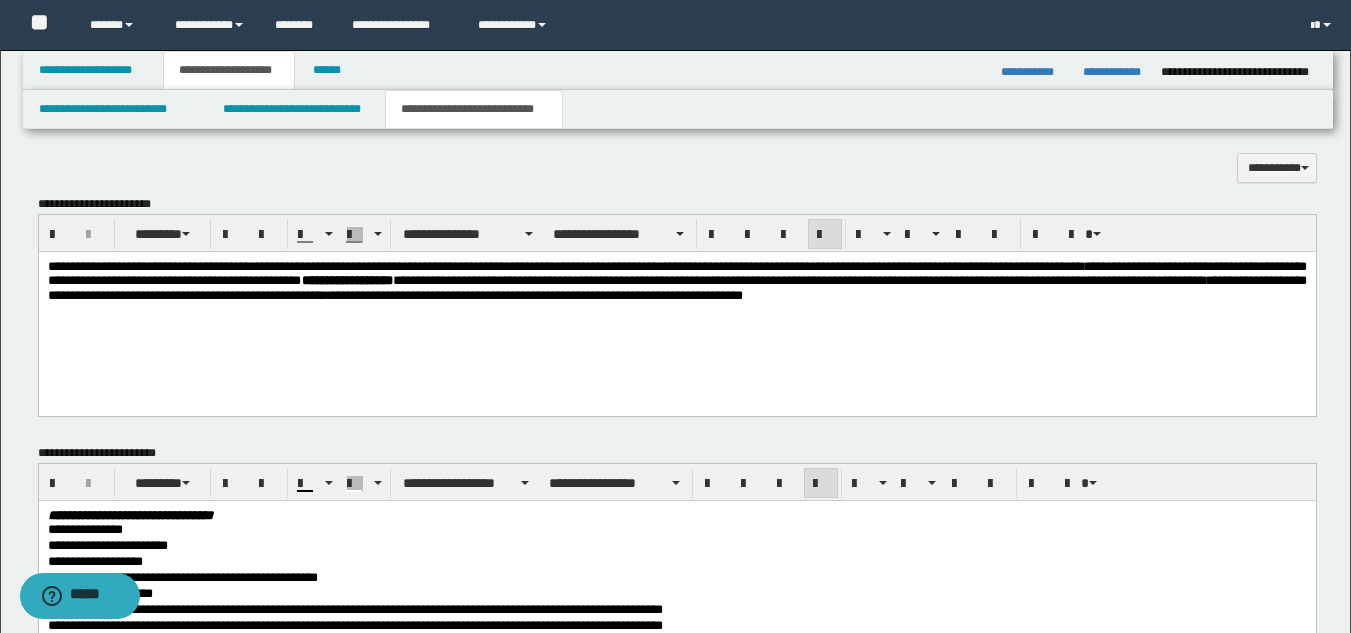 scroll, scrollTop: 694, scrollLeft: 0, axis: vertical 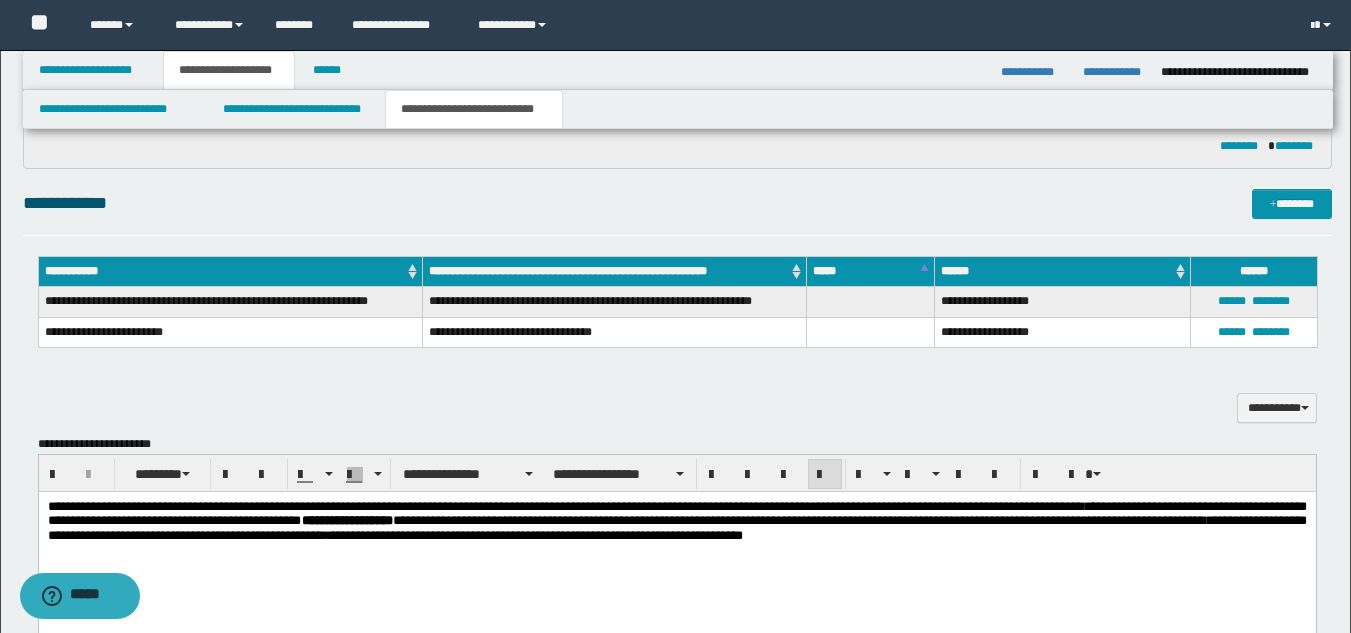 click on "**" at bounding box center [45, 25] 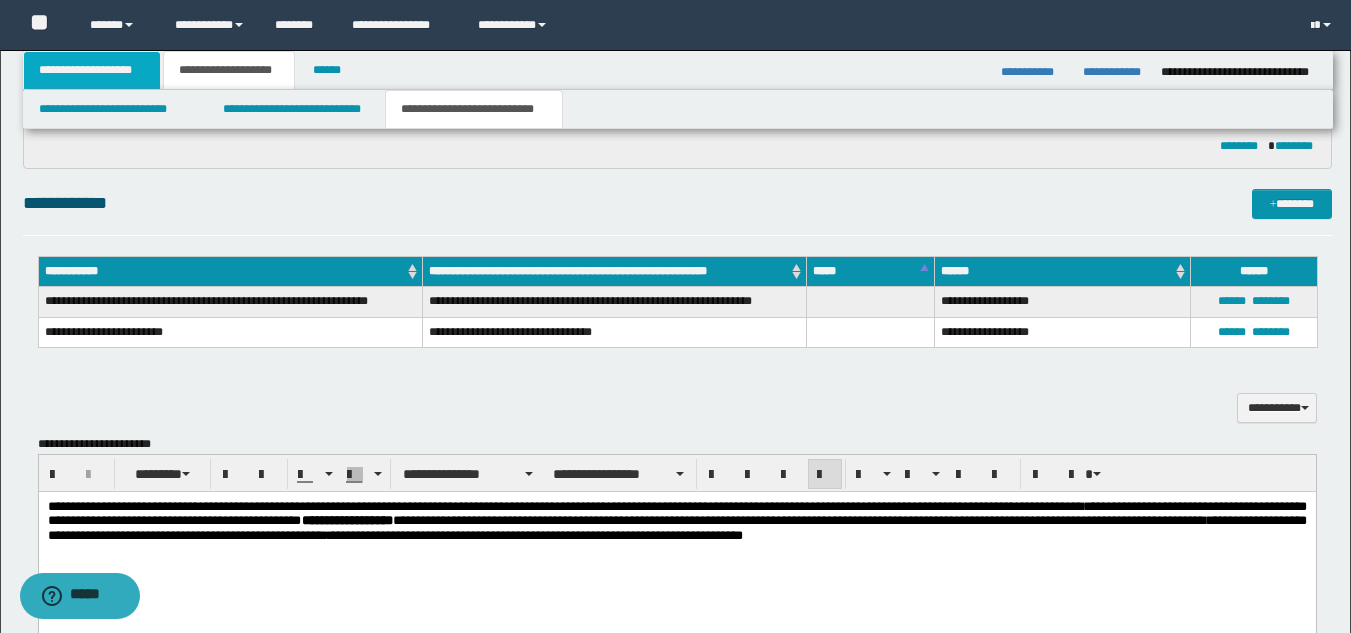 click on "**********" at bounding box center [92, 70] 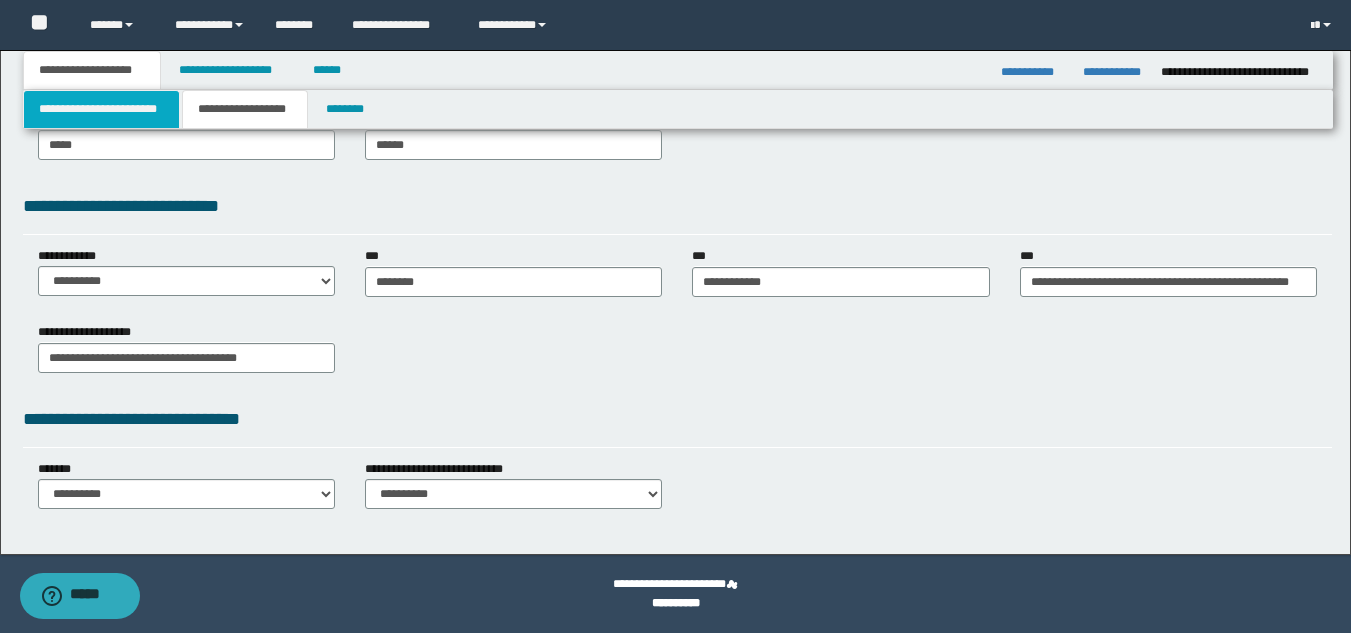 click on "**********" at bounding box center (101, 109) 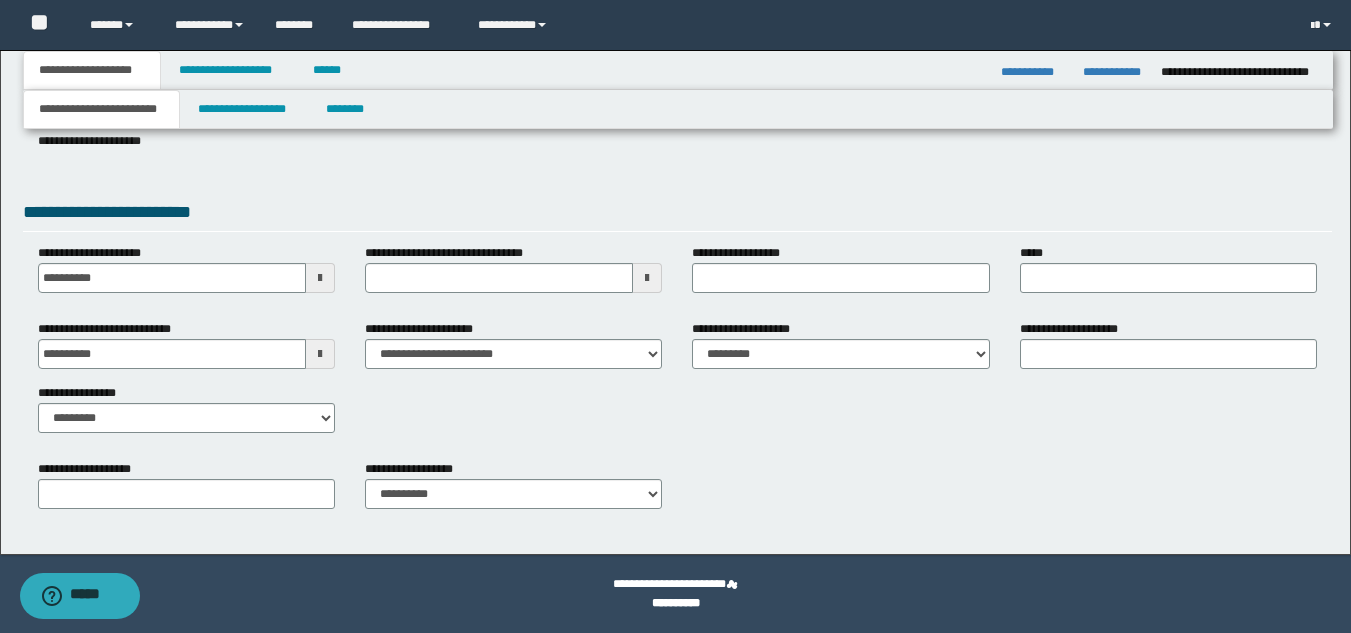 scroll, scrollTop: 334, scrollLeft: 0, axis: vertical 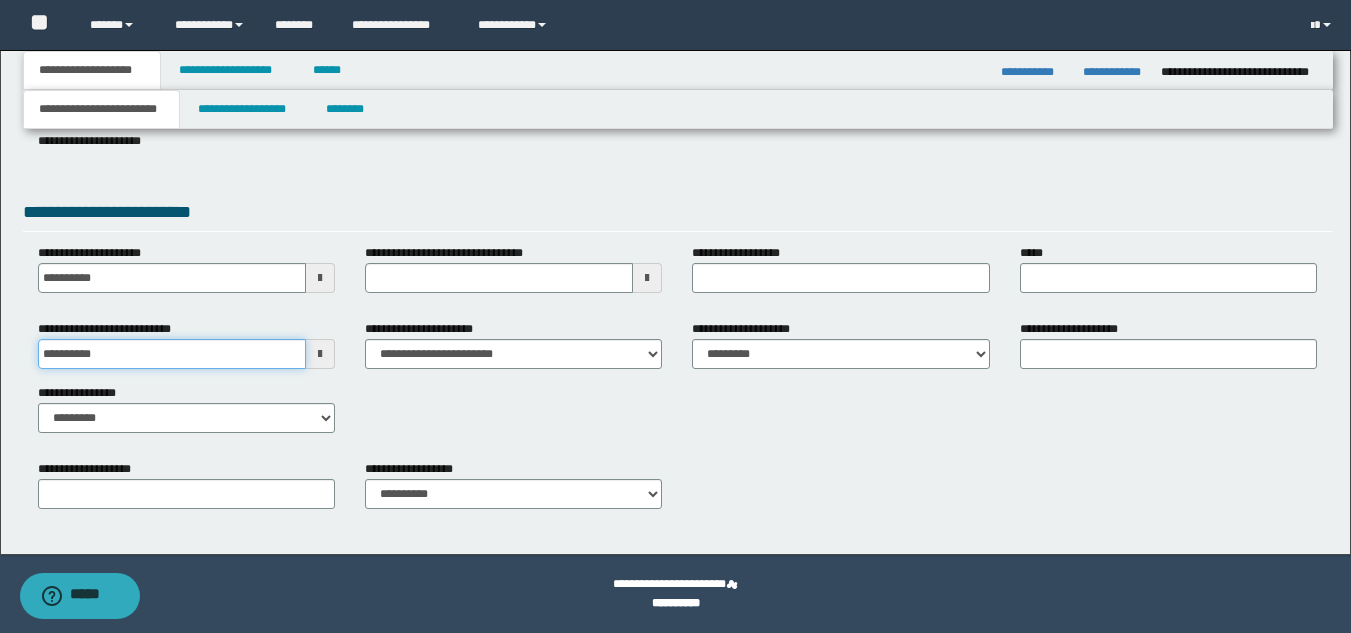 click on "**********" at bounding box center (172, 354) 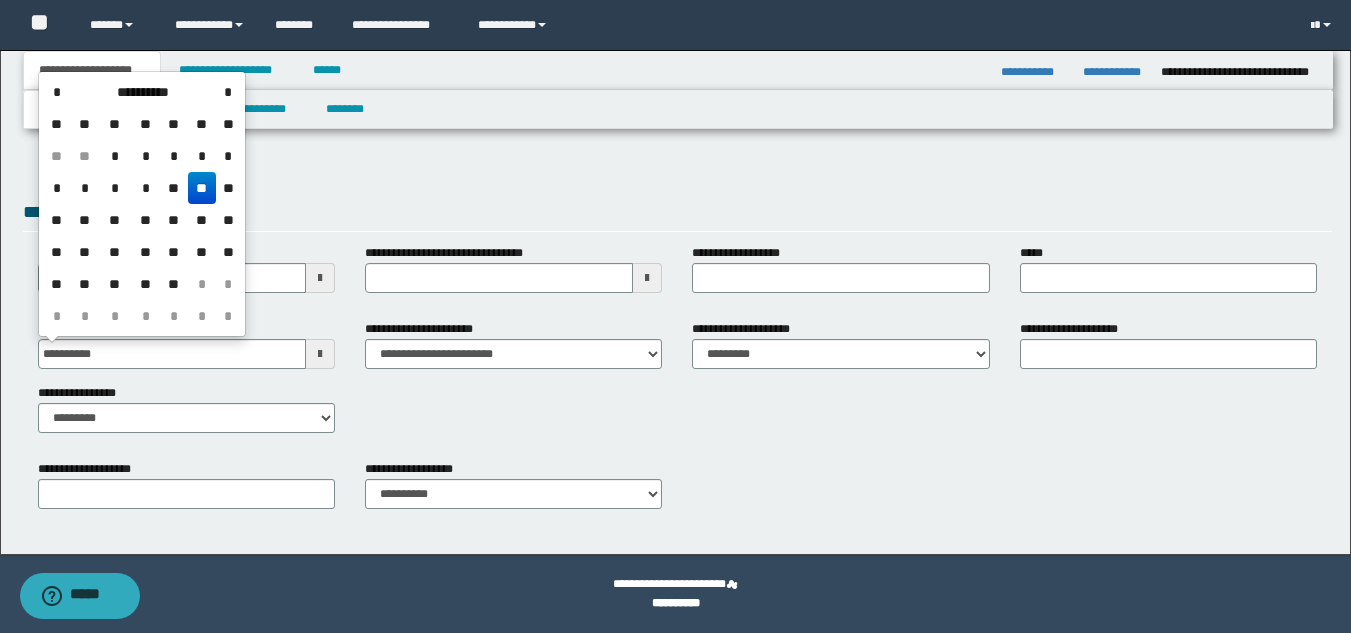 click on "**" at bounding box center (202, 188) 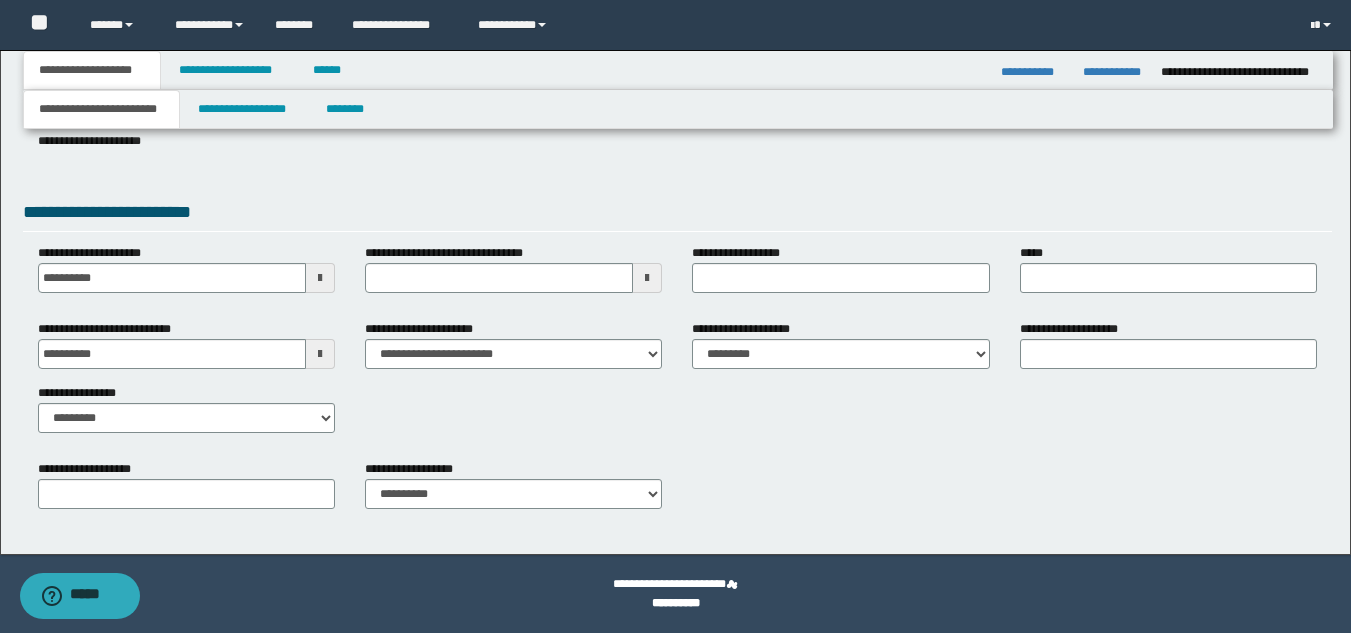click on "**********" at bounding box center [677, 174] 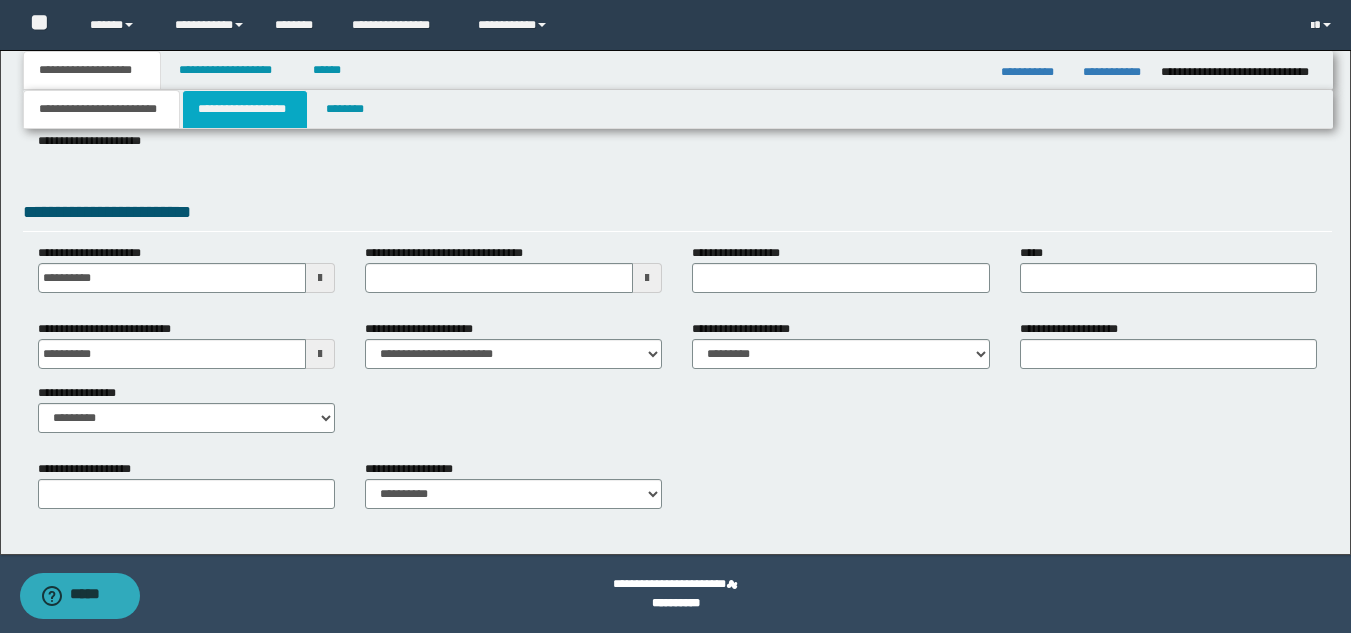 click on "**********" at bounding box center (245, 109) 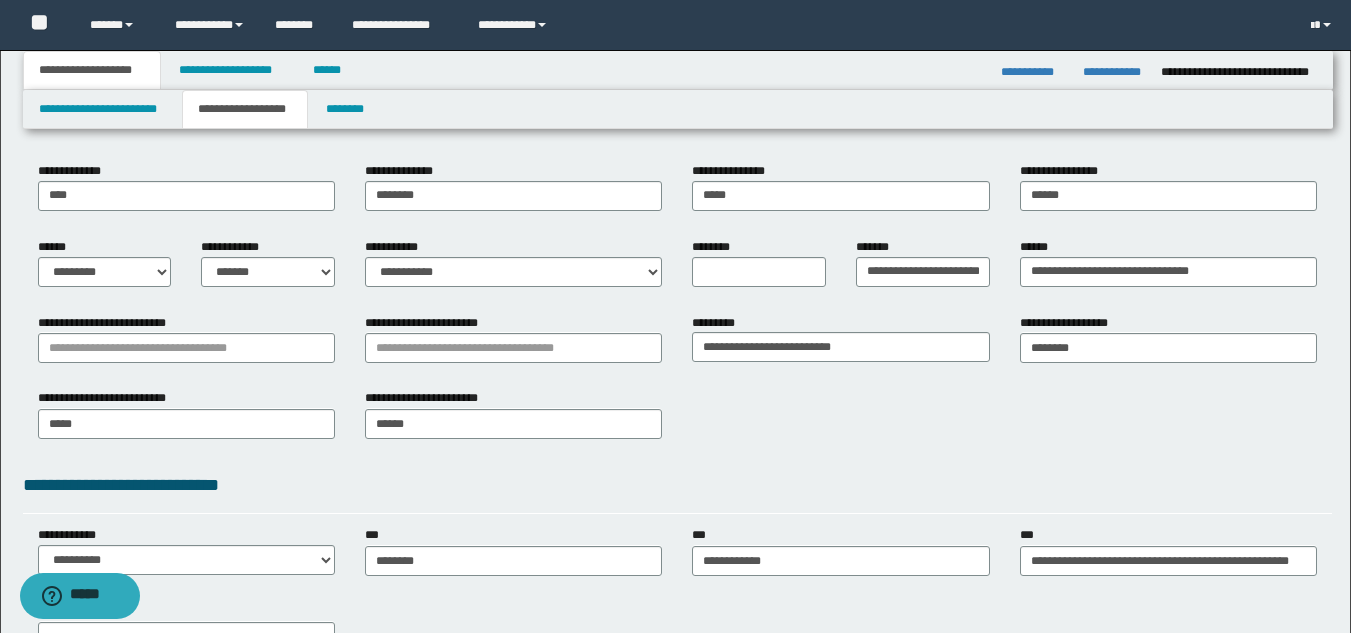 scroll, scrollTop: 34, scrollLeft: 0, axis: vertical 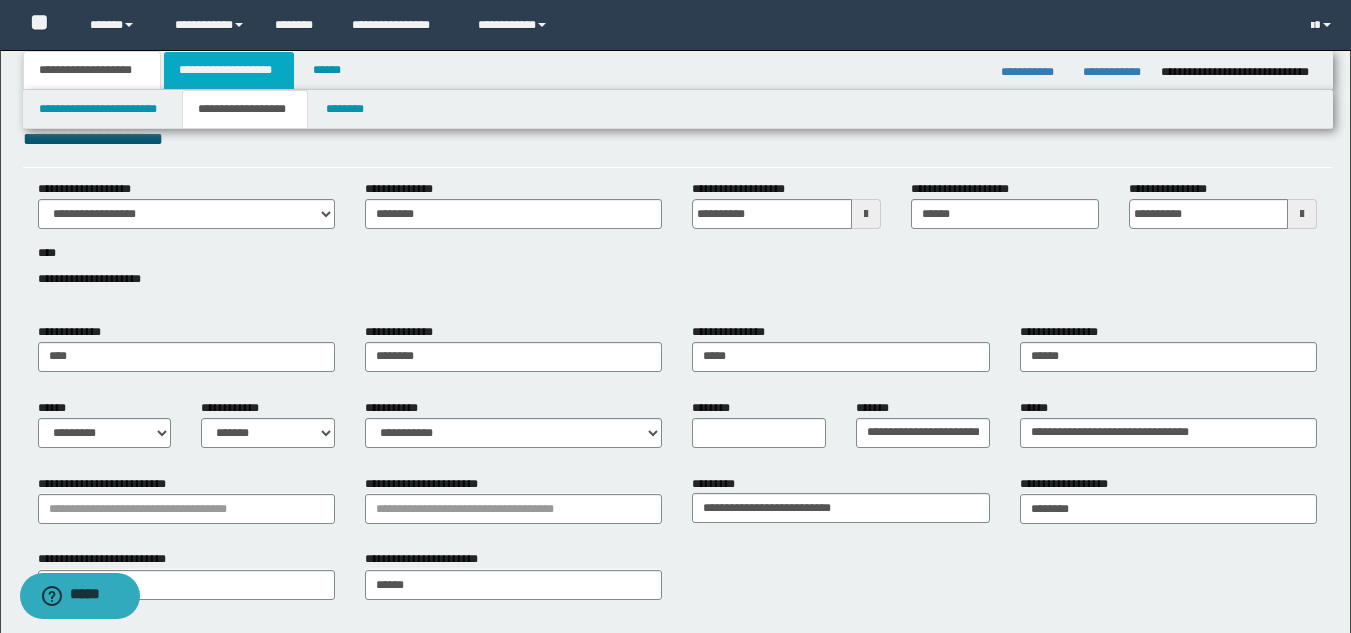click on "**********" at bounding box center [229, 70] 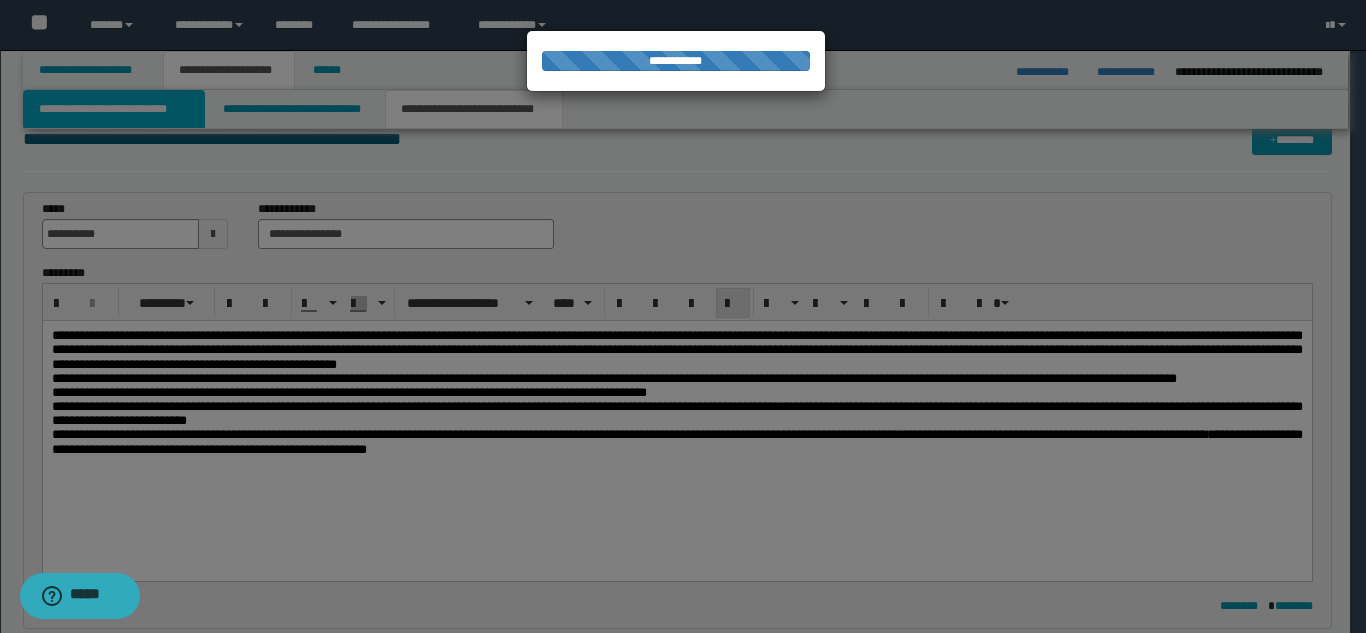 click on "**********" at bounding box center [114, 109] 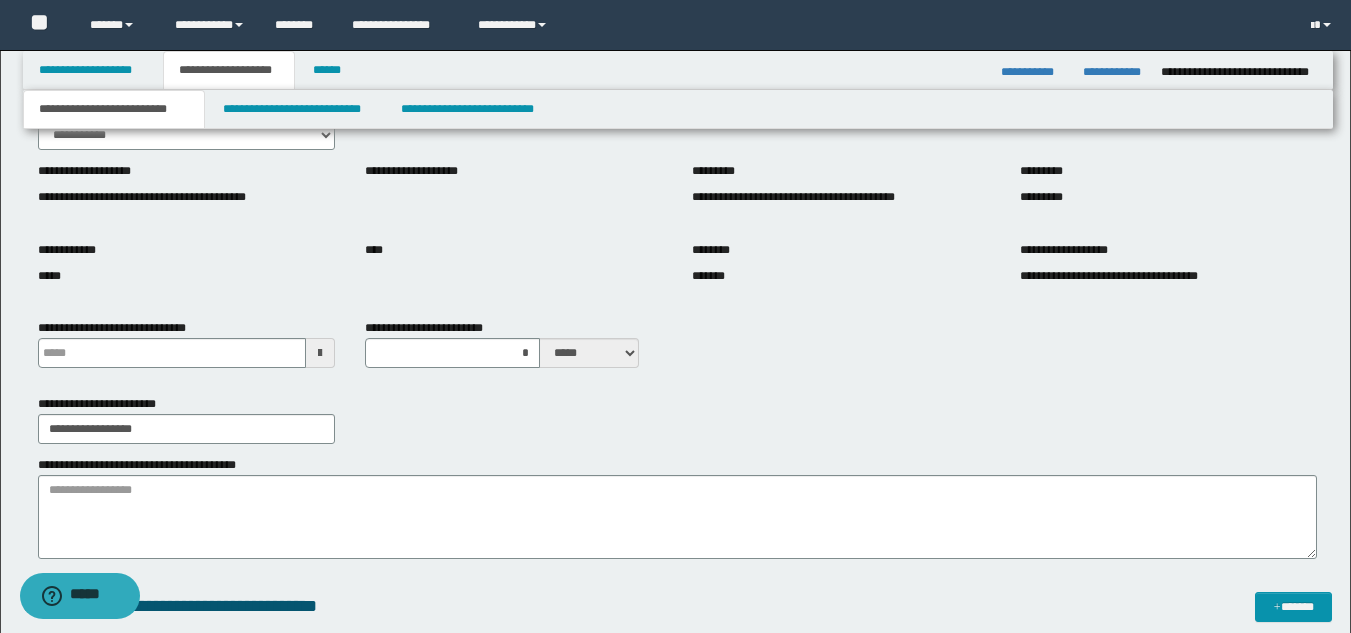 type 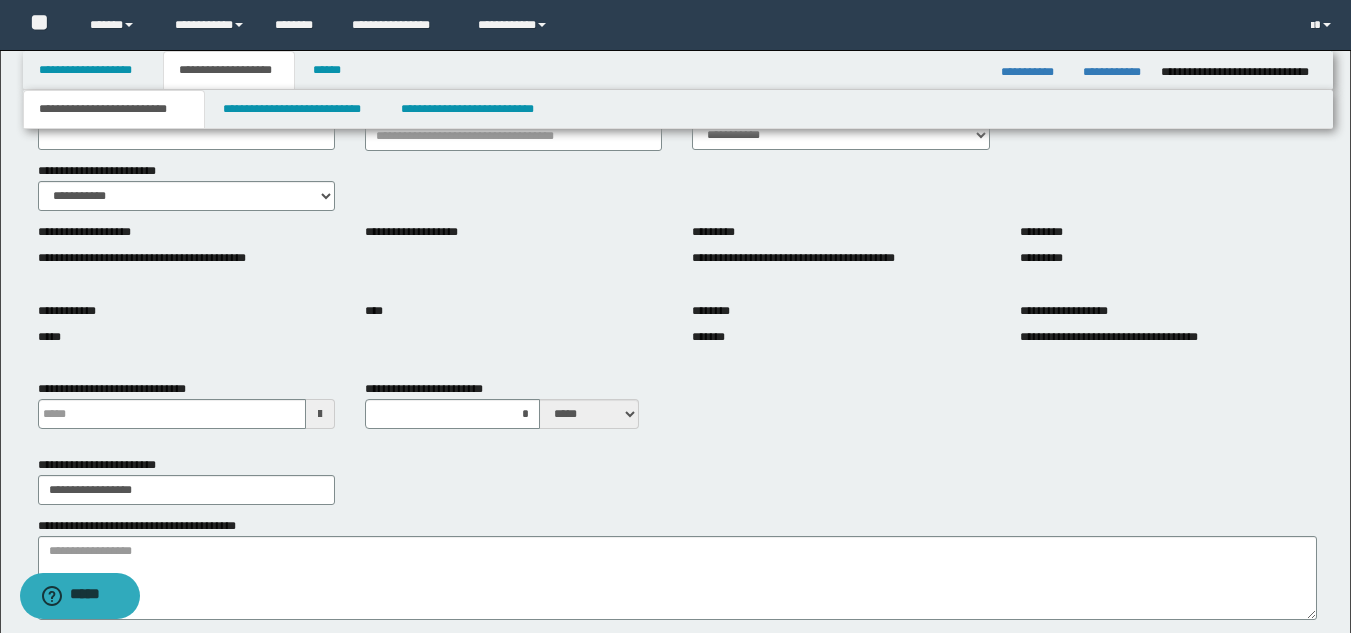 scroll, scrollTop: 134, scrollLeft: 0, axis: vertical 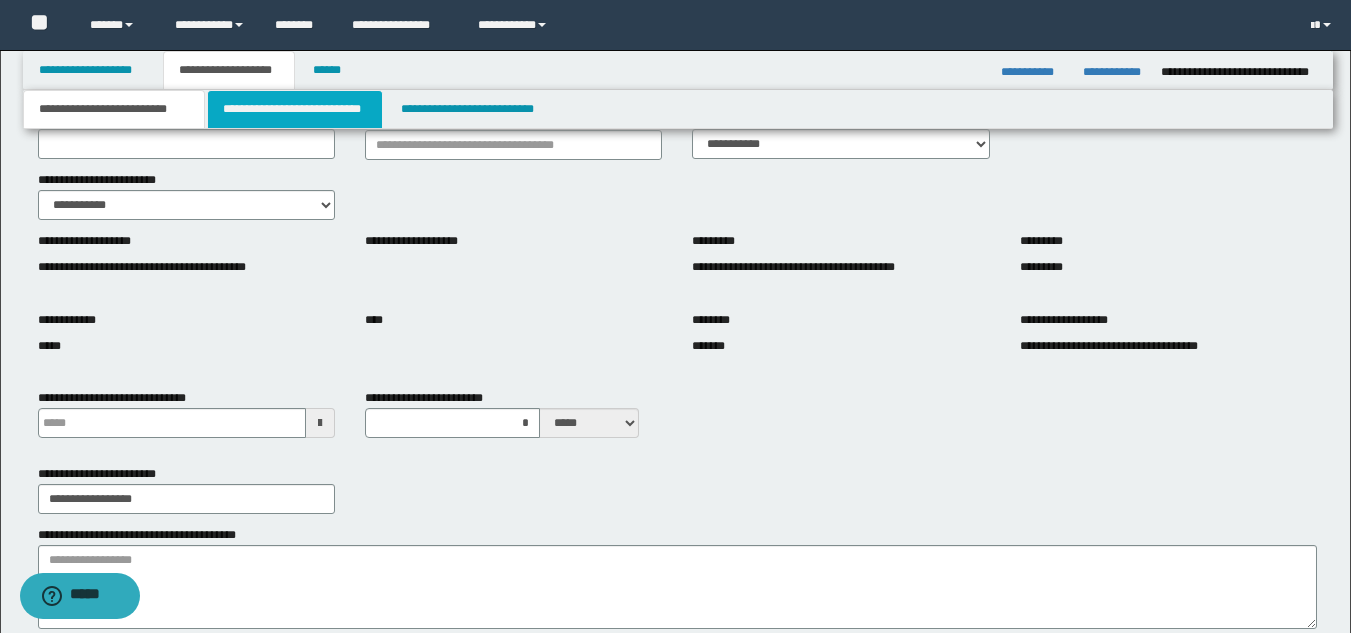 click on "**********" at bounding box center (295, 109) 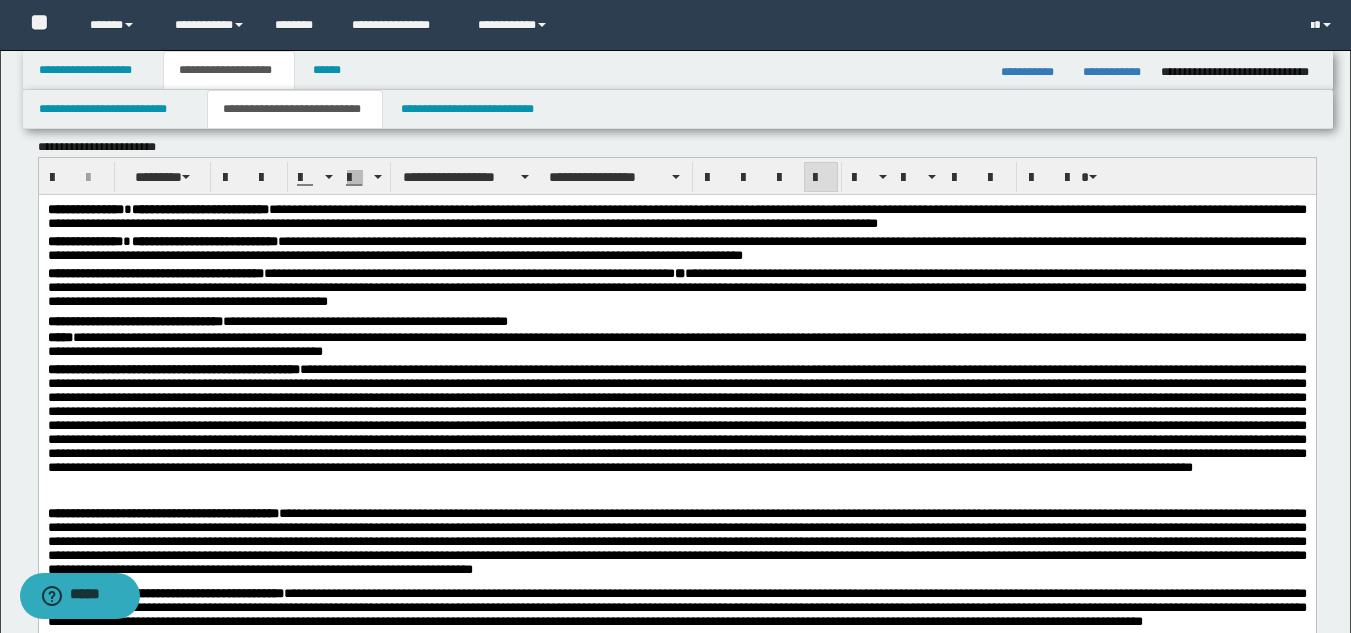 scroll, scrollTop: 234, scrollLeft: 0, axis: vertical 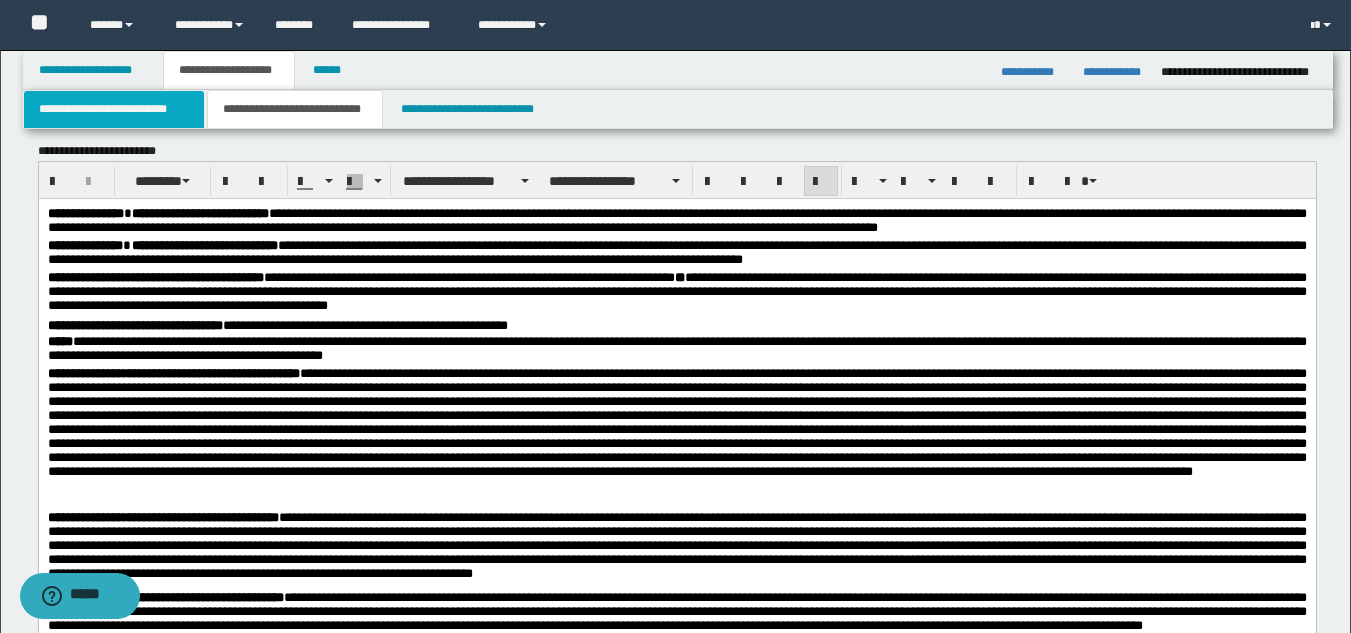 click on "**********" at bounding box center [114, 109] 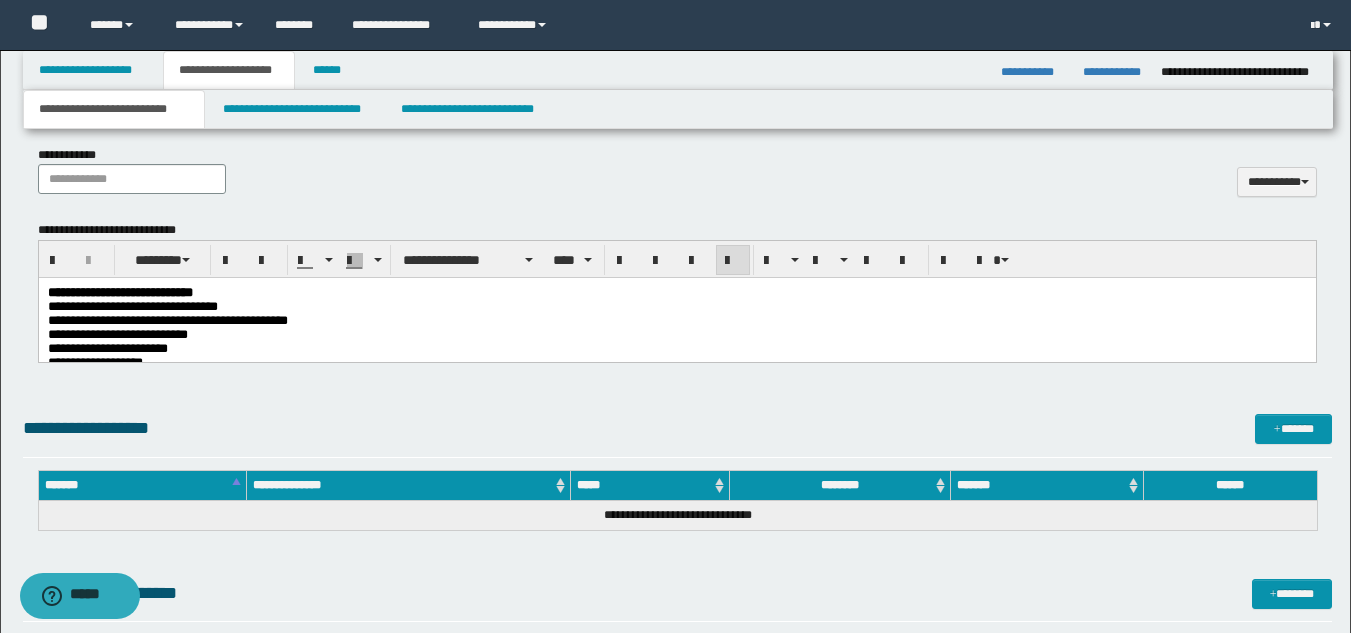 scroll, scrollTop: 1034, scrollLeft: 0, axis: vertical 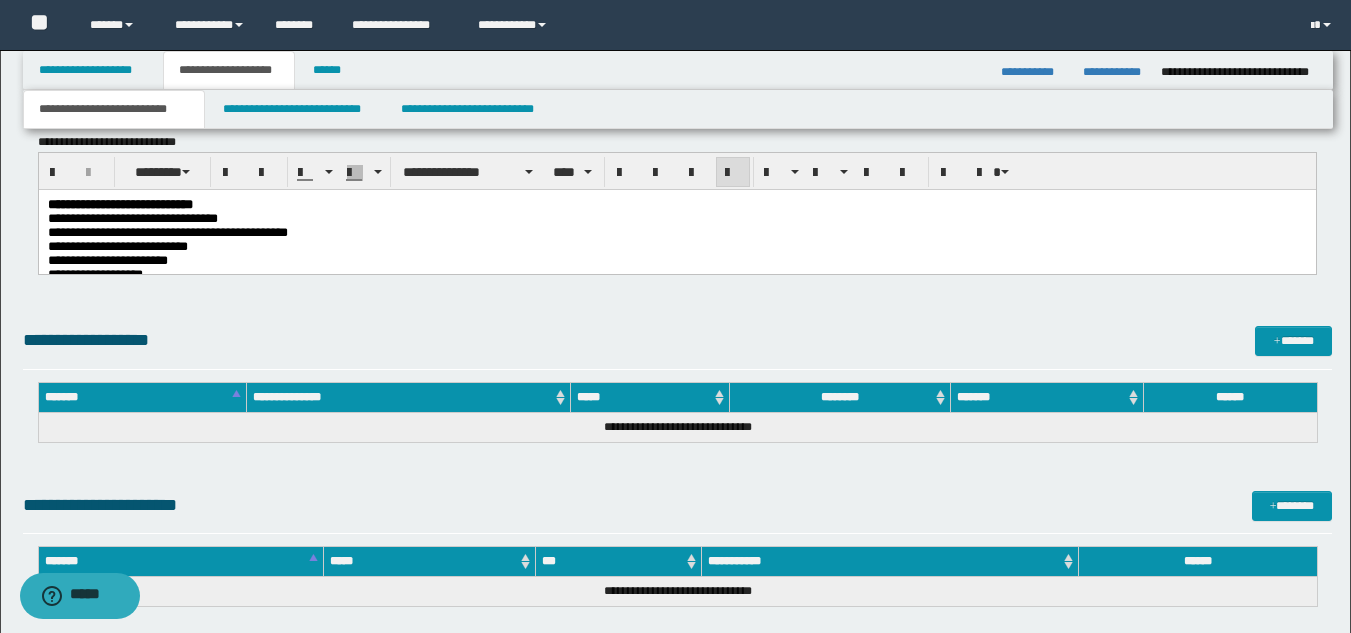 drag, startPoint x: 457, startPoint y: 305, endPoint x: 450, endPoint y: 275, distance: 30.805843 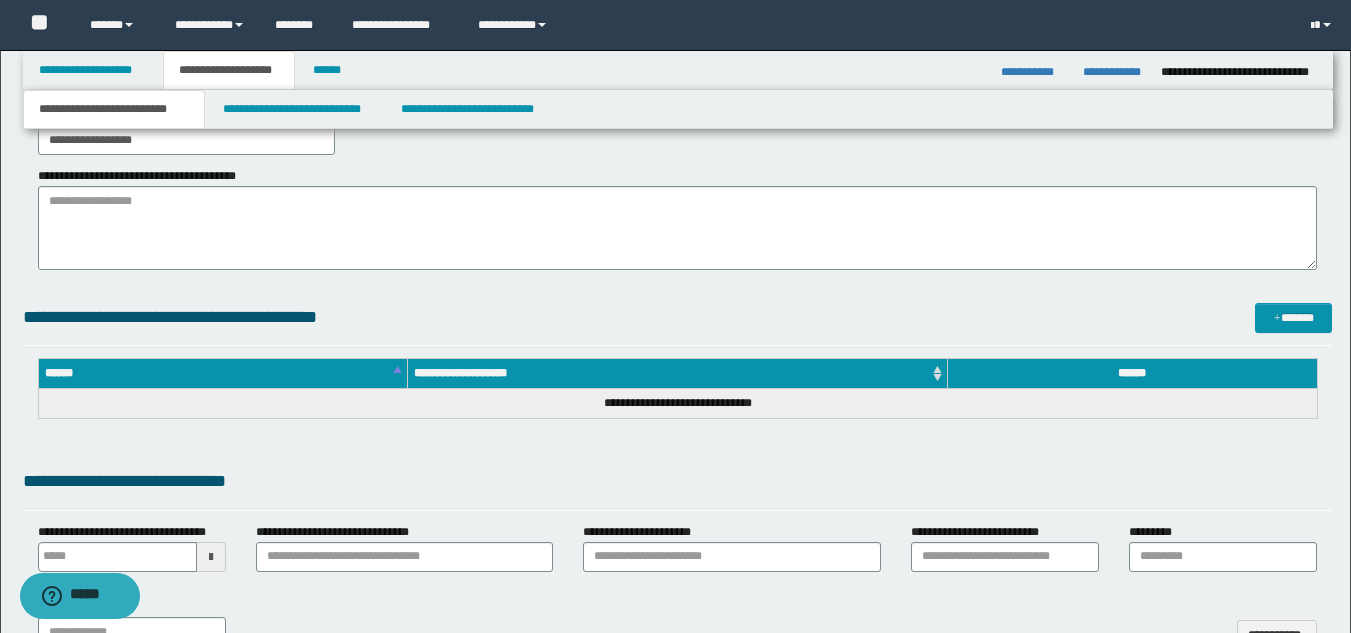 scroll, scrollTop: 434, scrollLeft: 0, axis: vertical 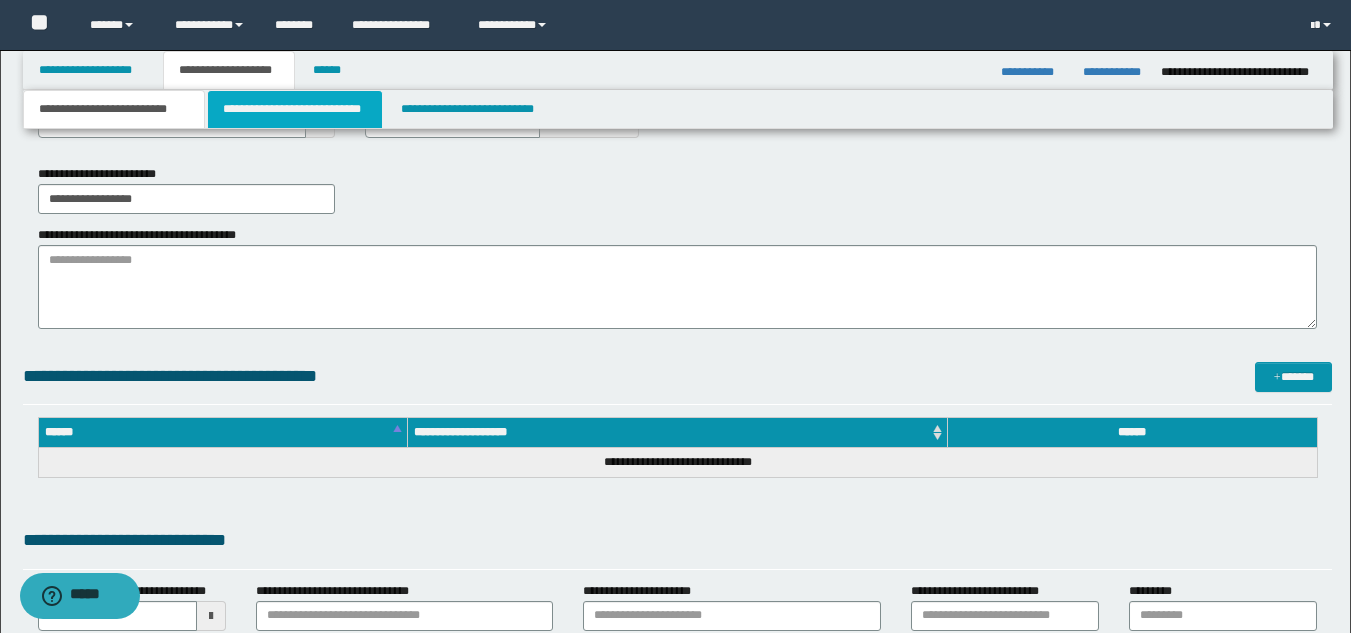 click on "**********" at bounding box center [295, 109] 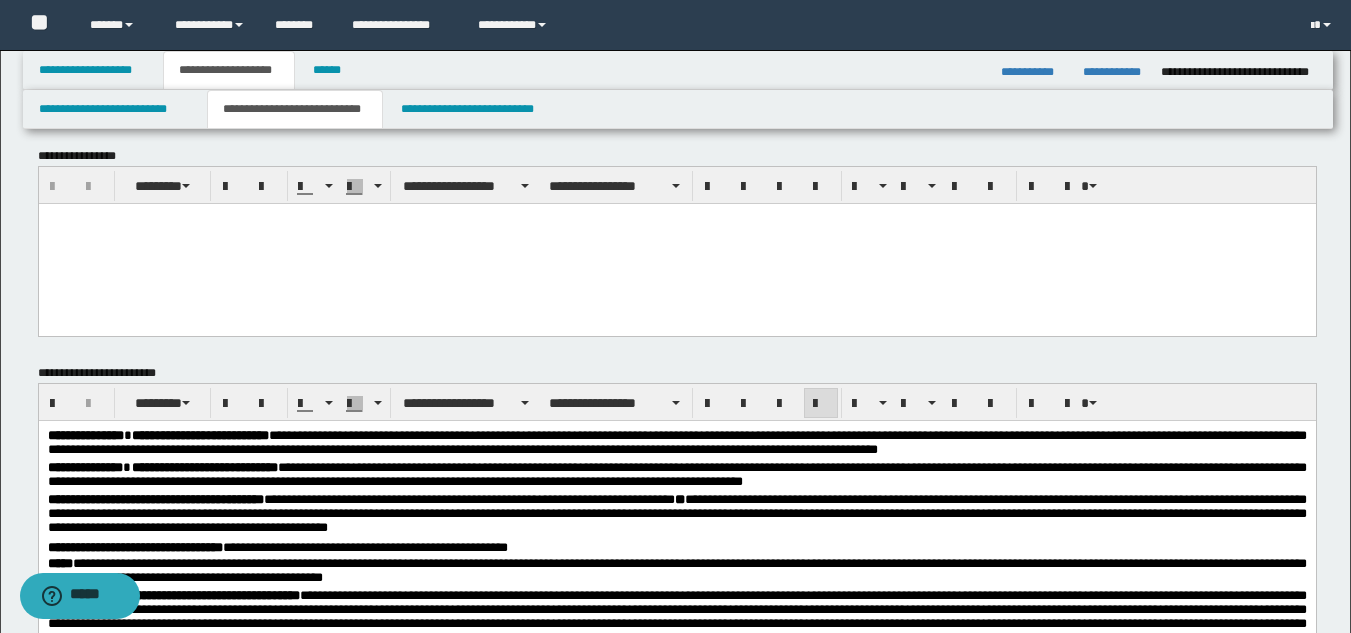 scroll, scrollTop: 0, scrollLeft: 0, axis: both 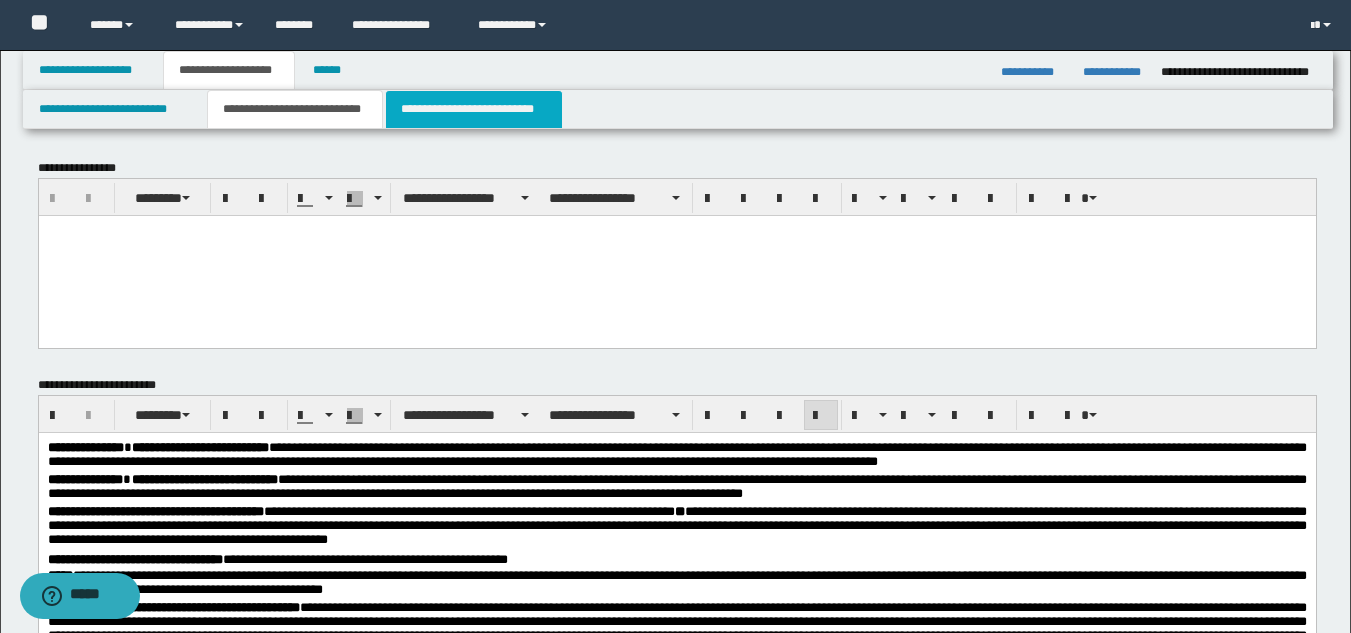 click on "**********" at bounding box center [474, 109] 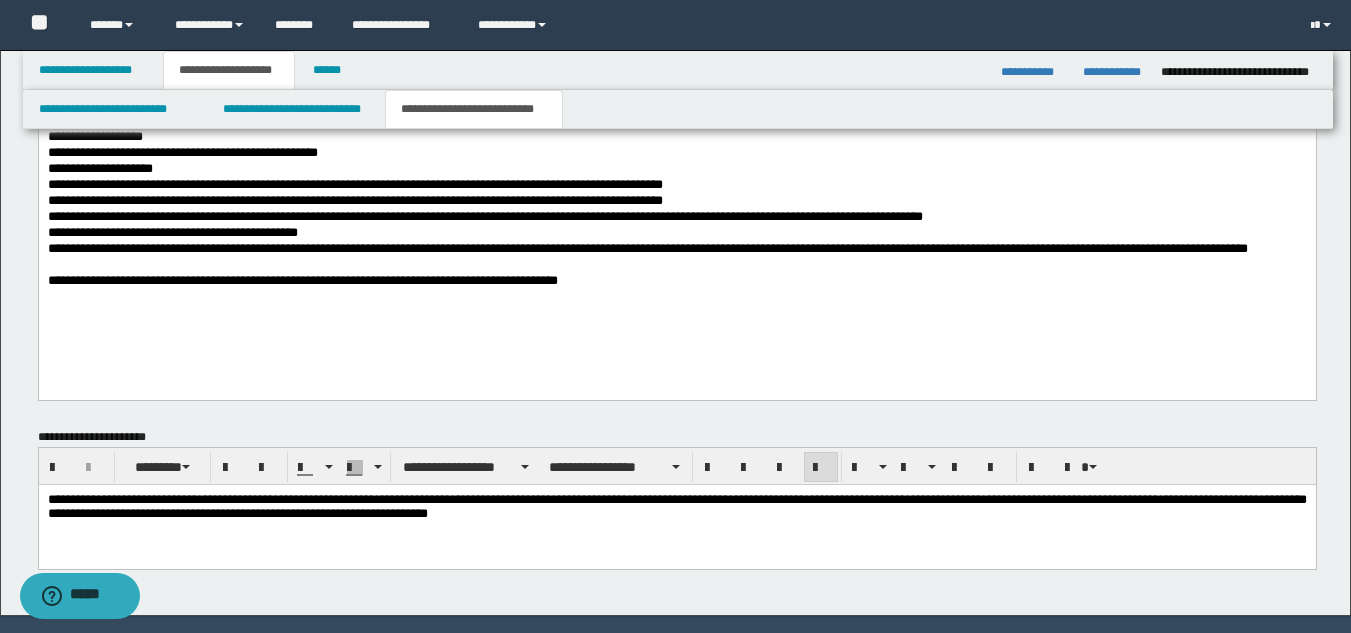 scroll, scrollTop: 1220, scrollLeft: 0, axis: vertical 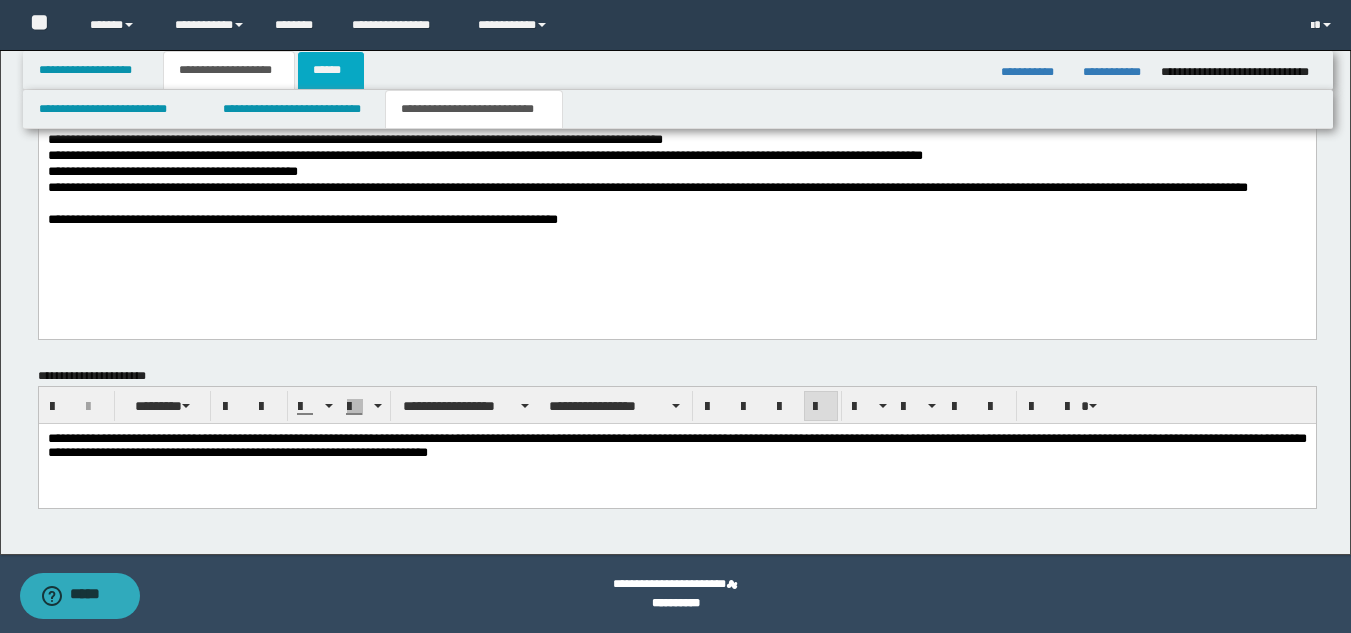 click on "******" at bounding box center (331, 70) 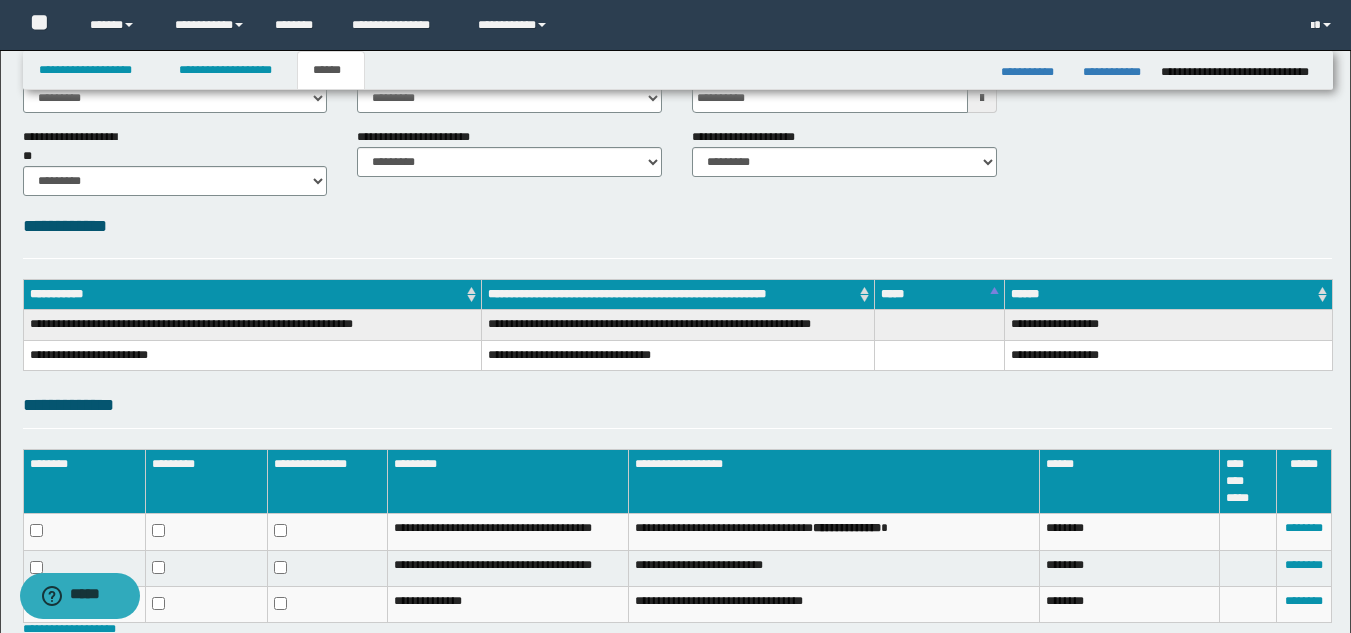 scroll, scrollTop: 263, scrollLeft: 0, axis: vertical 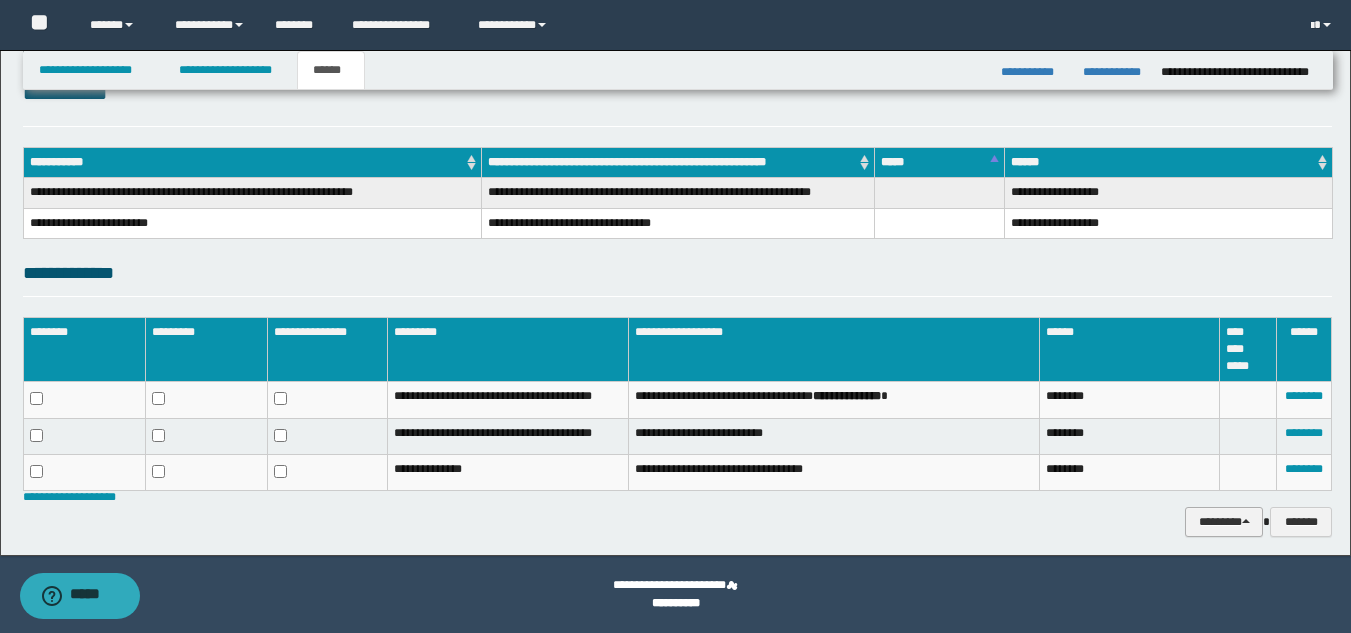 click on "********" at bounding box center [1224, 522] 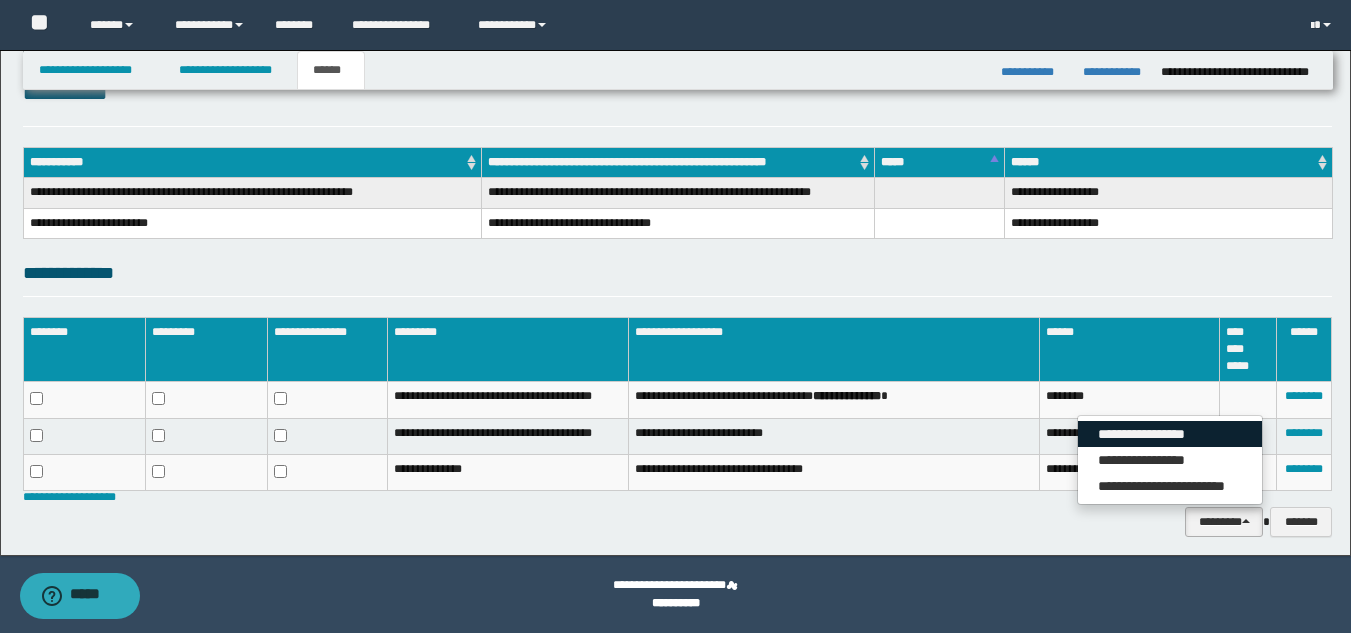 click on "**********" at bounding box center [1170, 434] 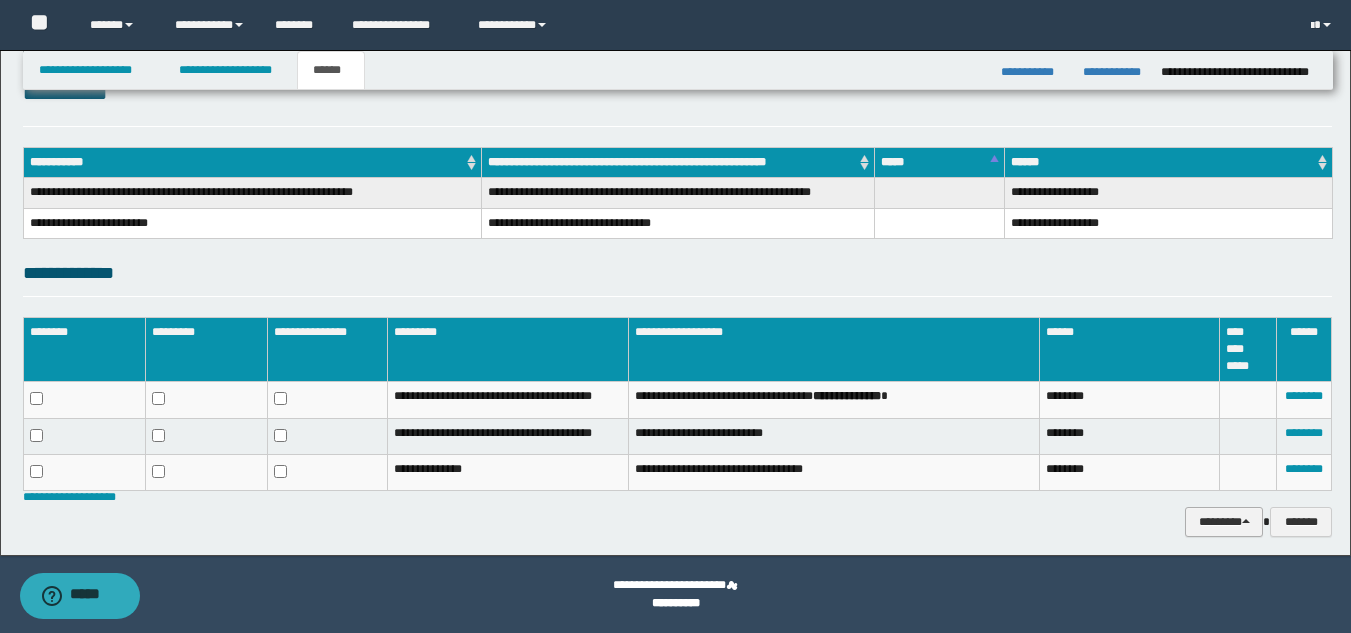 click on "********" at bounding box center (1224, 522) 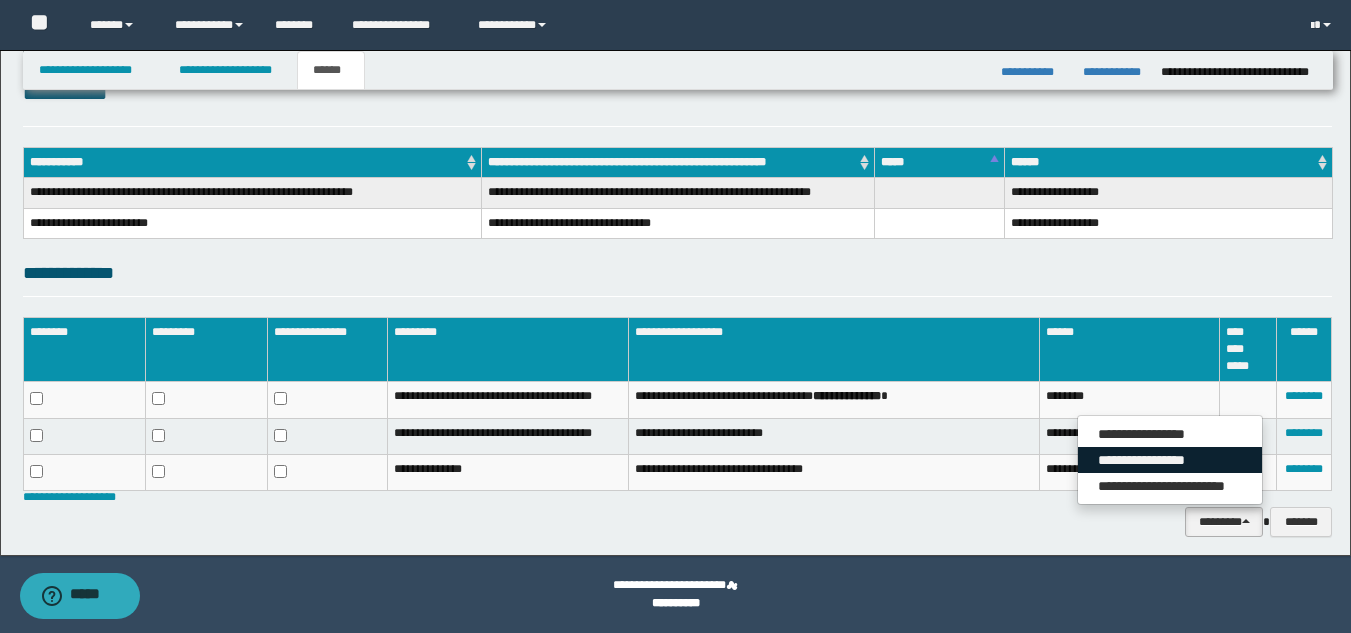 click on "**********" at bounding box center (1170, 460) 